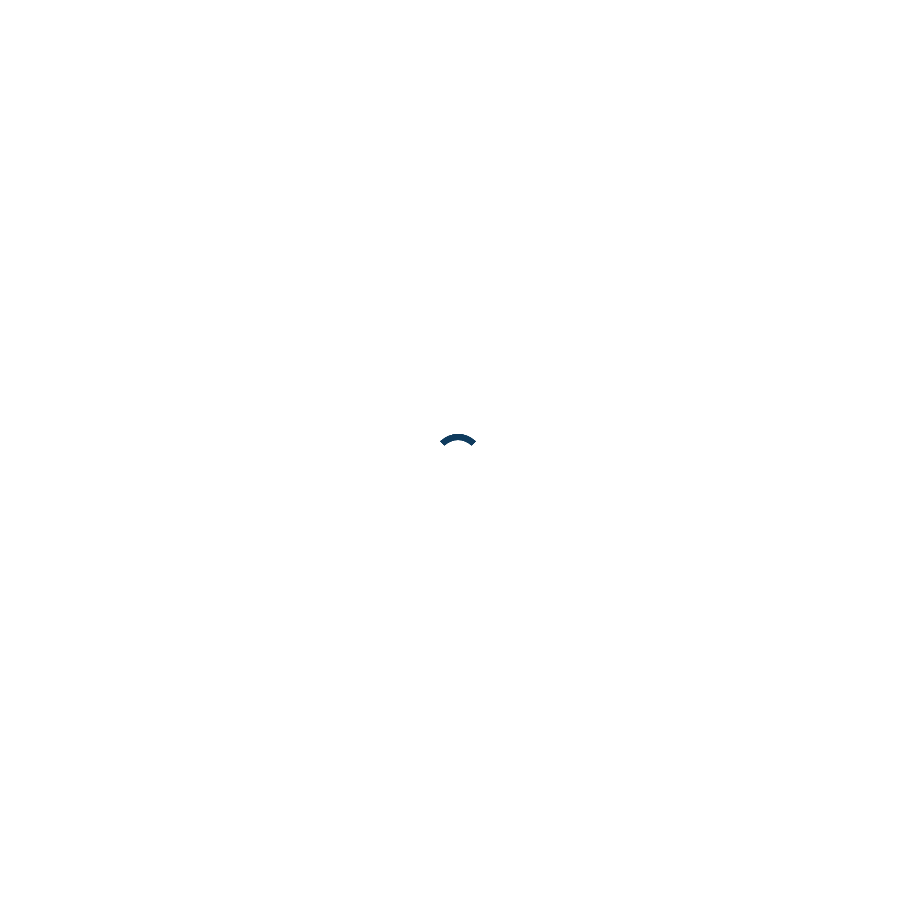 scroll, scrollTop: 0, scrollLeft: 0, axis: both 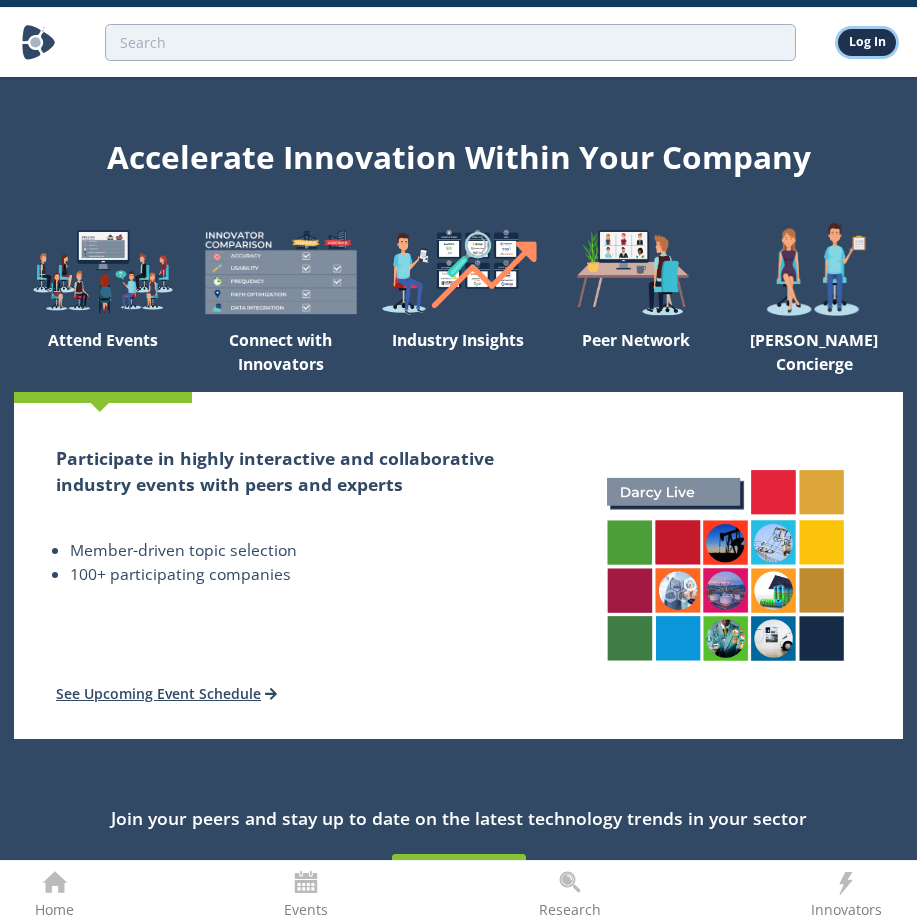 click on "Log In" at bounding box center [867, 42] 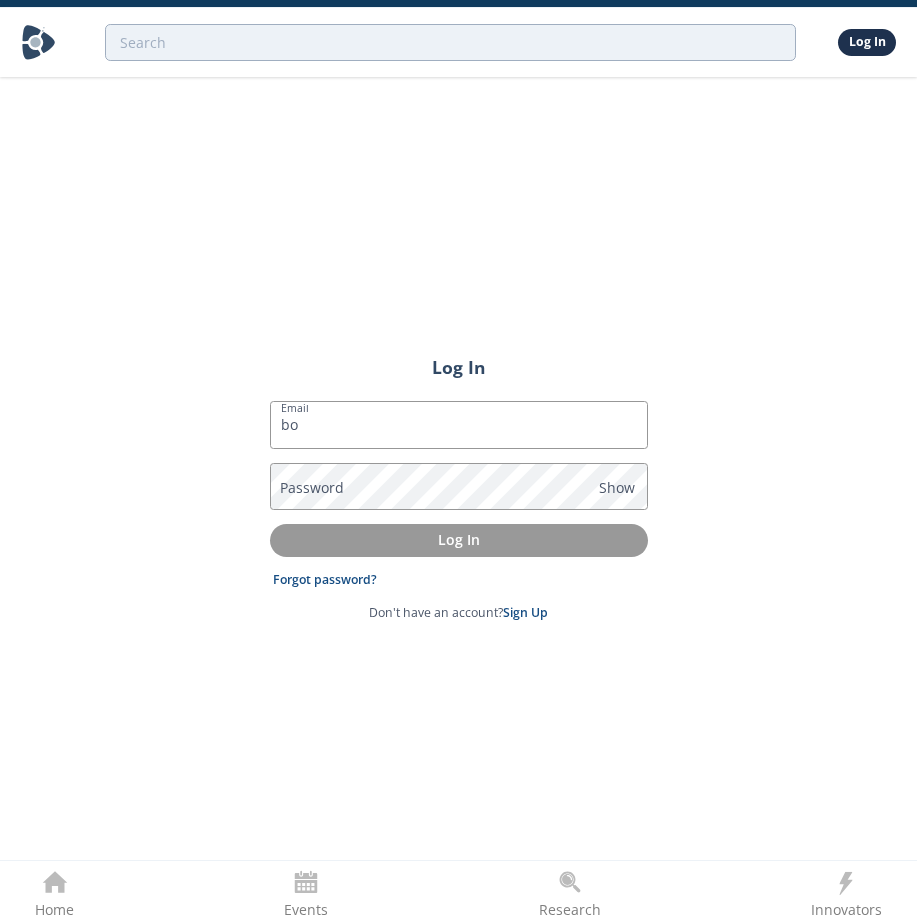 type on "[EMAIL_ADDRESS][DOMAIN_NAME]" 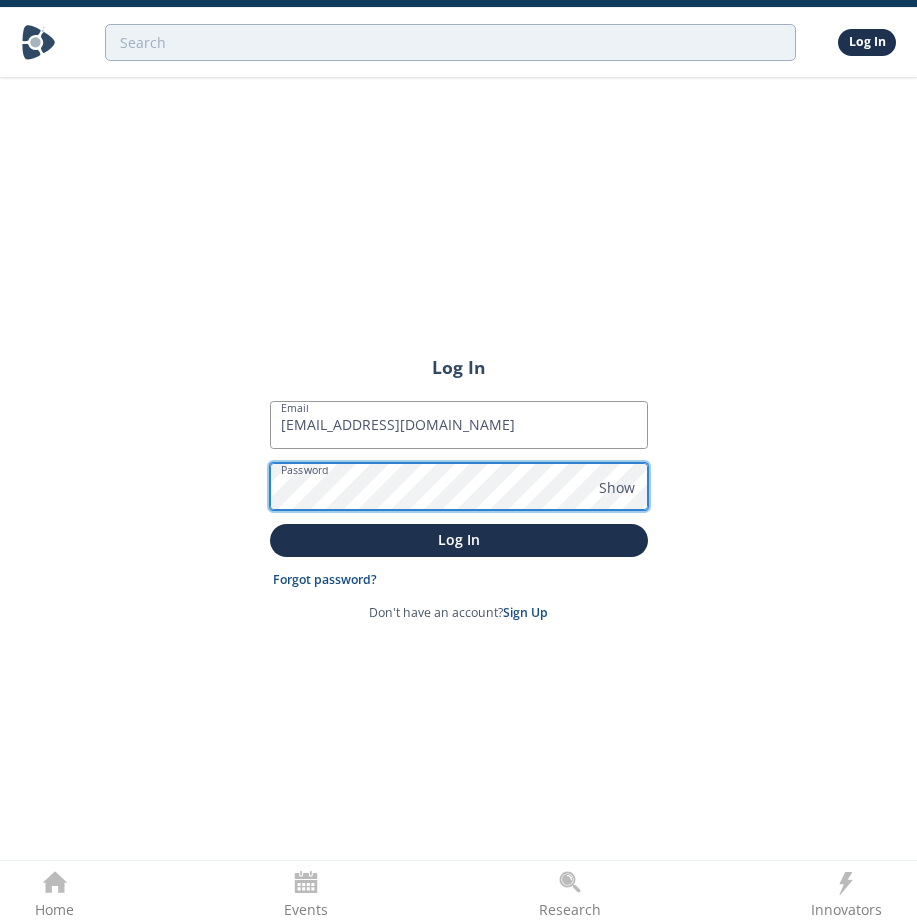 click on "Log In" at bounding box center (459, 540) 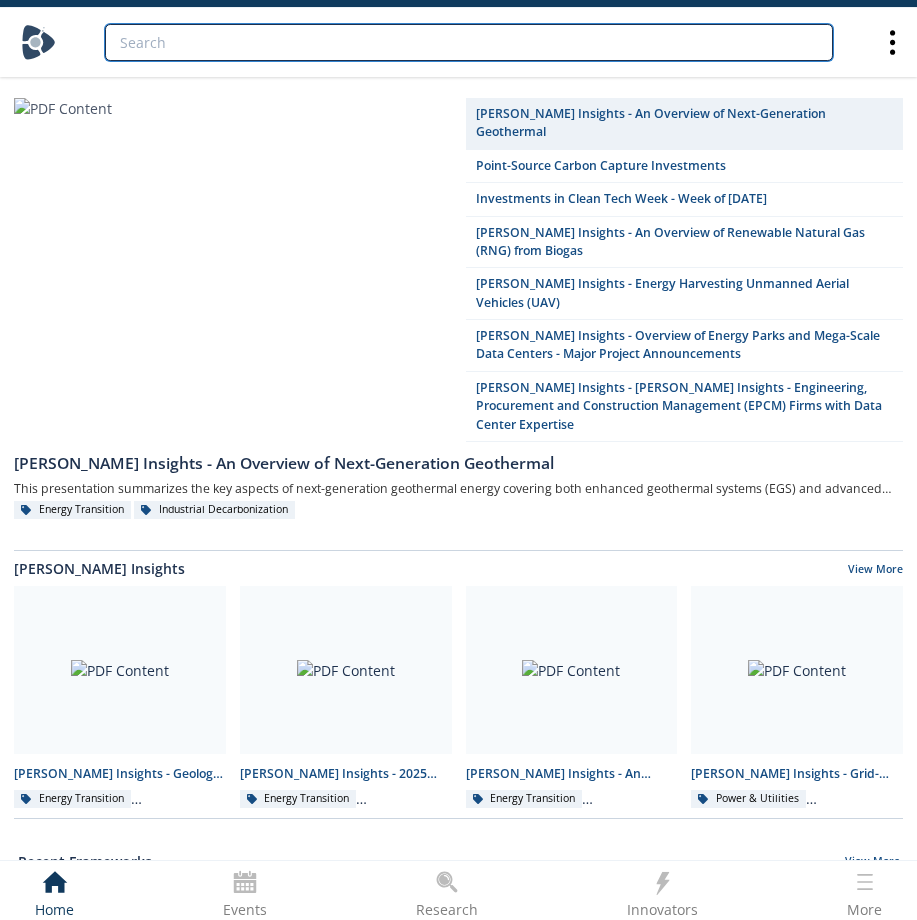 click at bounding box center (469, 42) 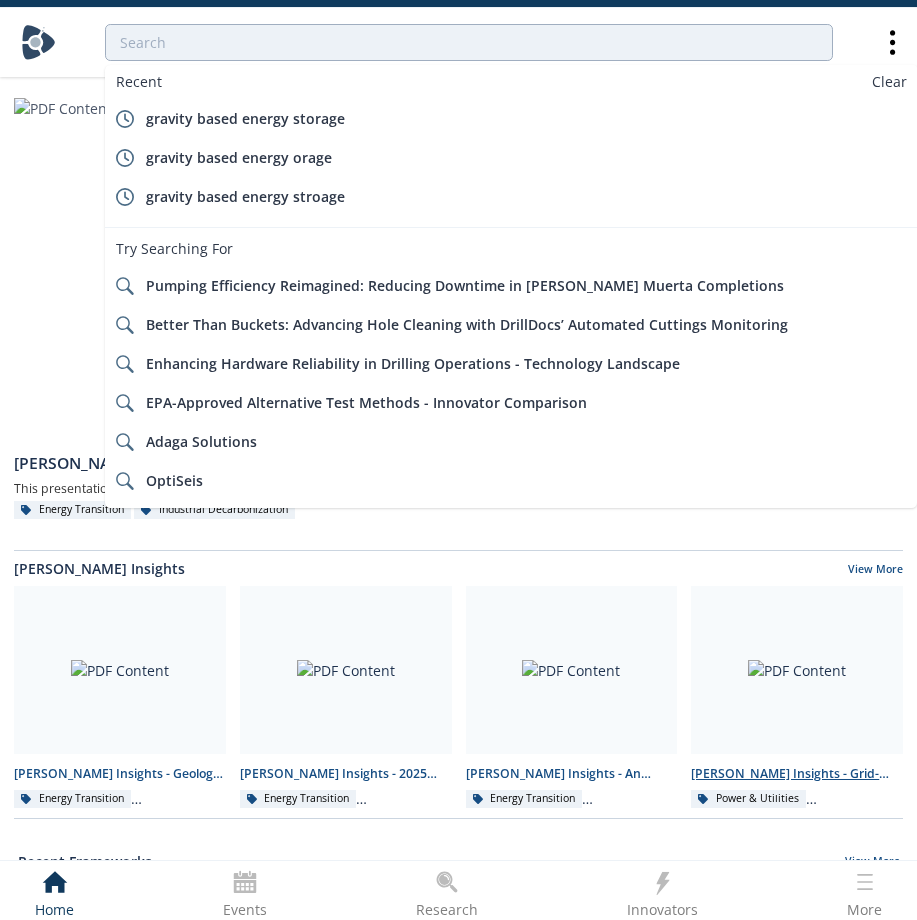 click at bounding box center (797, 670) 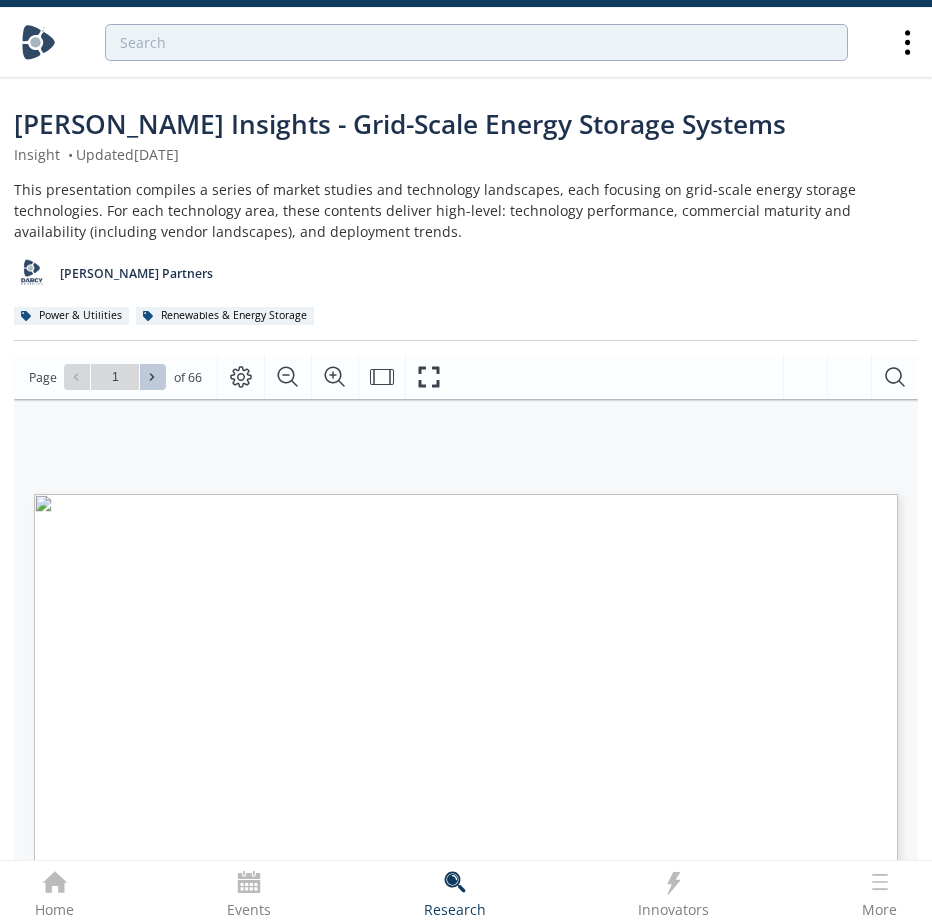 click 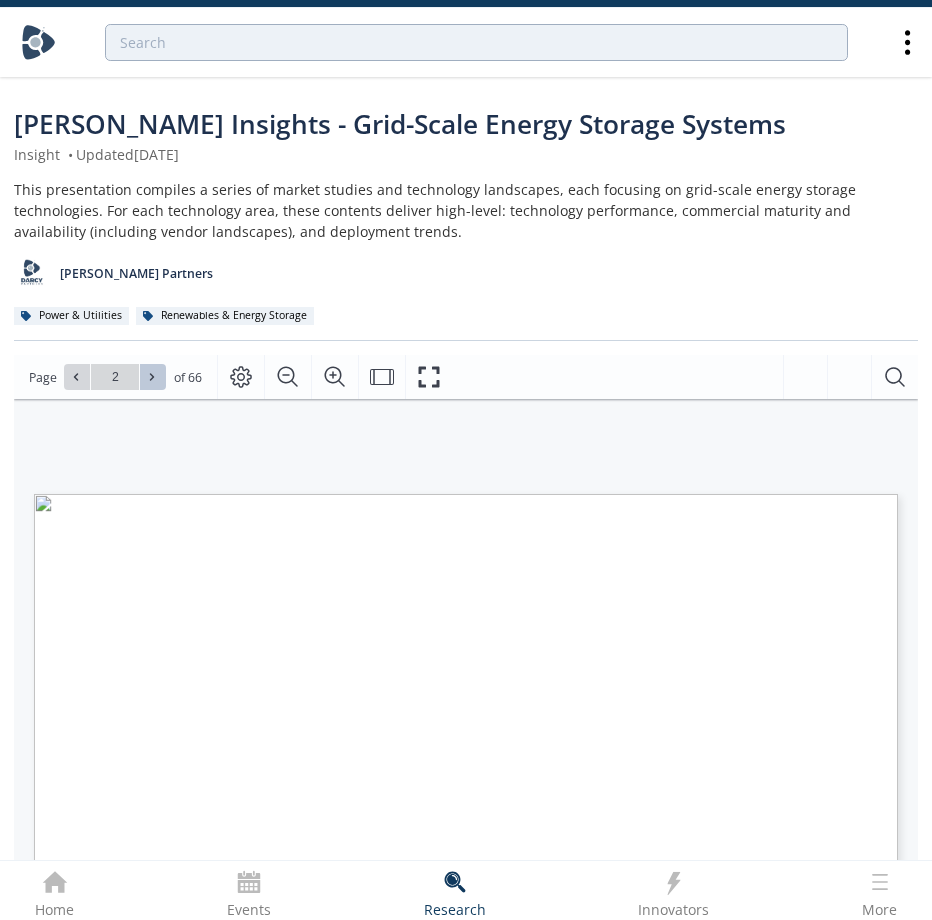 click 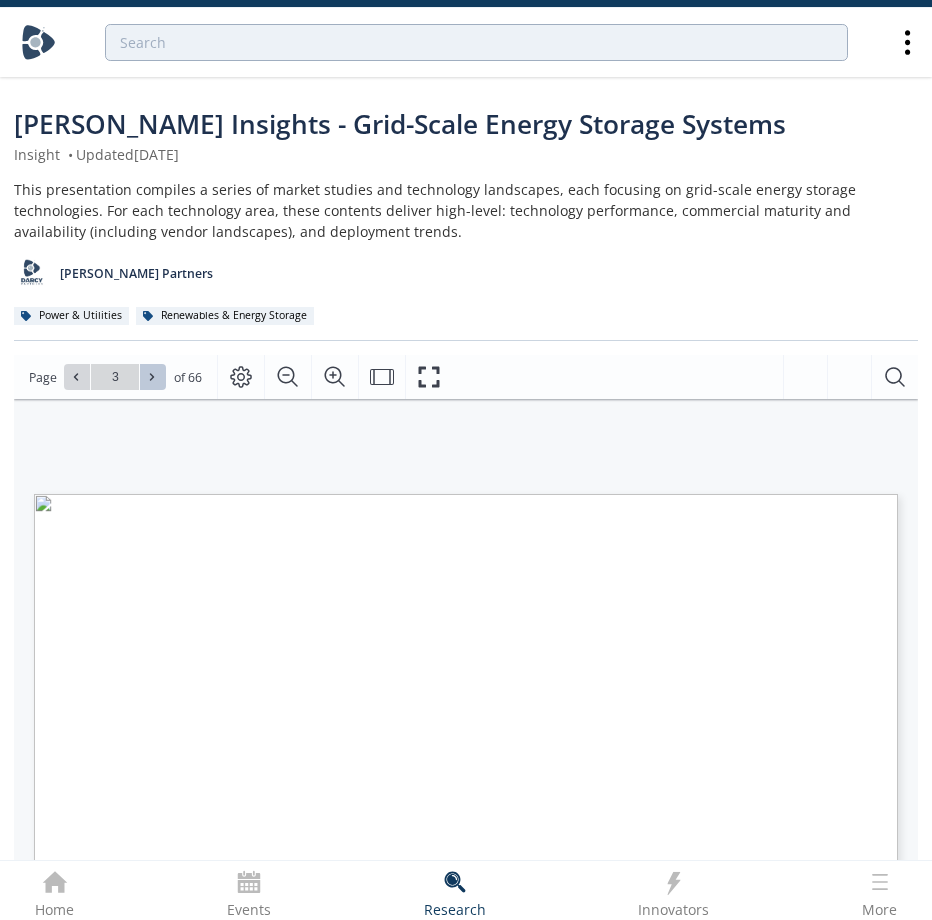 click 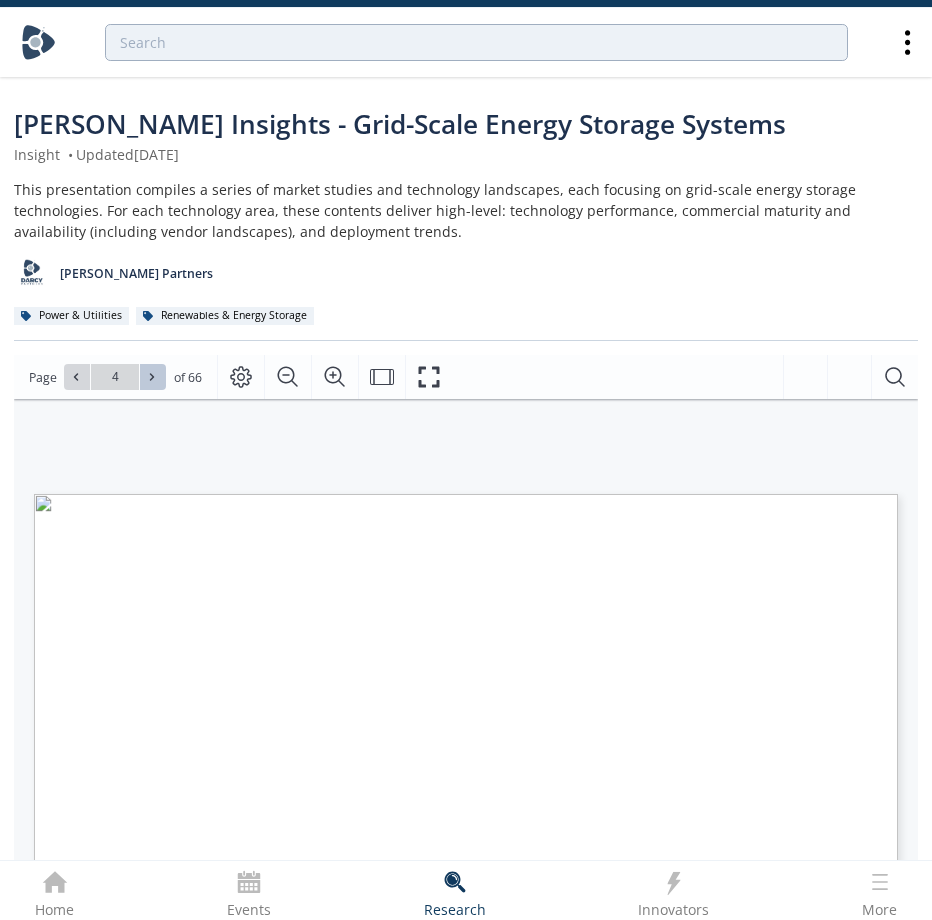 click 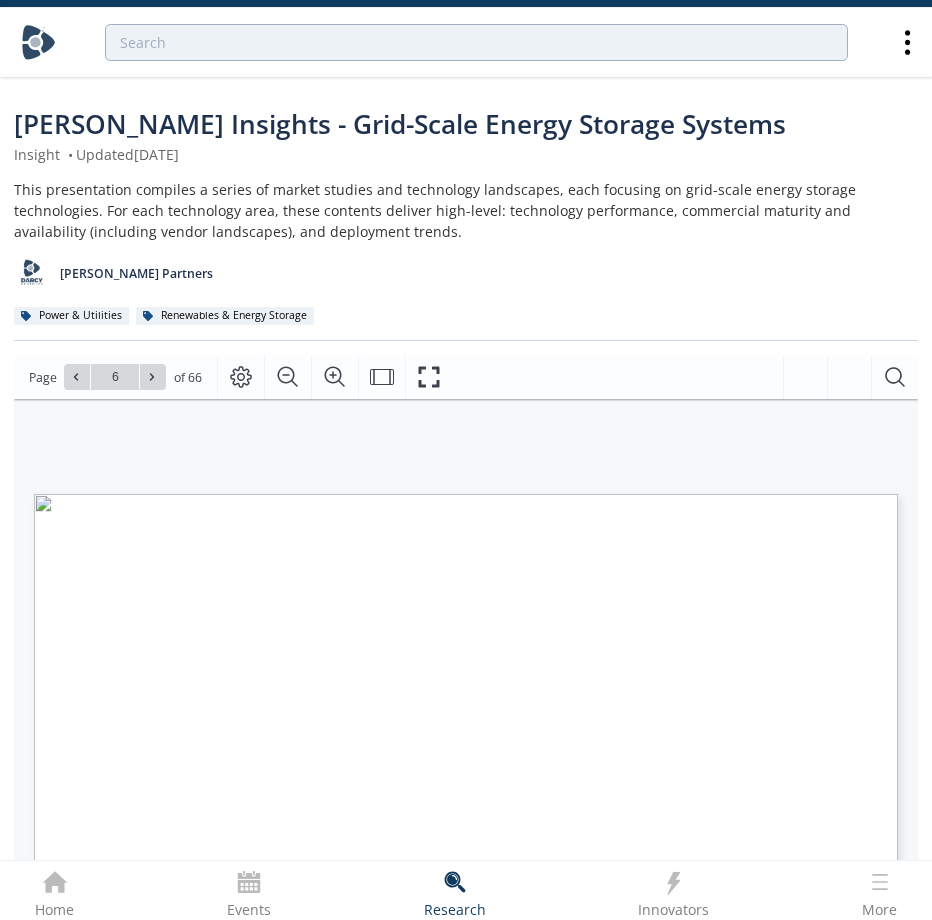 click 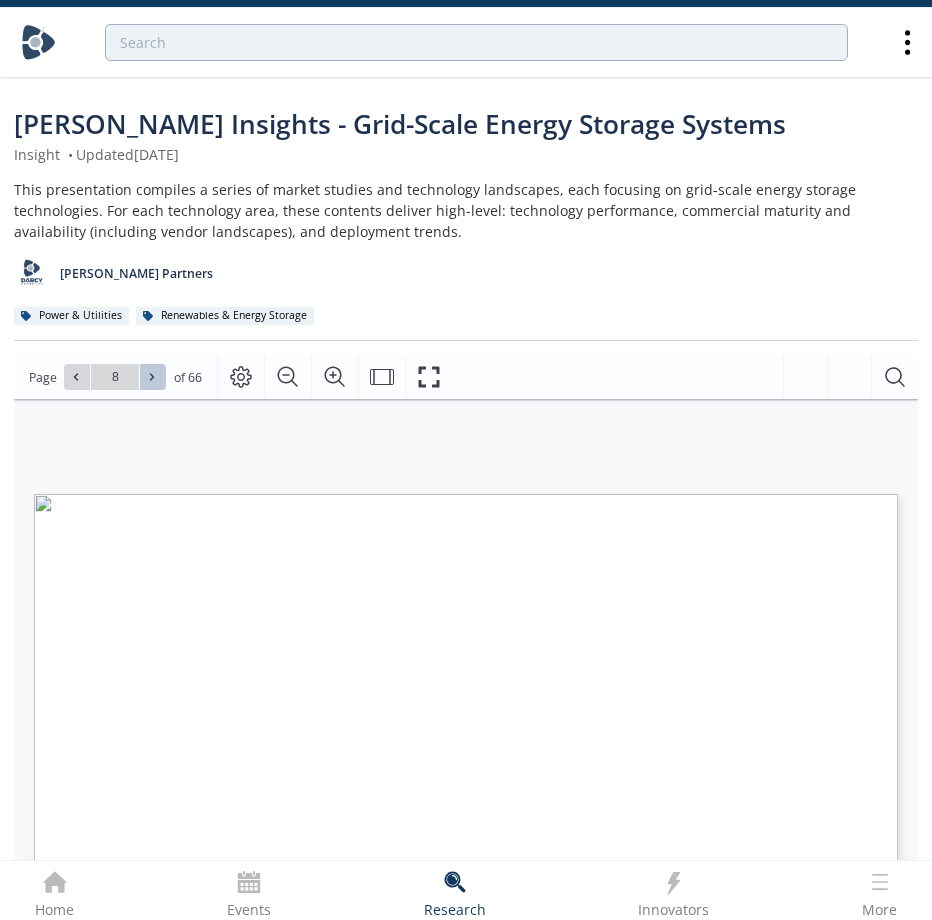 click 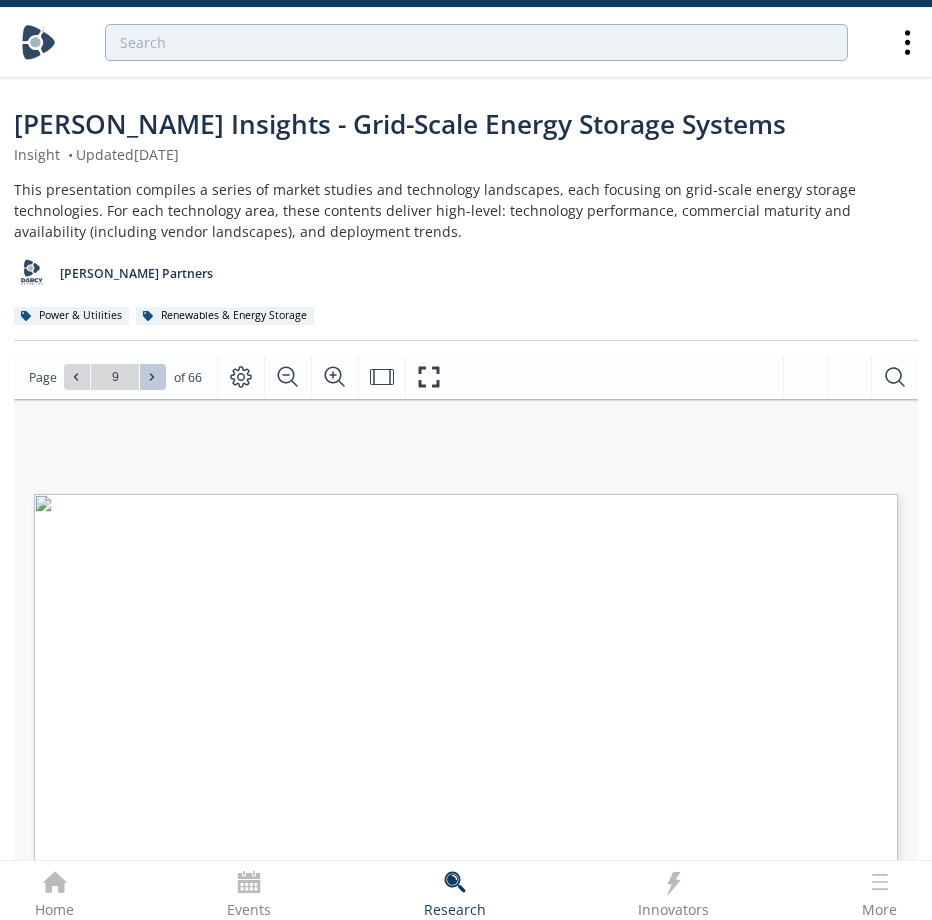click 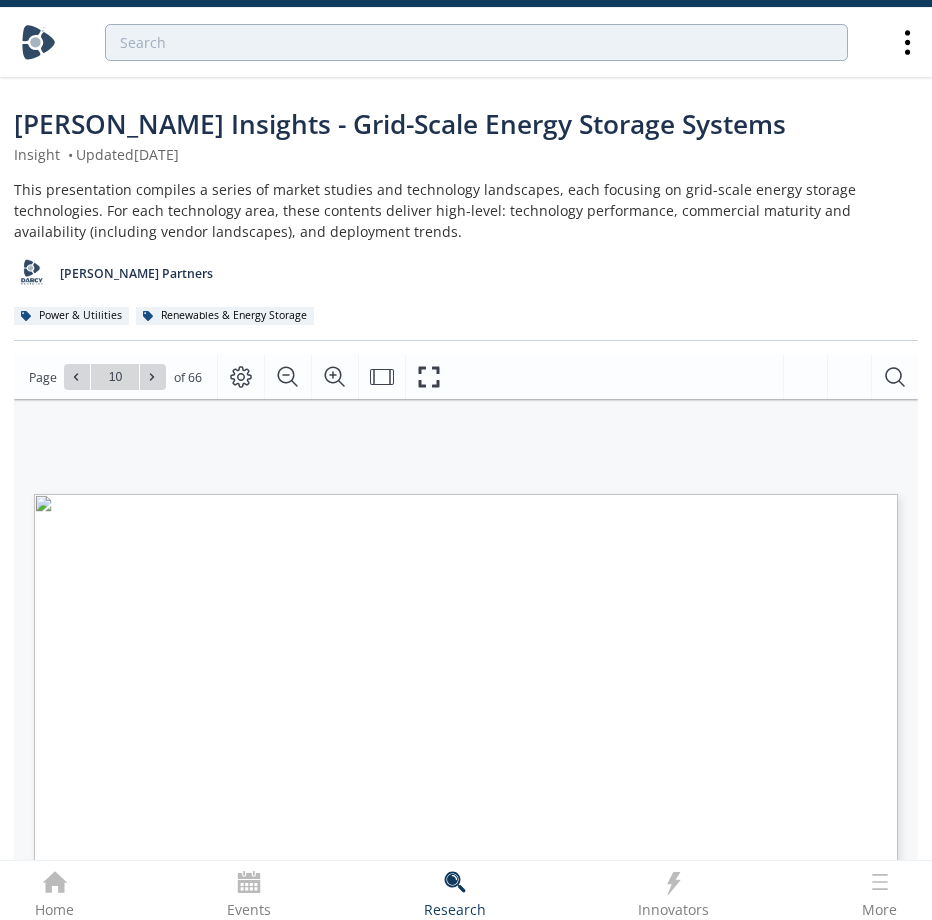 click 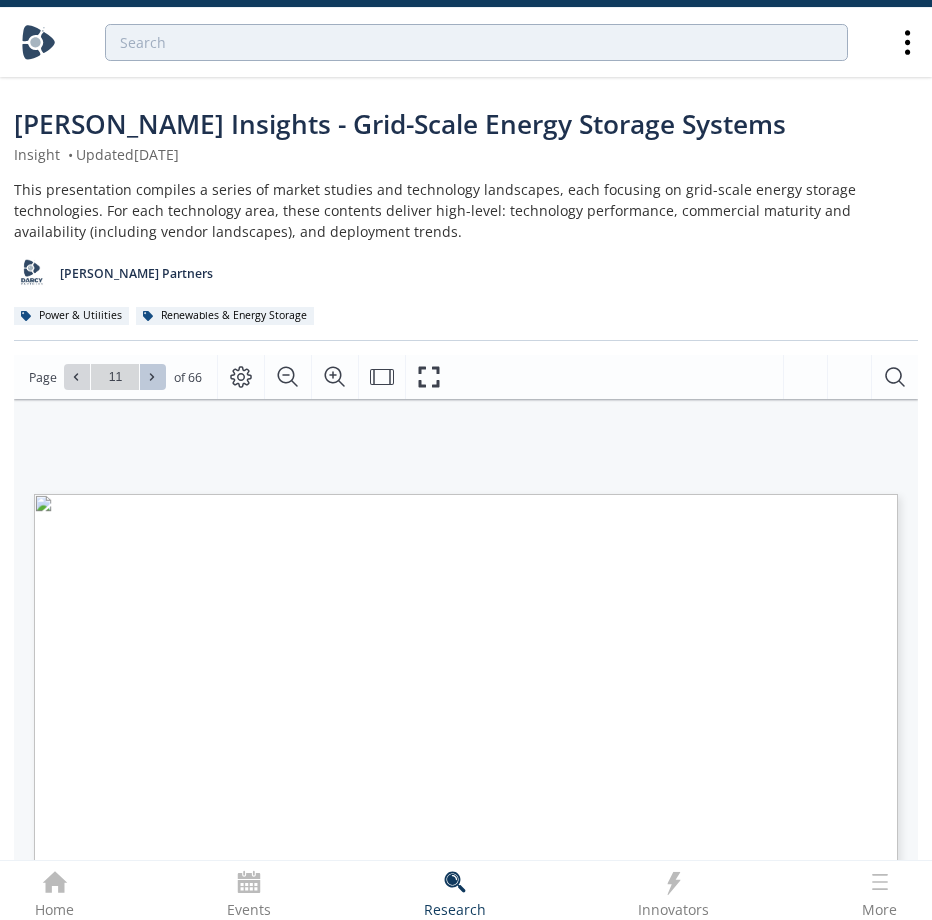 click 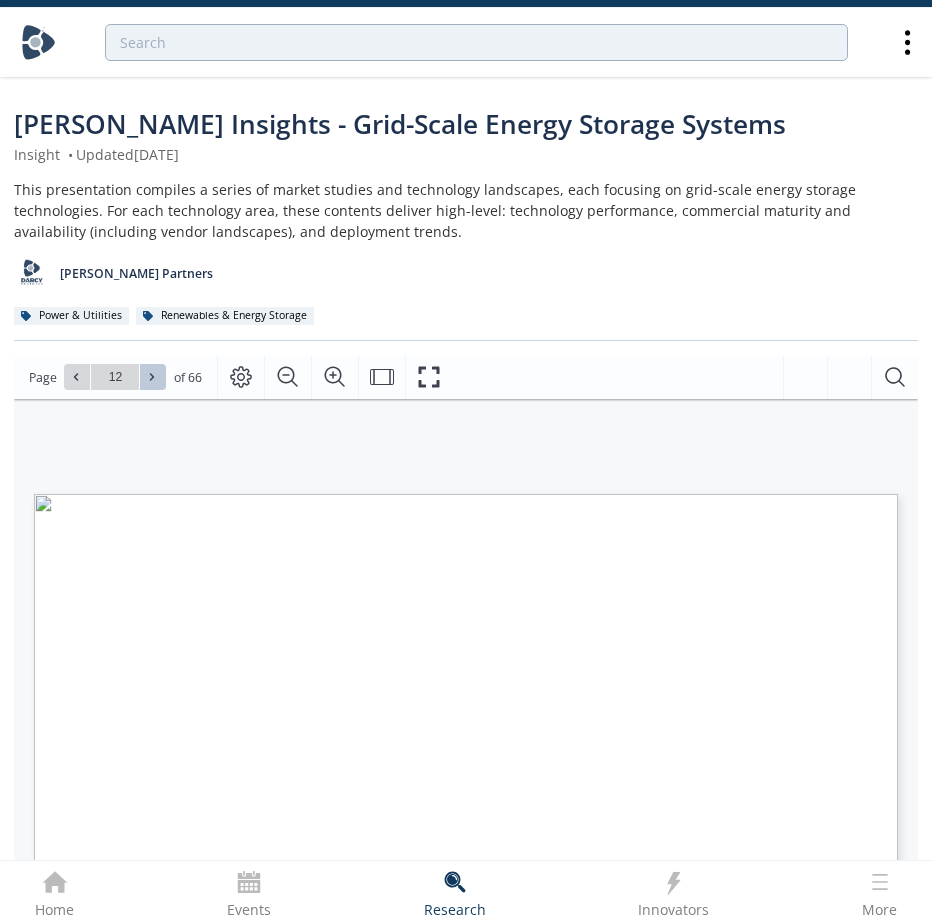 click 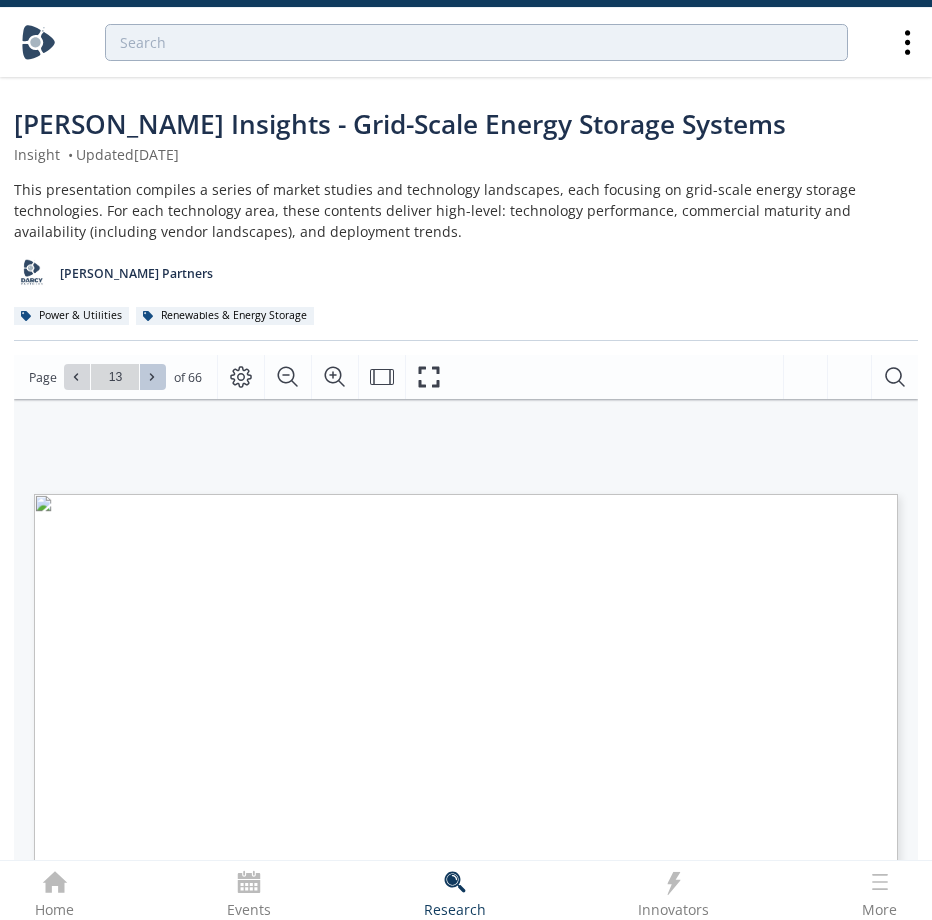 click 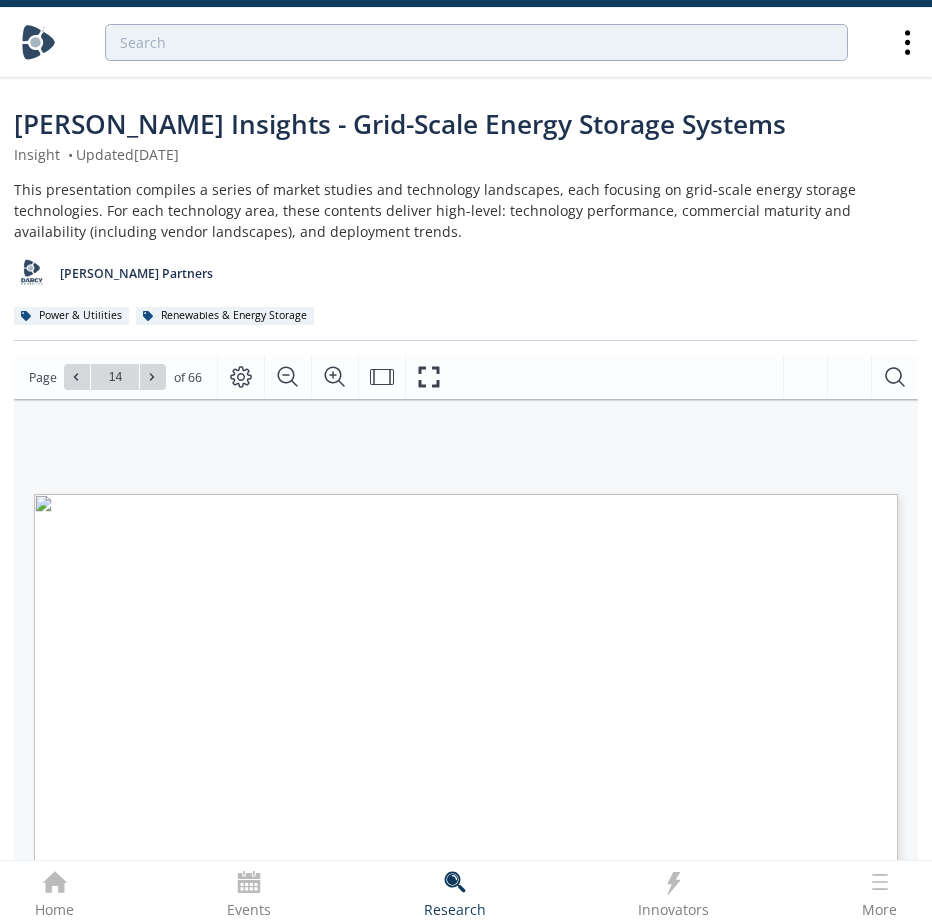 click 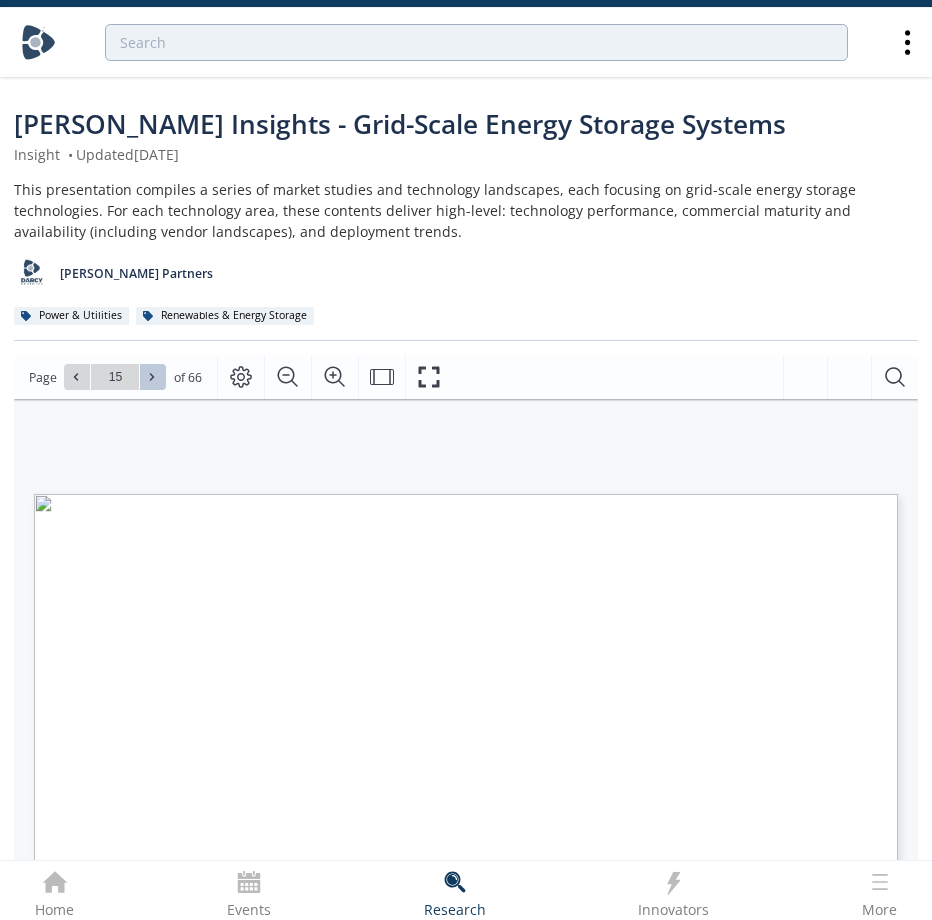 click 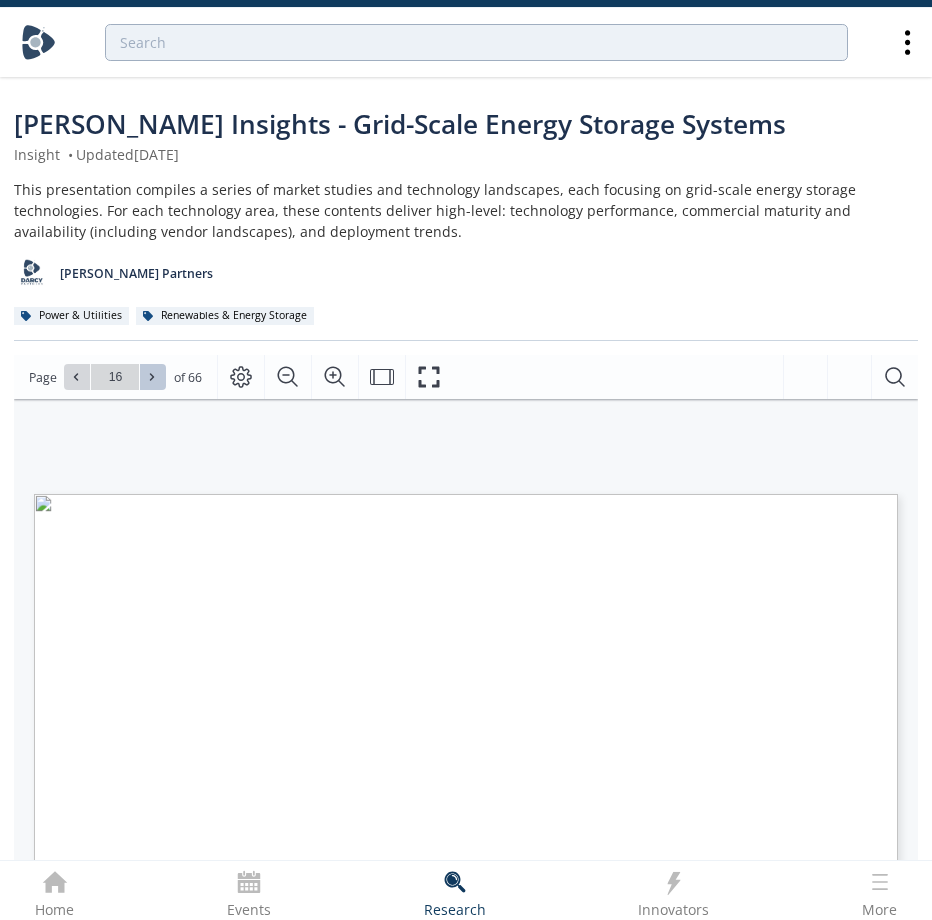 click 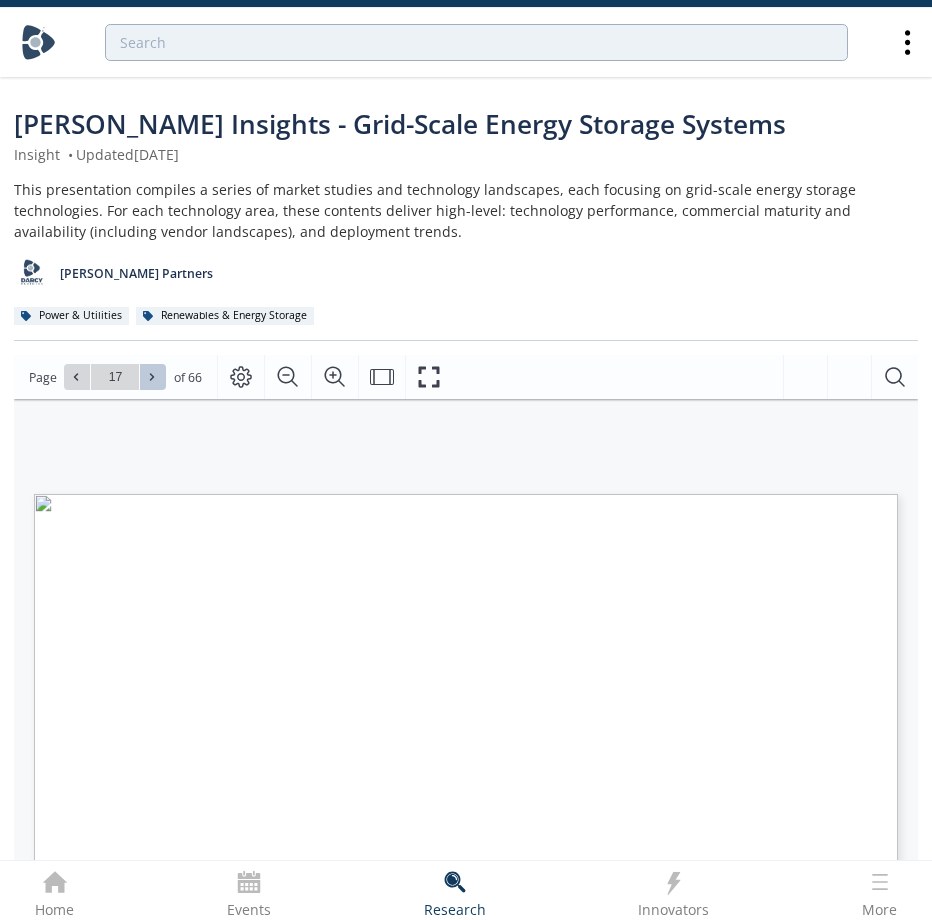 click 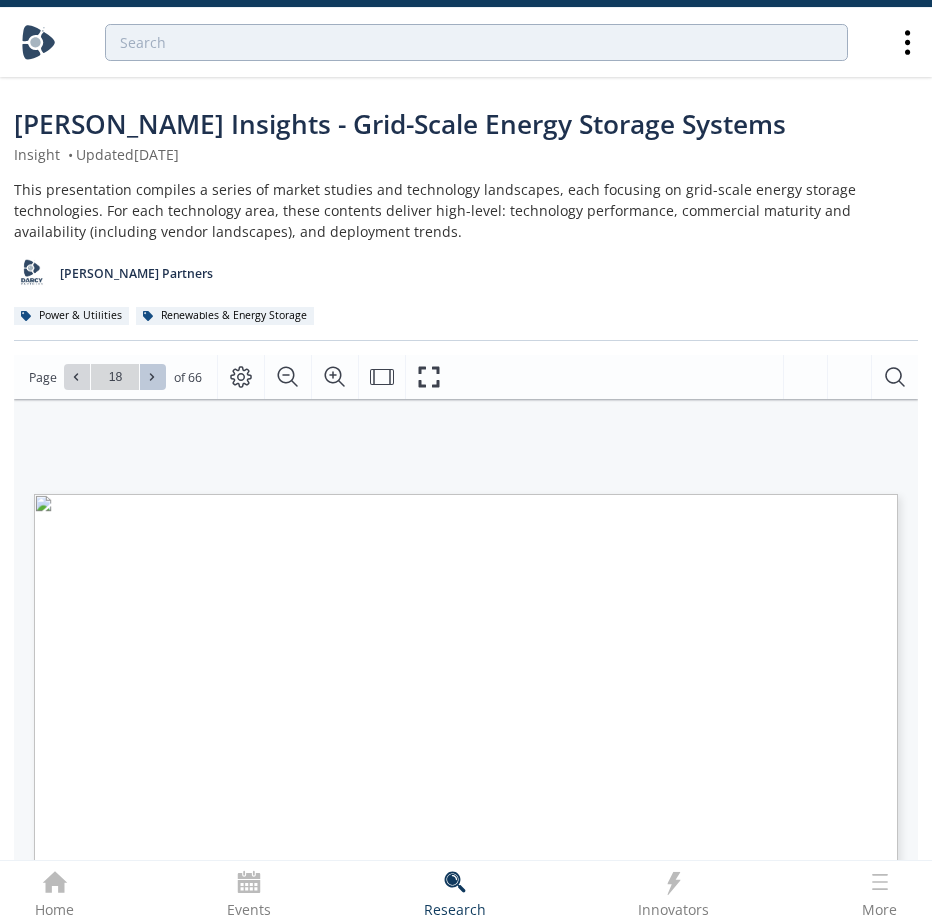 click 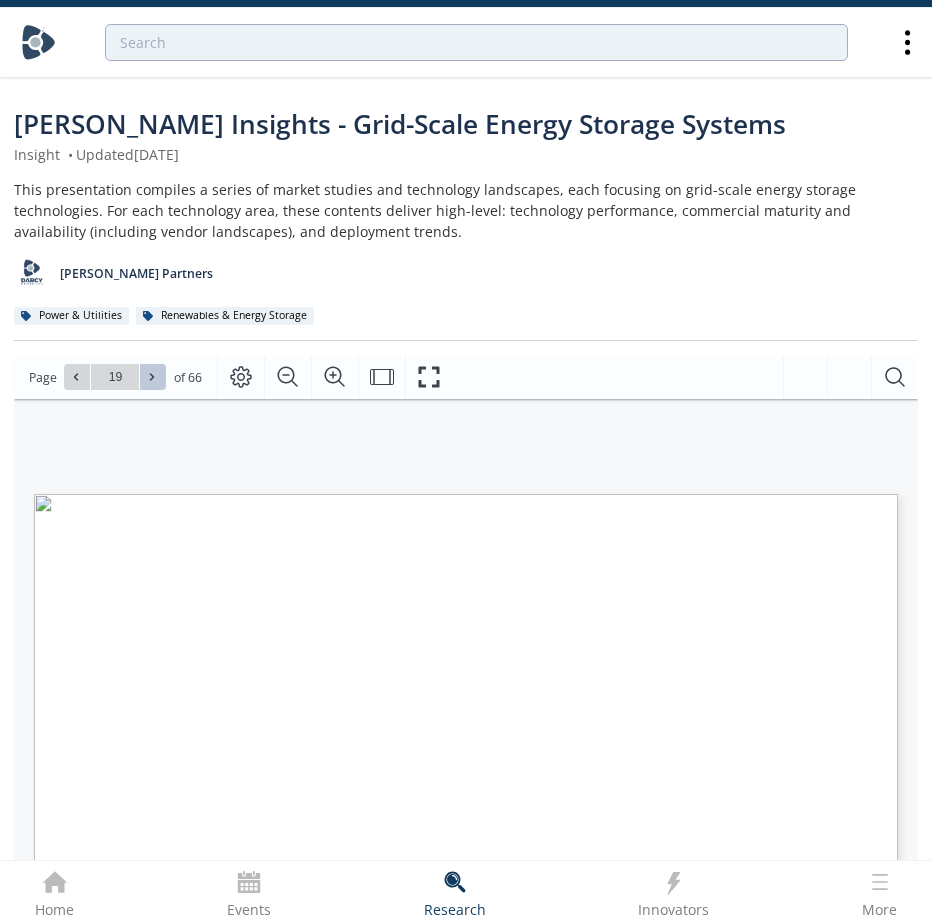 click 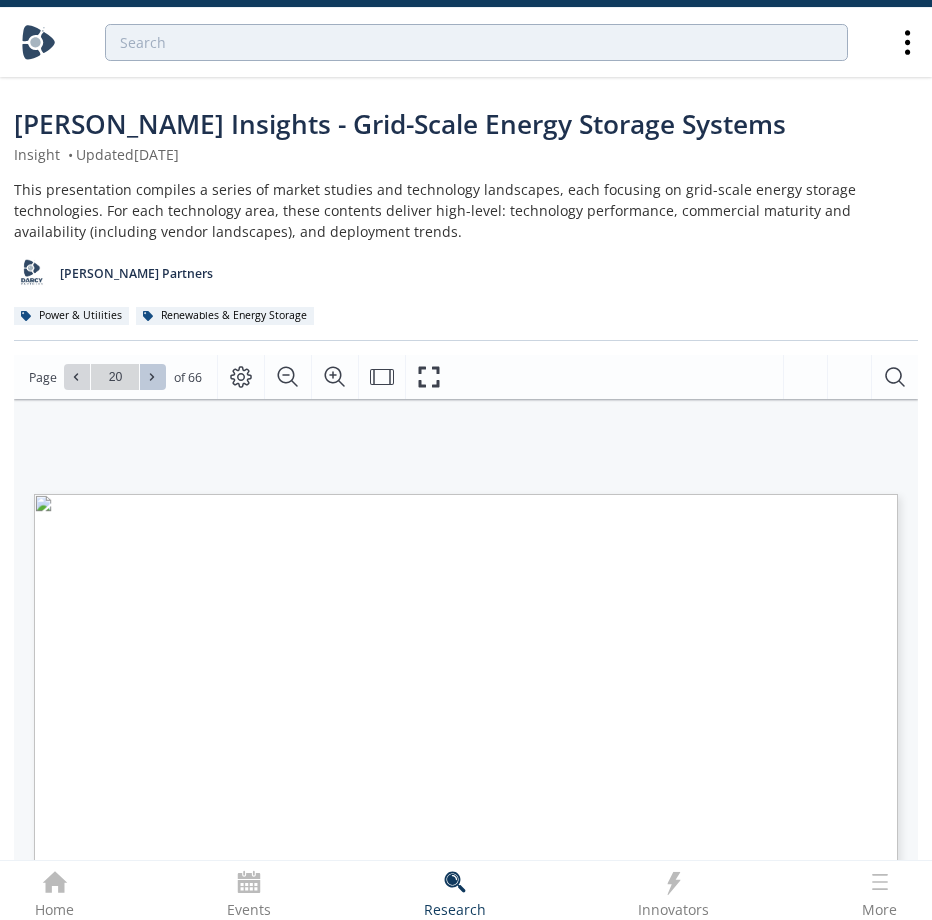 click 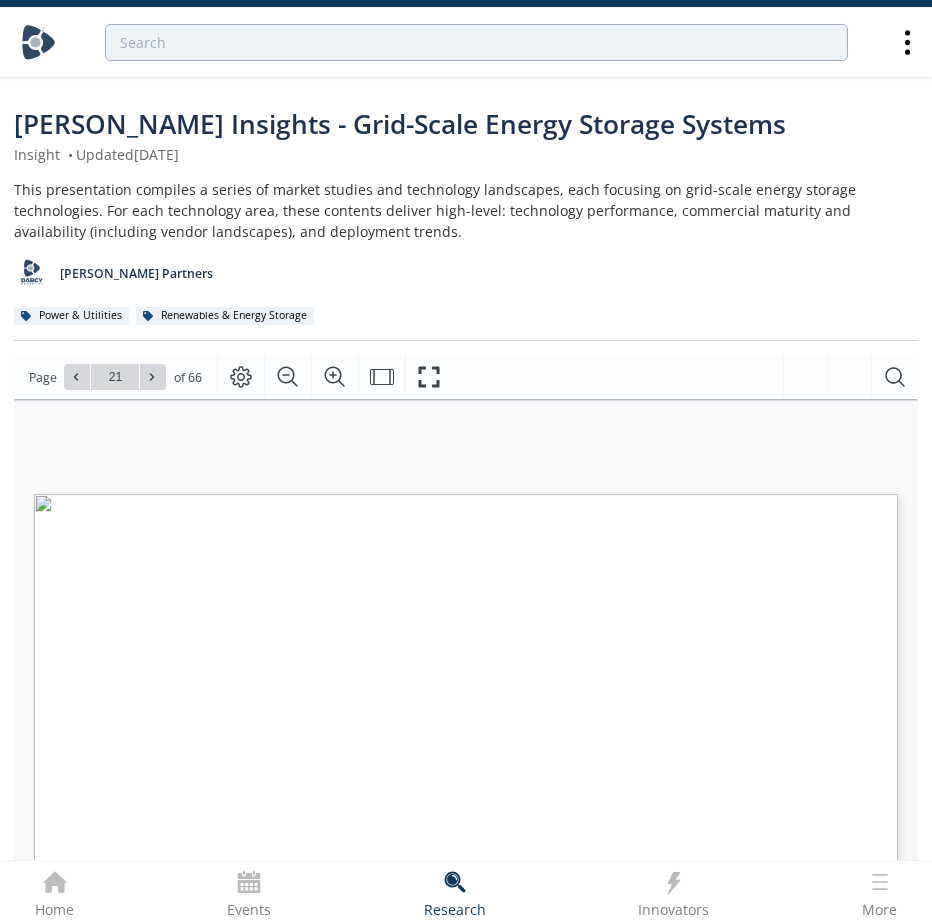 click 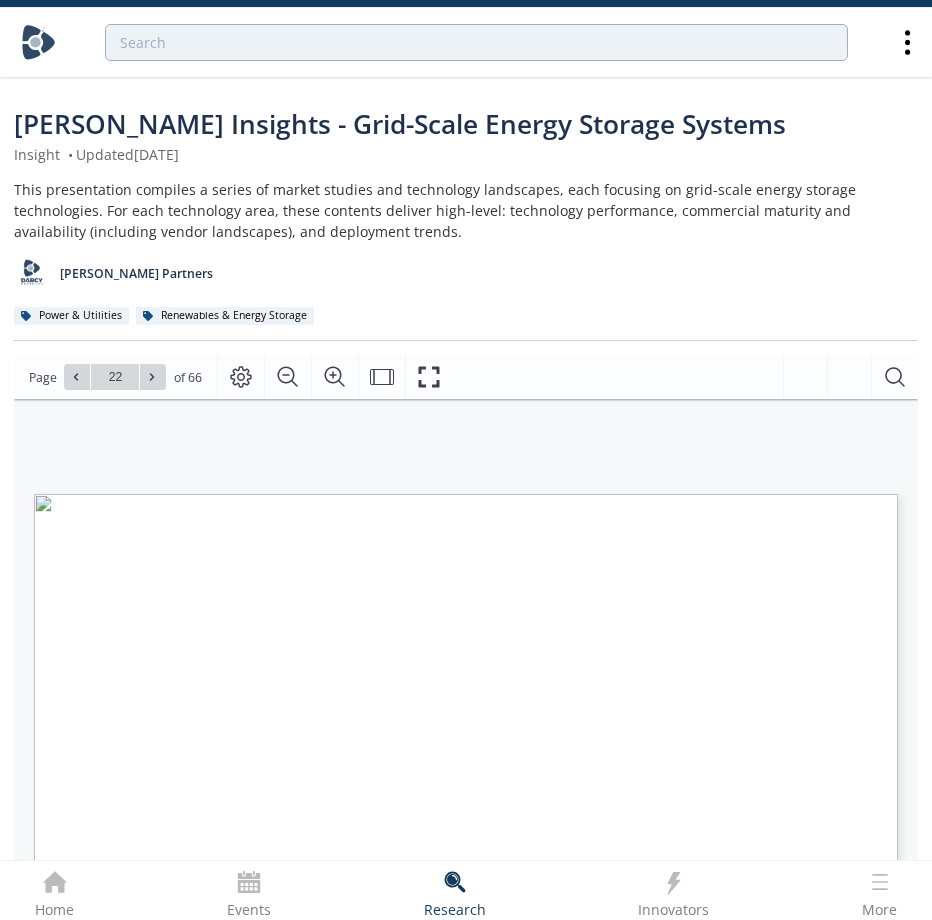 click 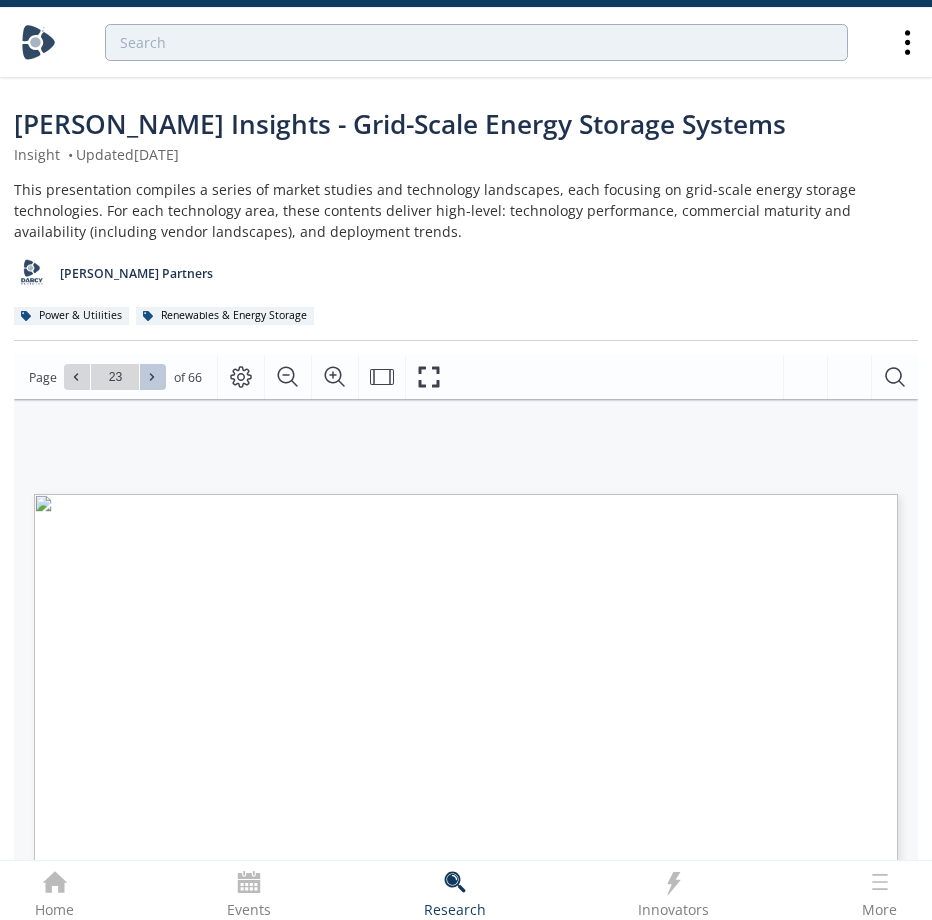 click 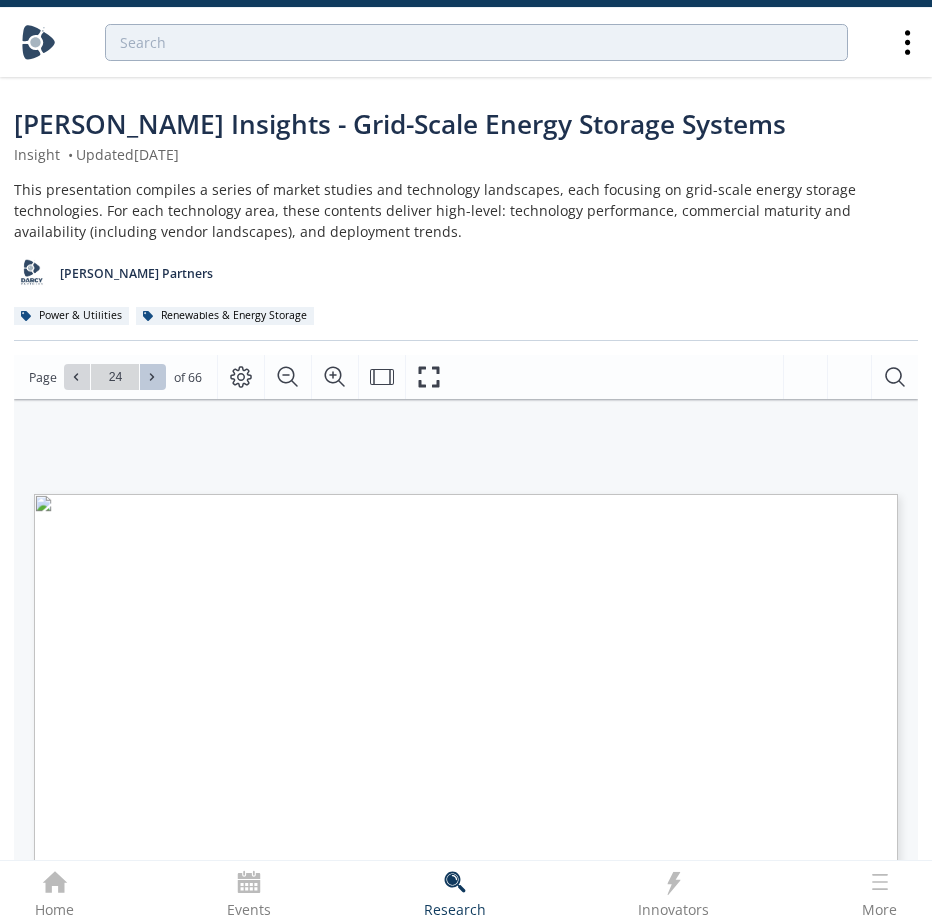 click 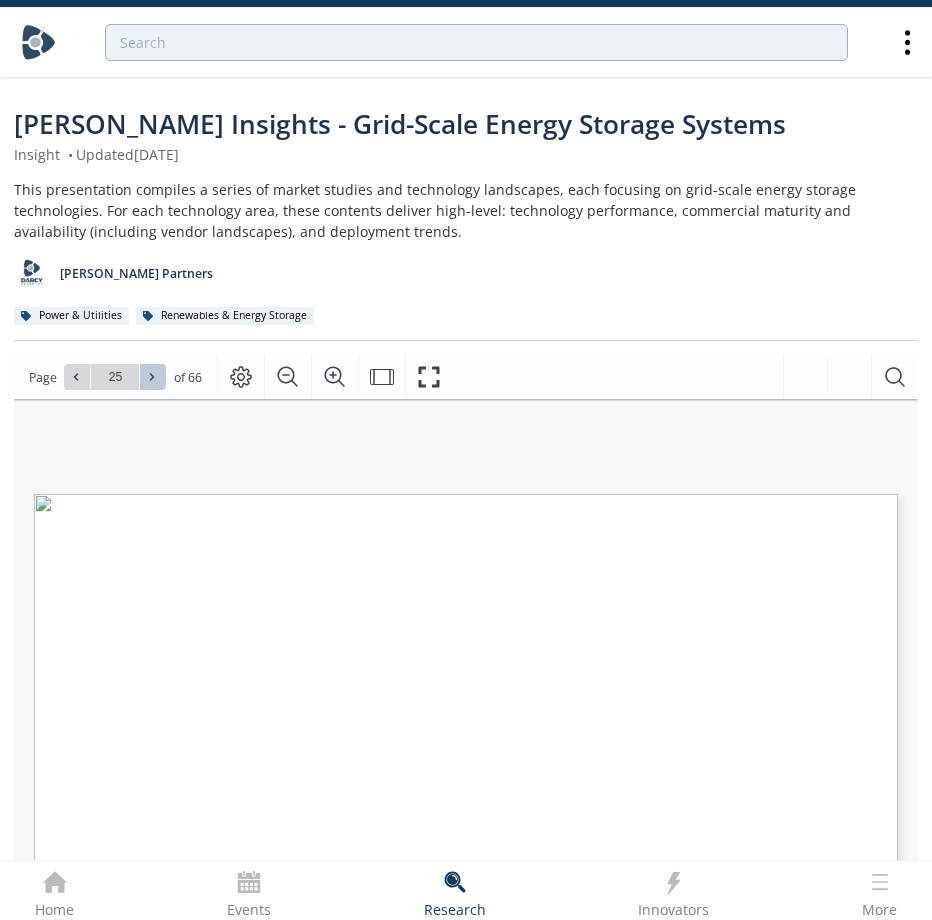 click 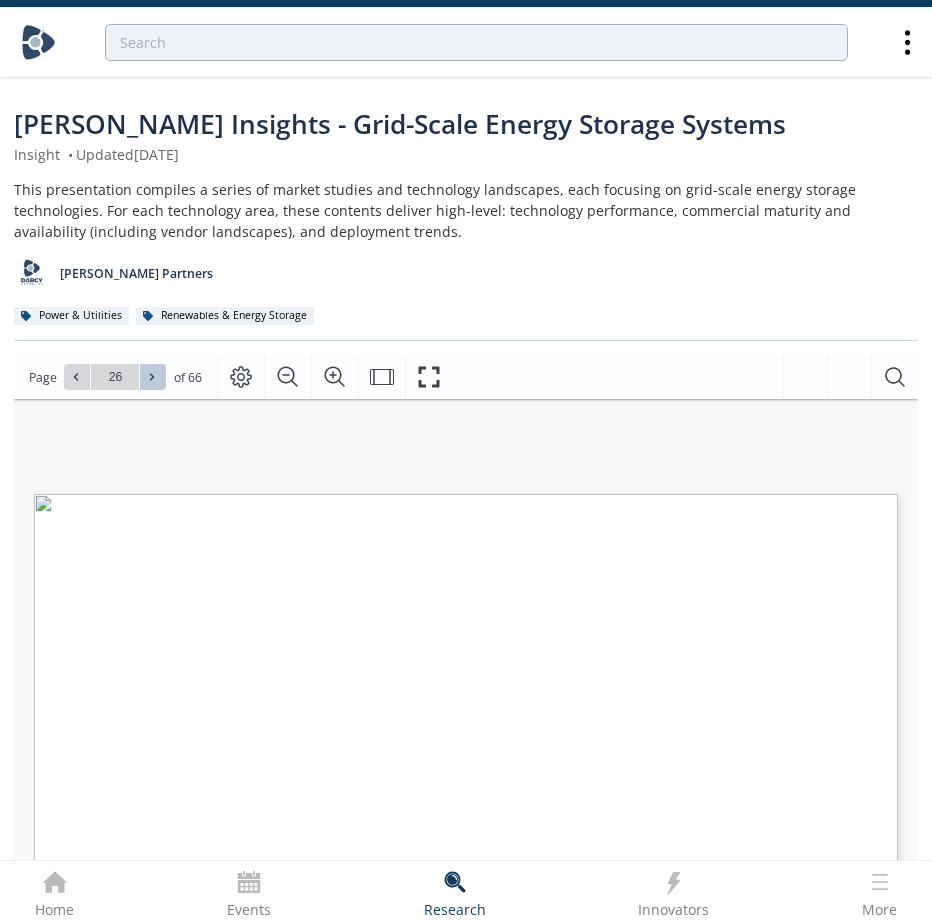click 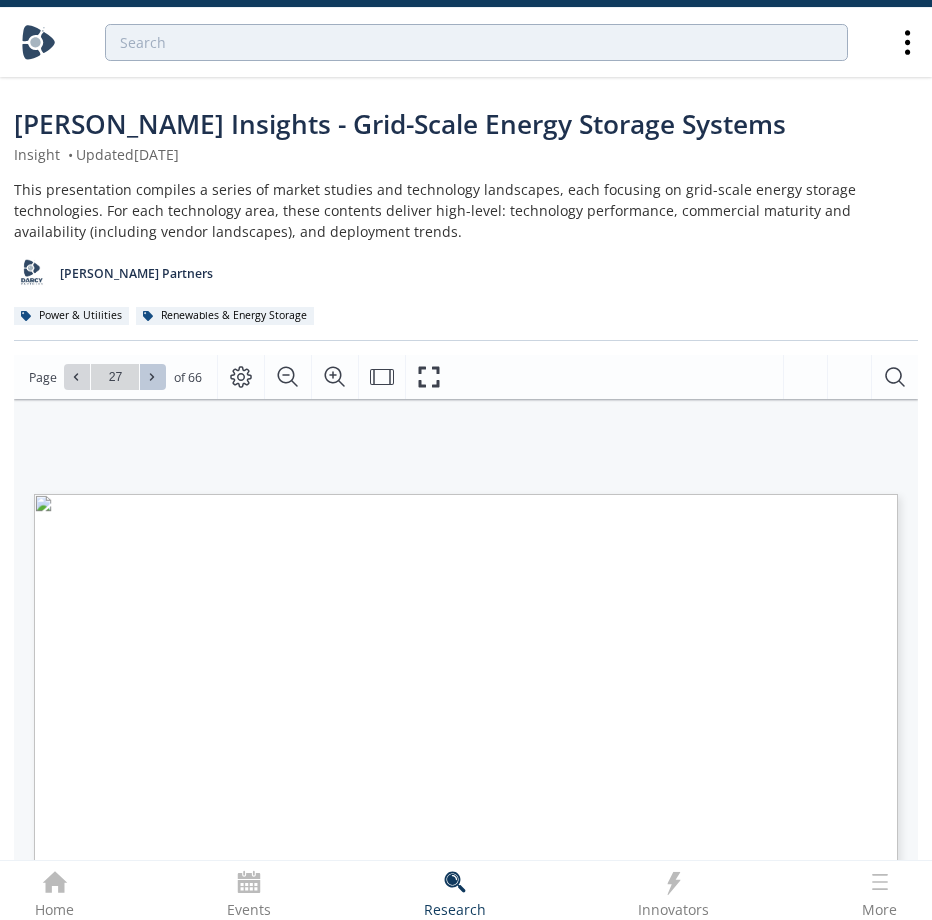 click 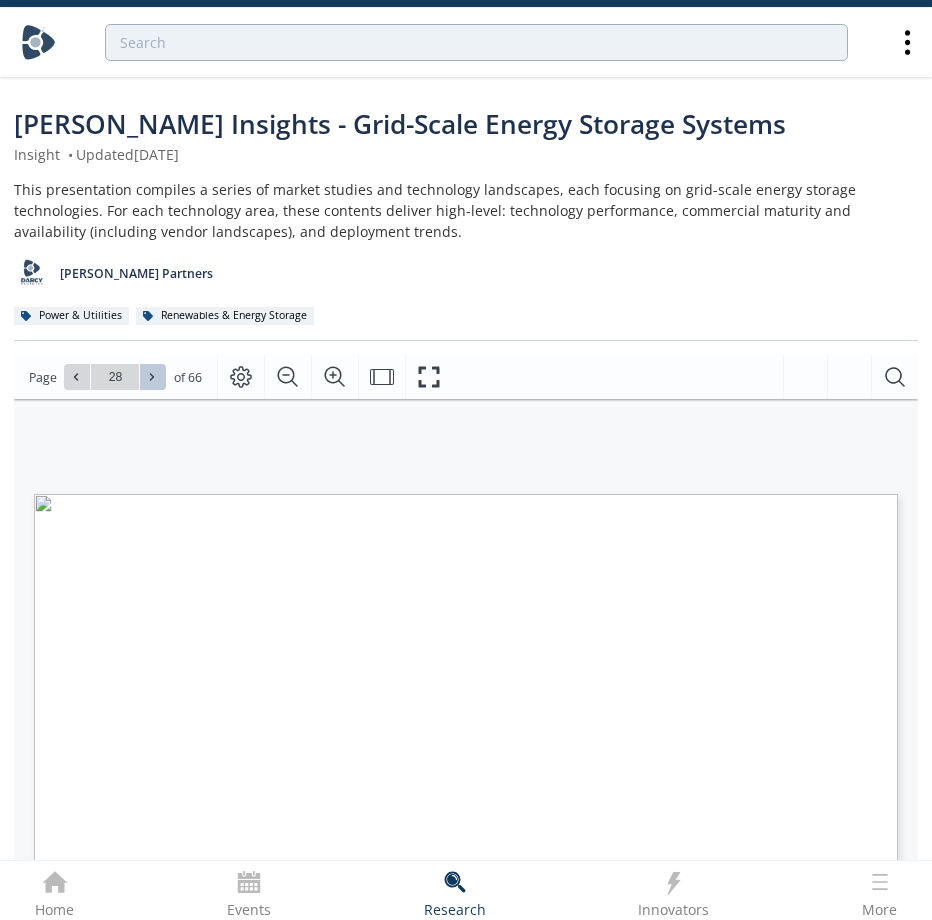 click 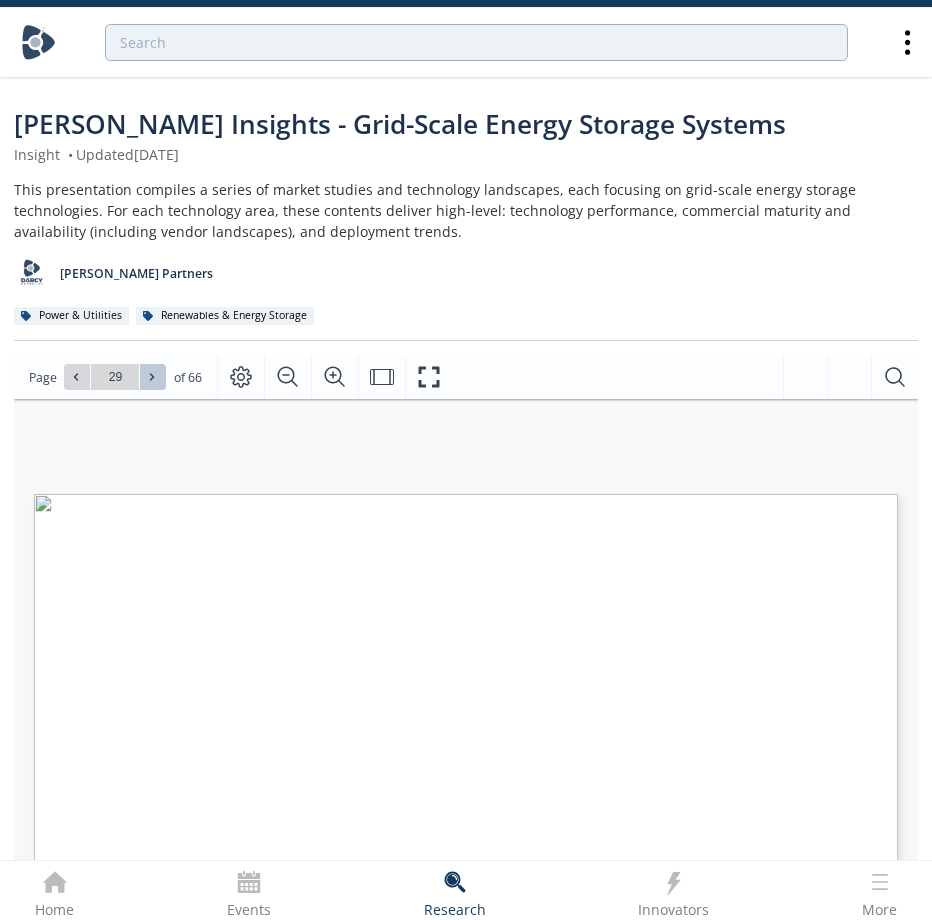 click 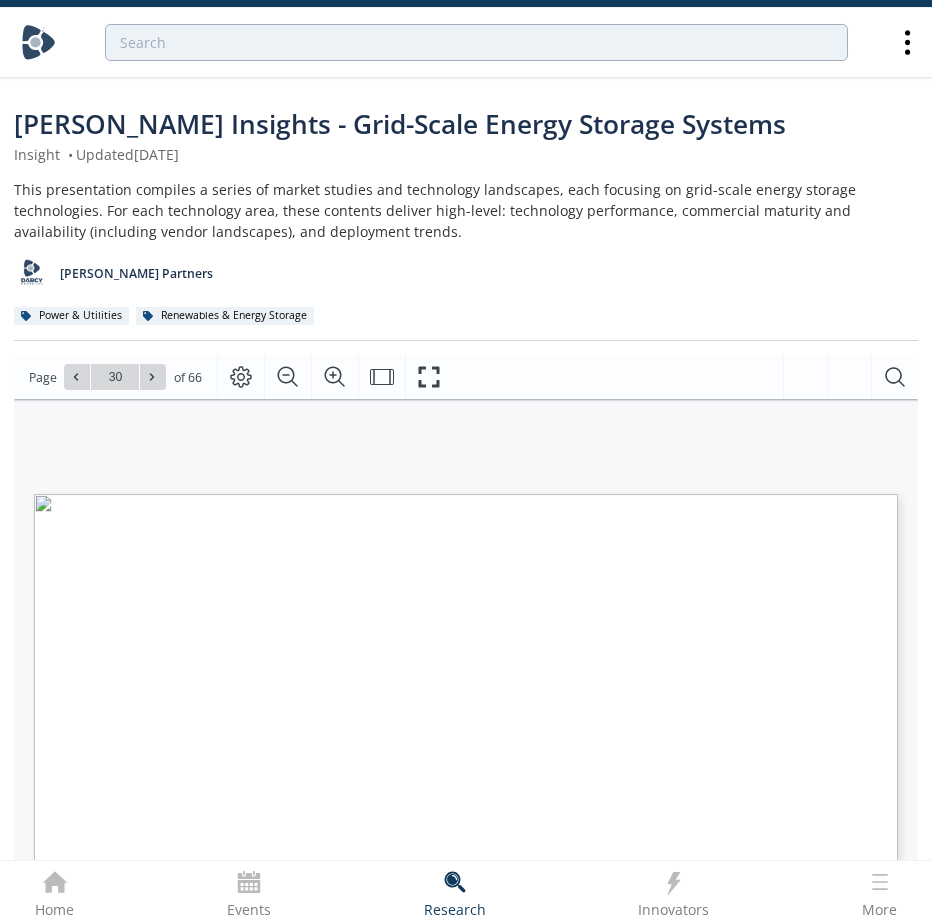 click 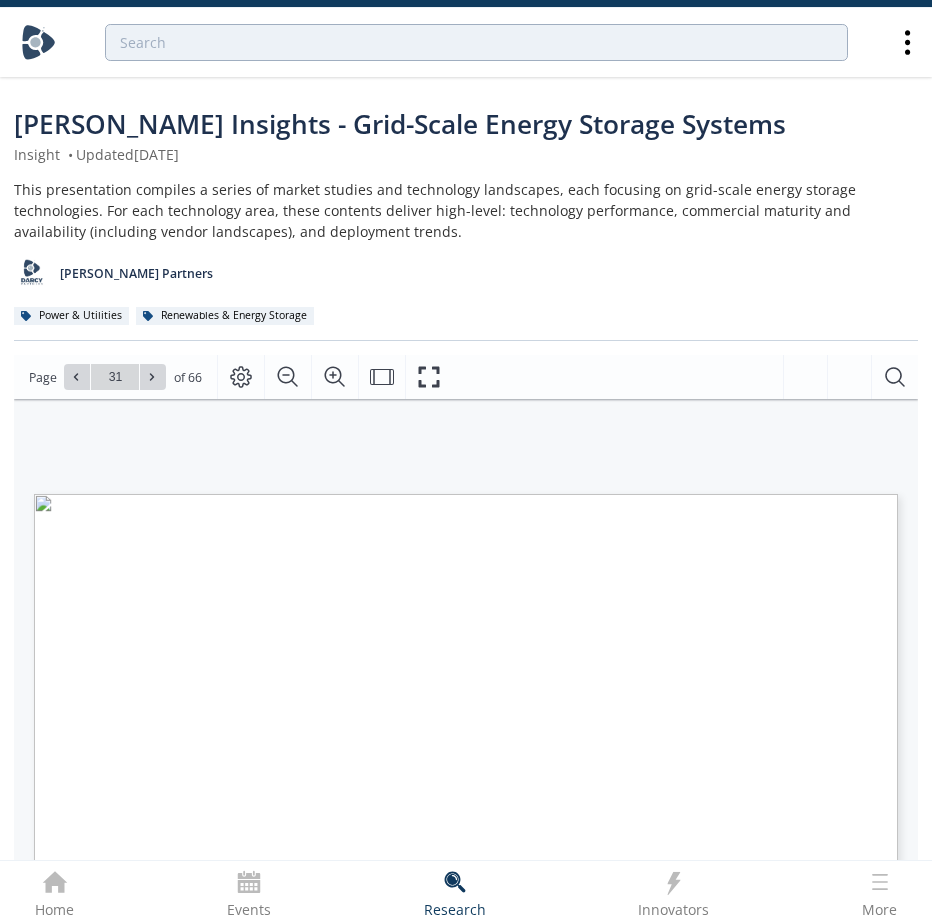 click 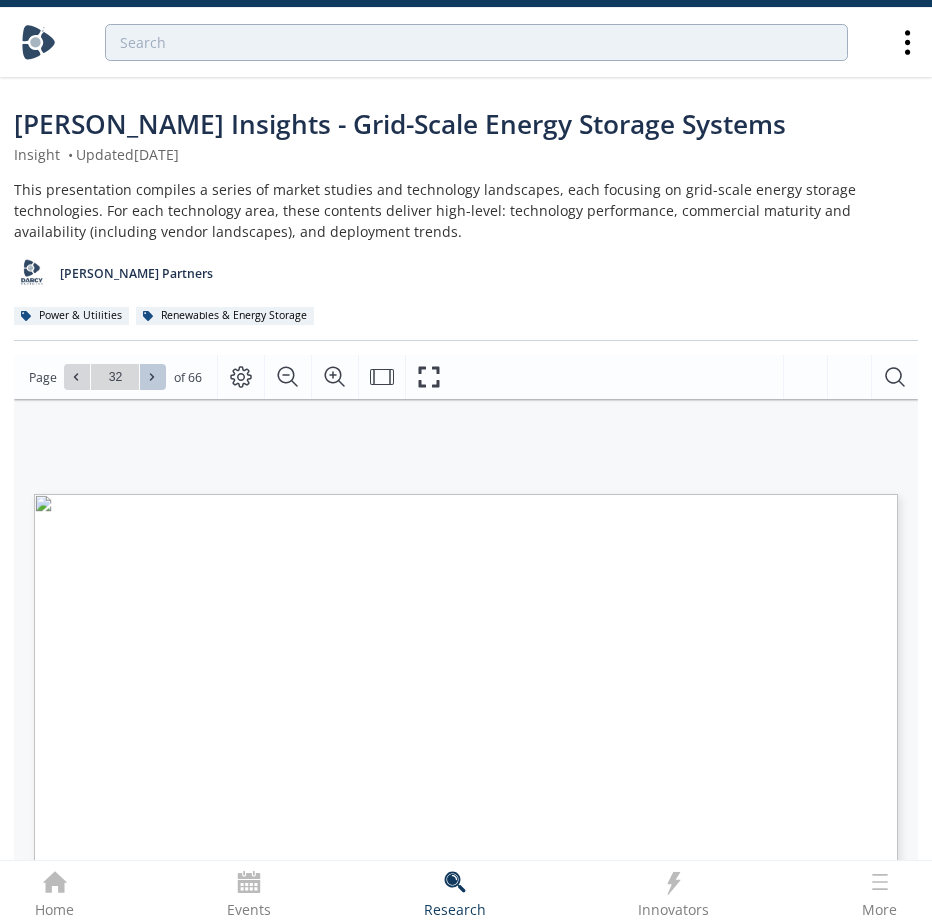 click 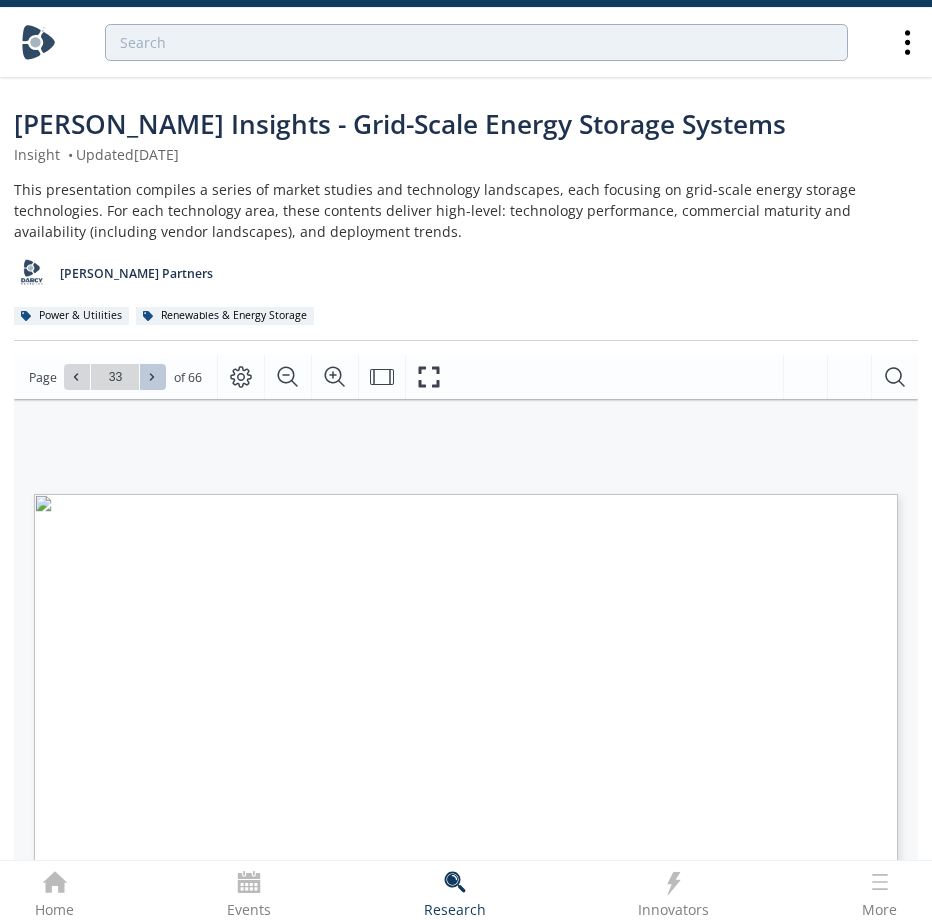 click 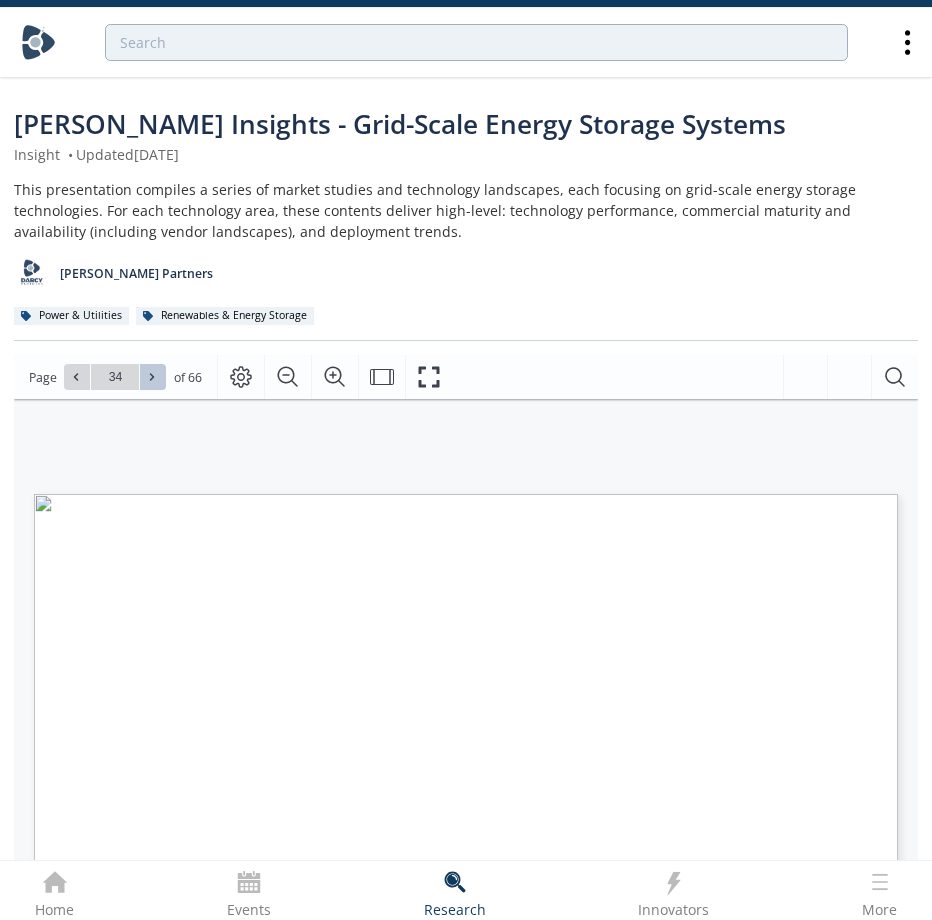 click 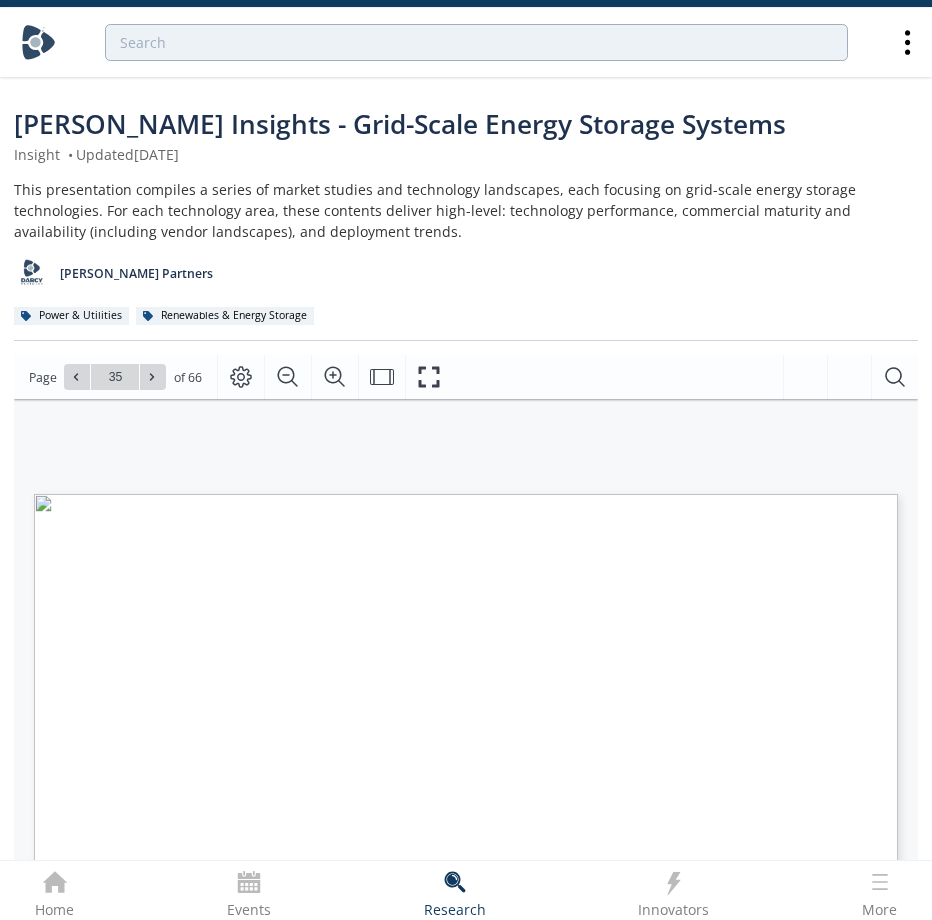 click 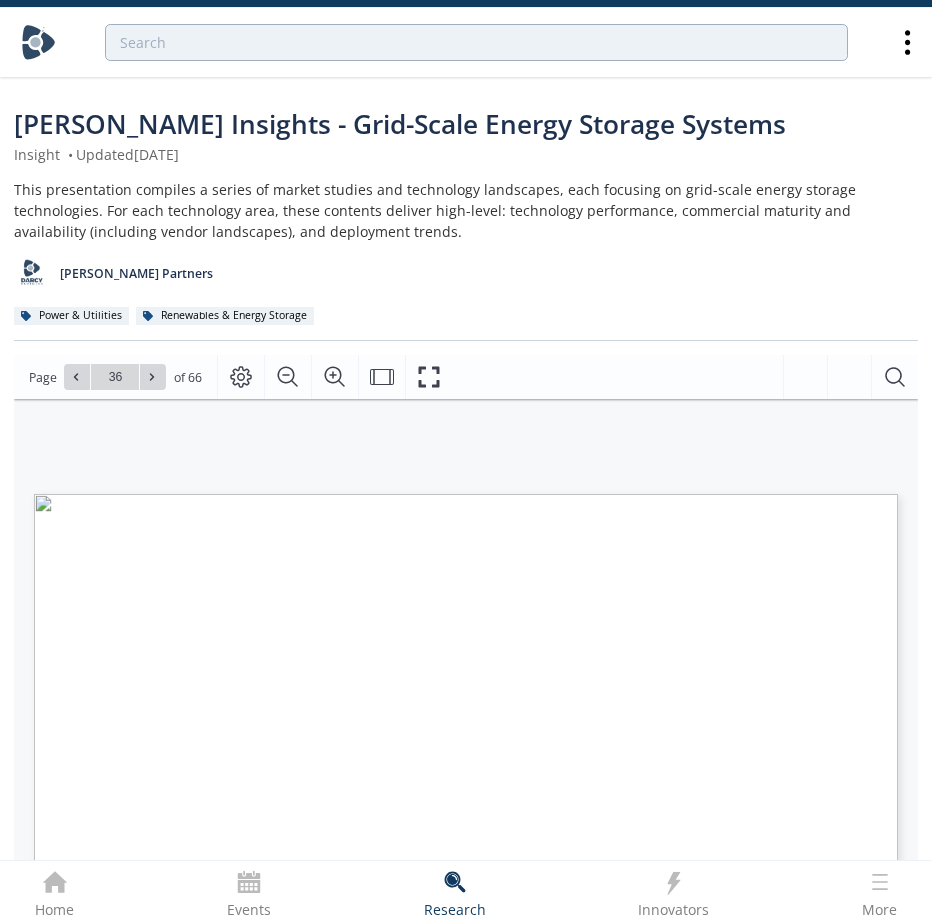 click 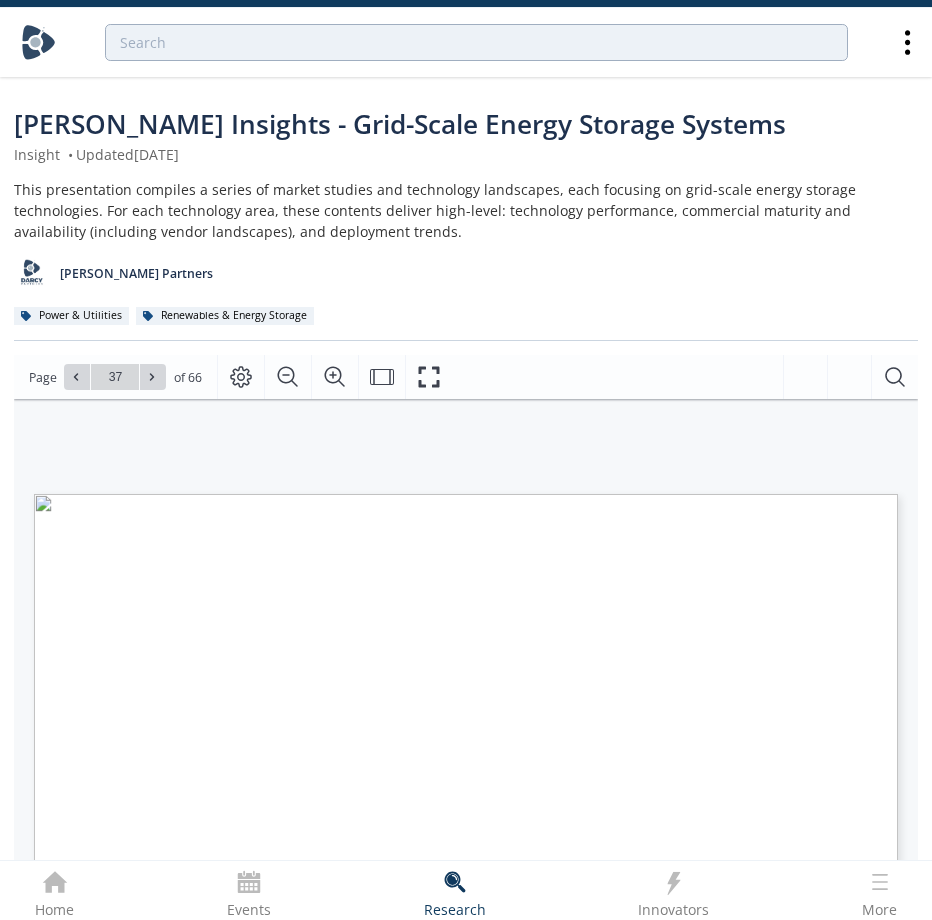 click 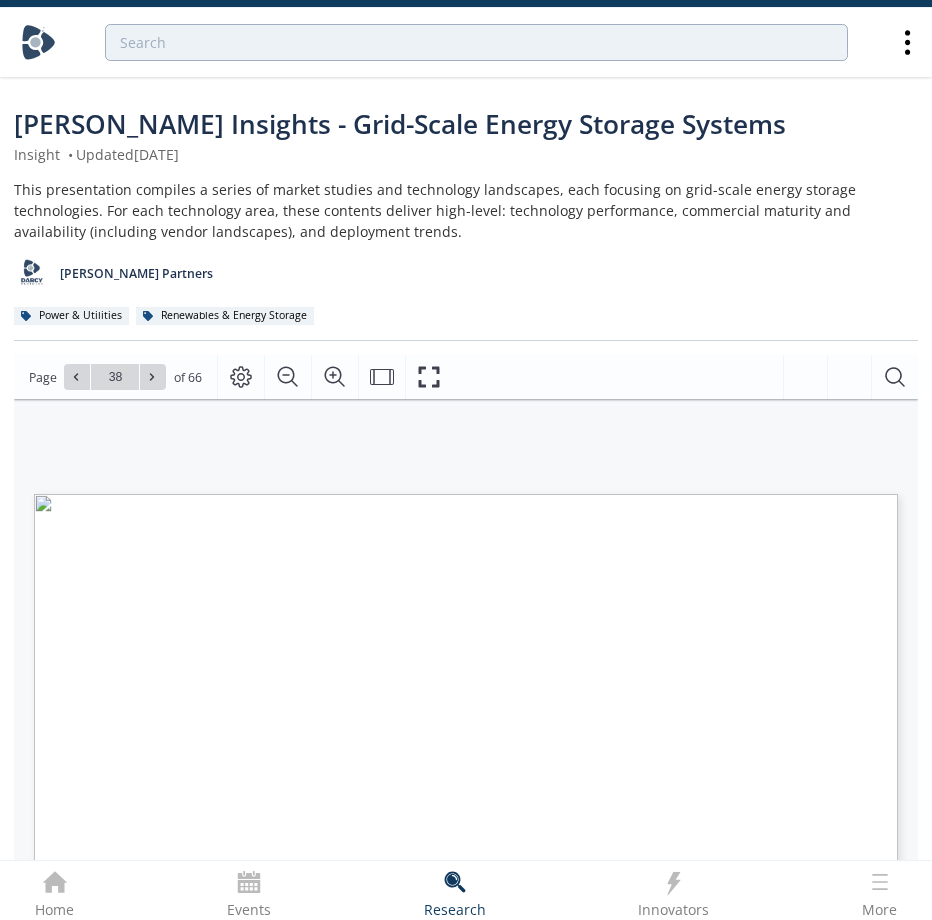 click 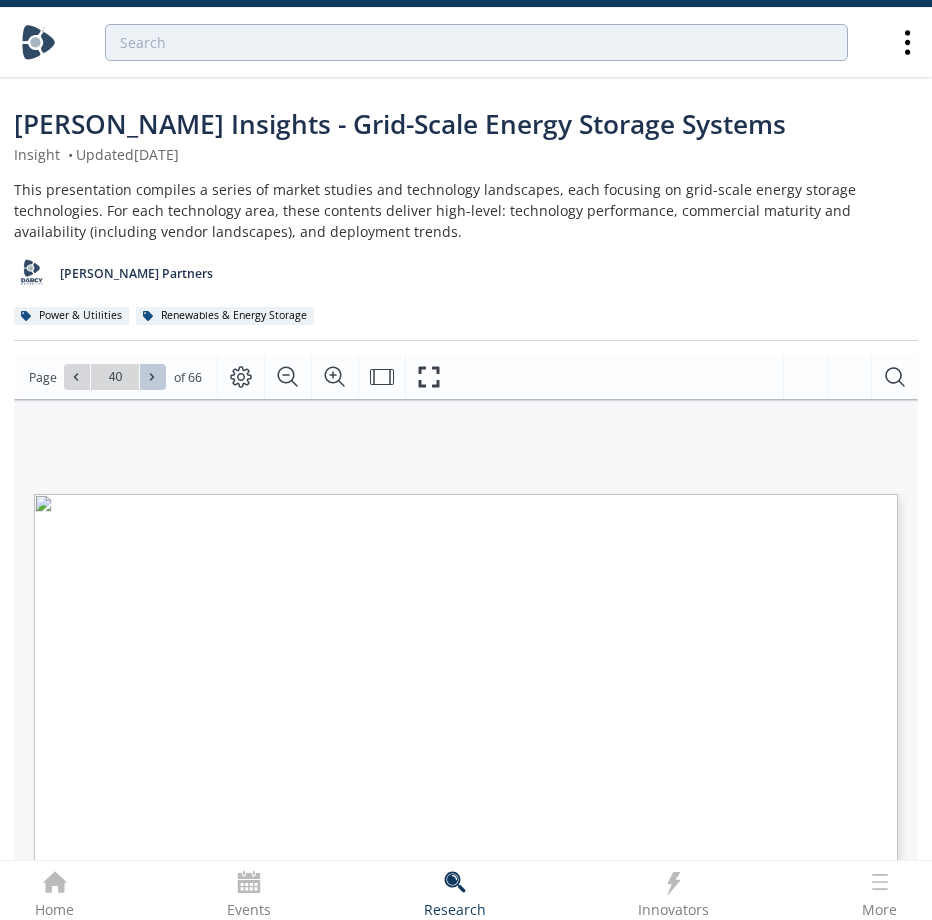 click 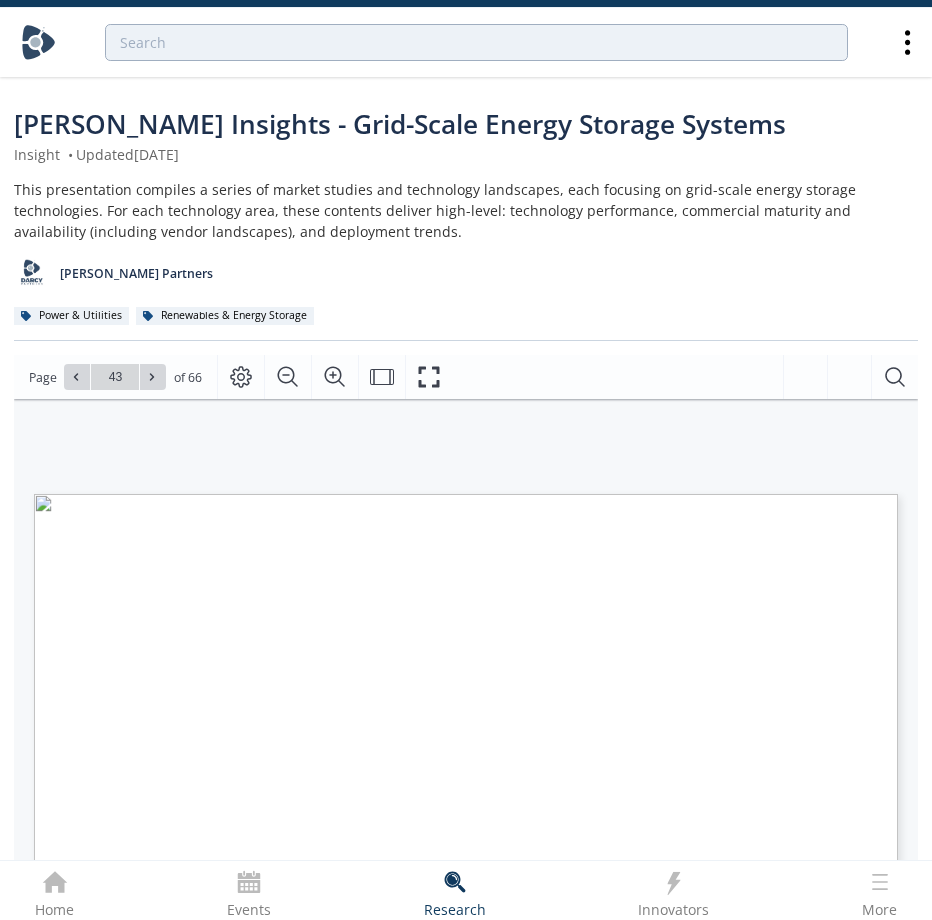 click 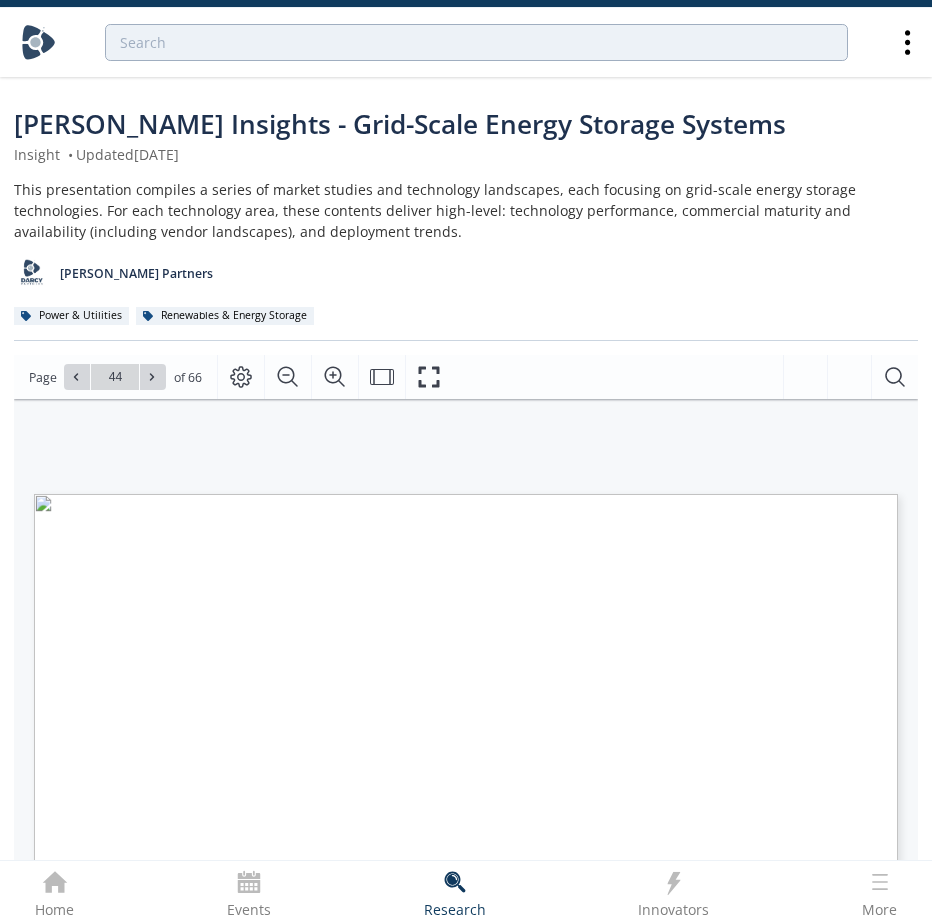 click 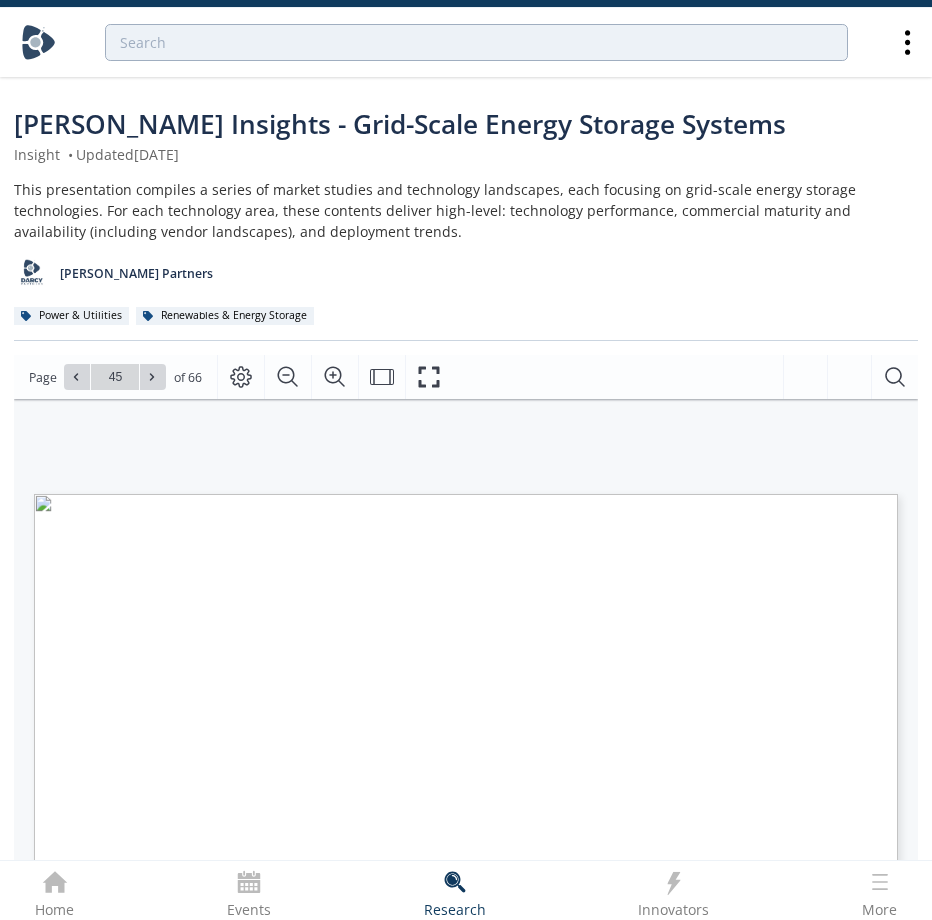click 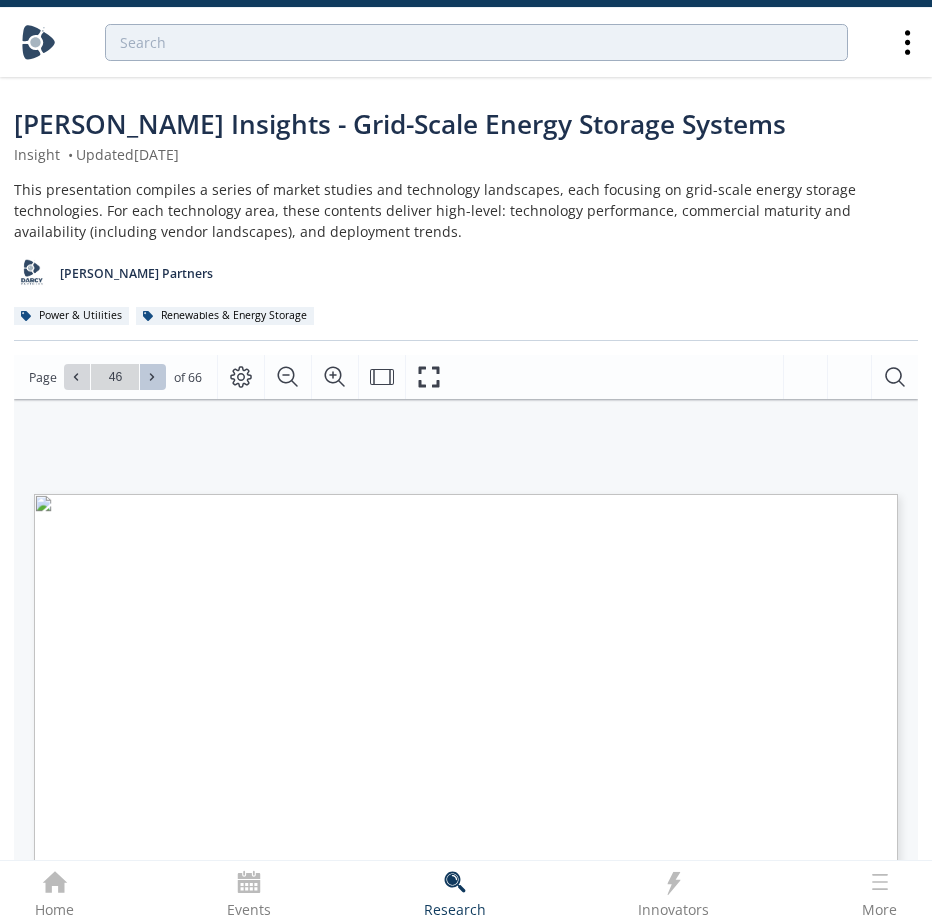 click 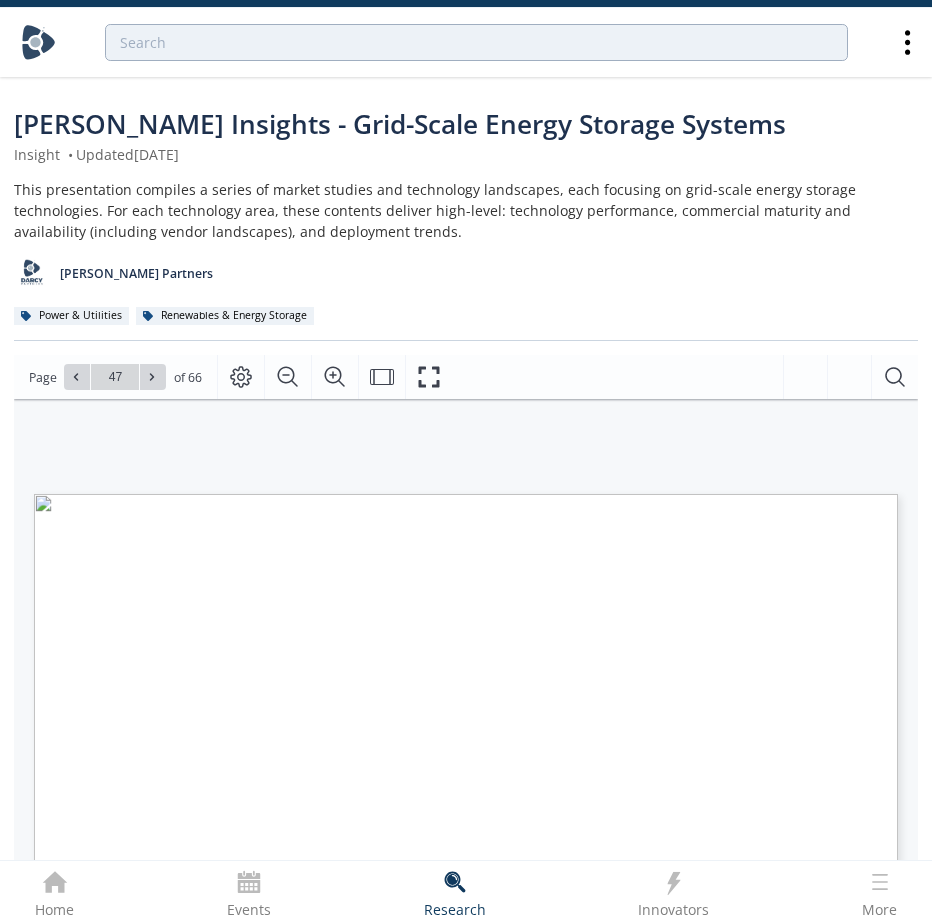 click 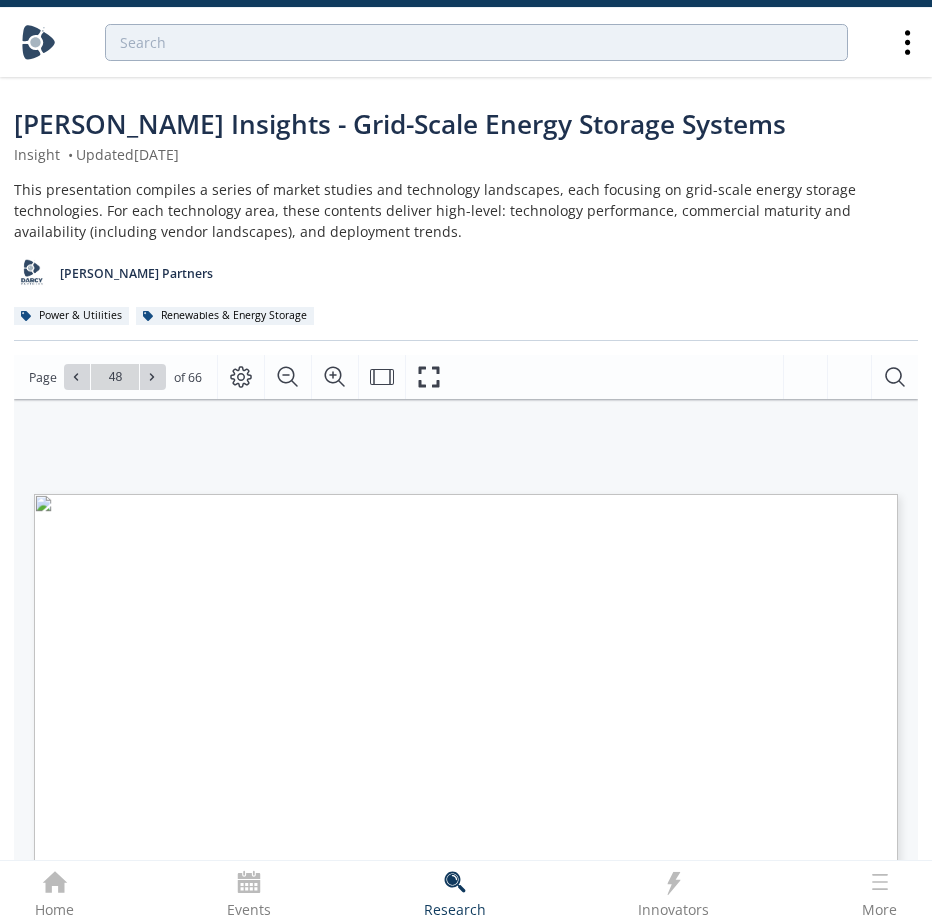 click 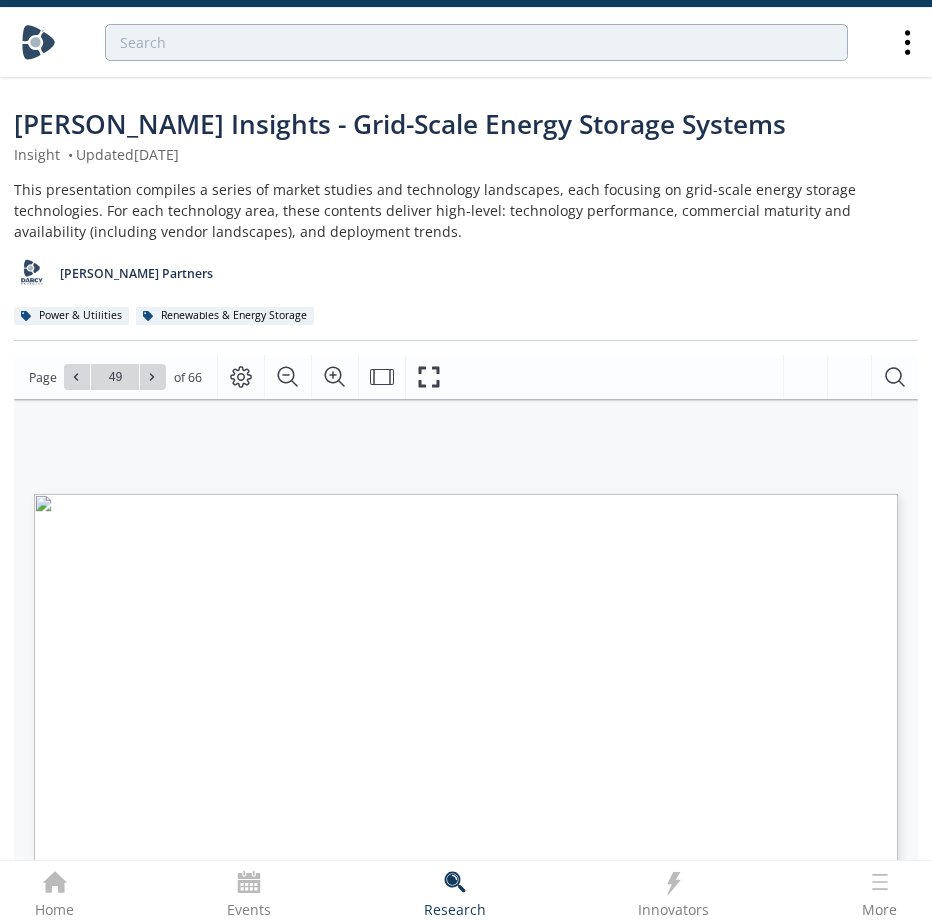 click 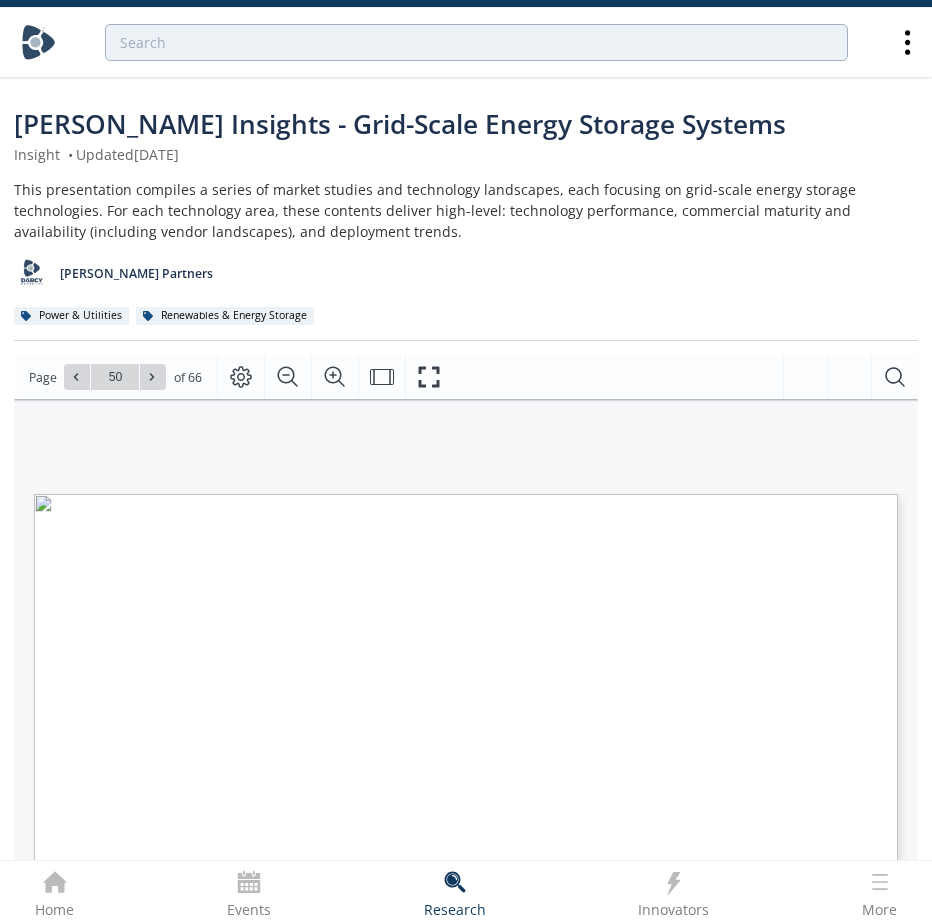 click 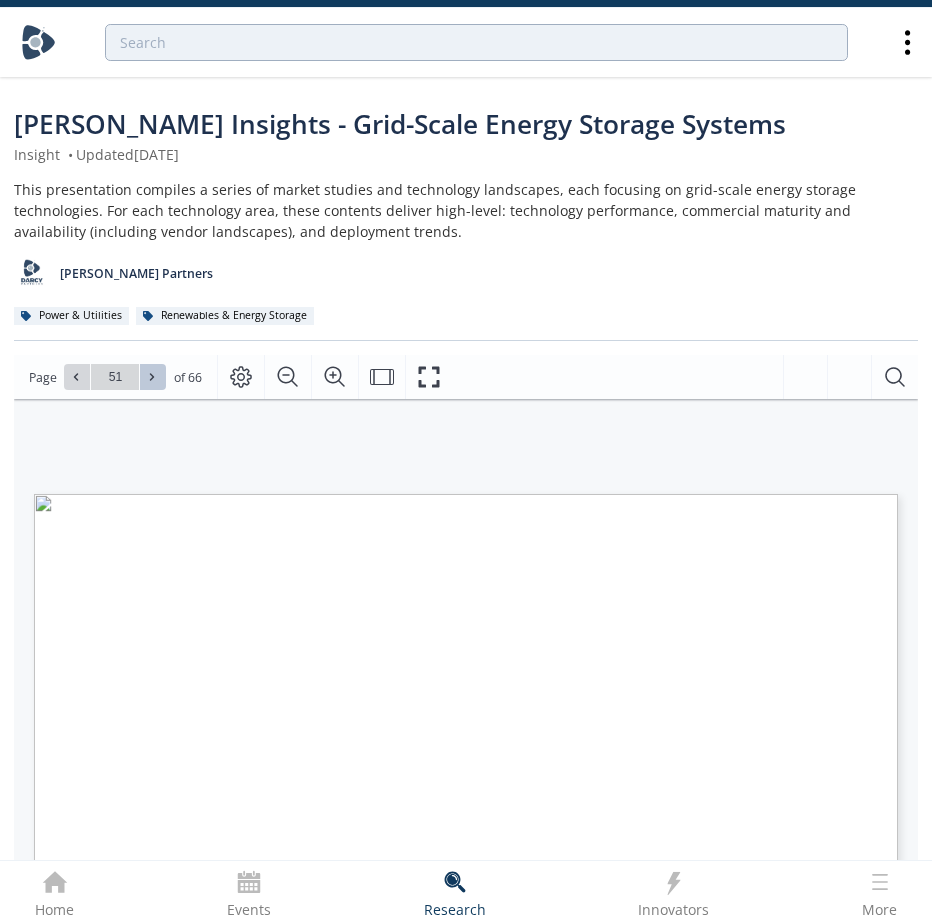 click 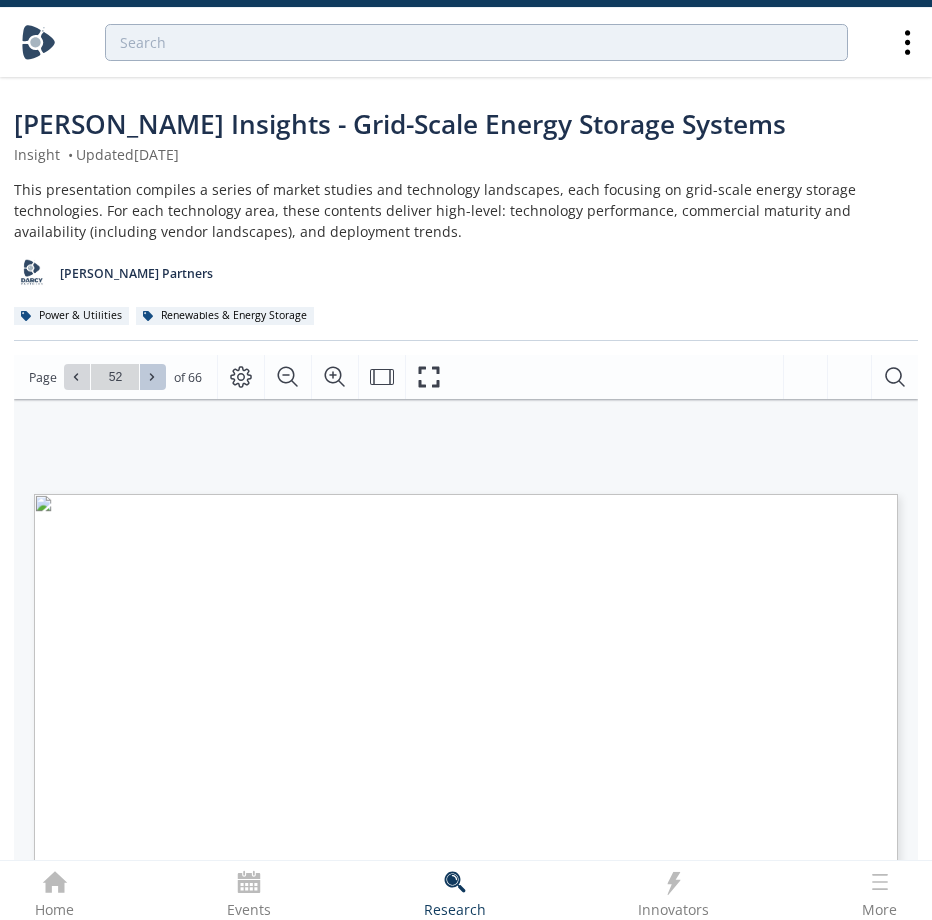 click 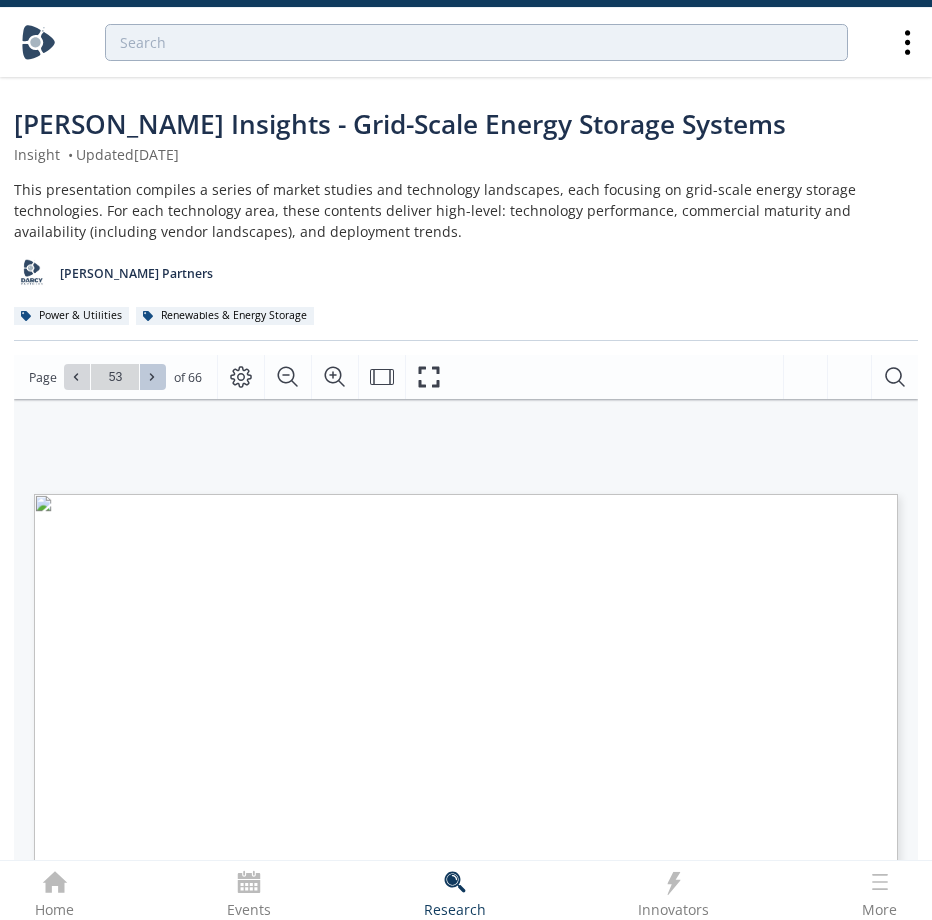 click 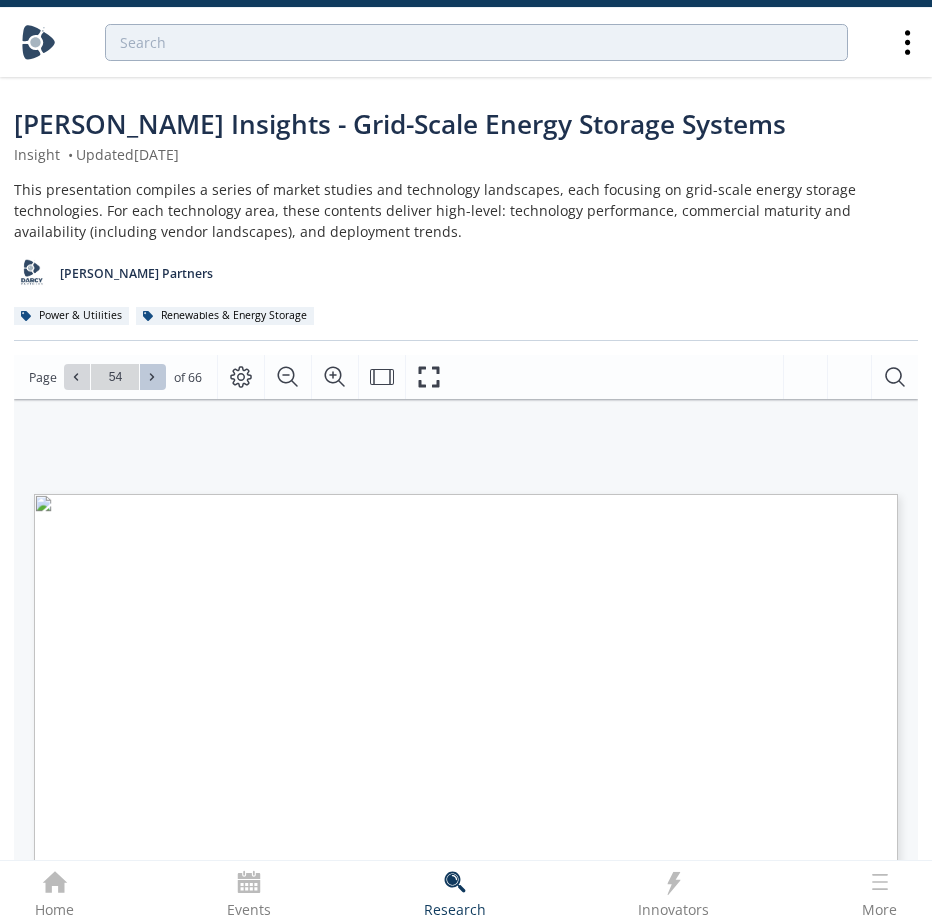 click 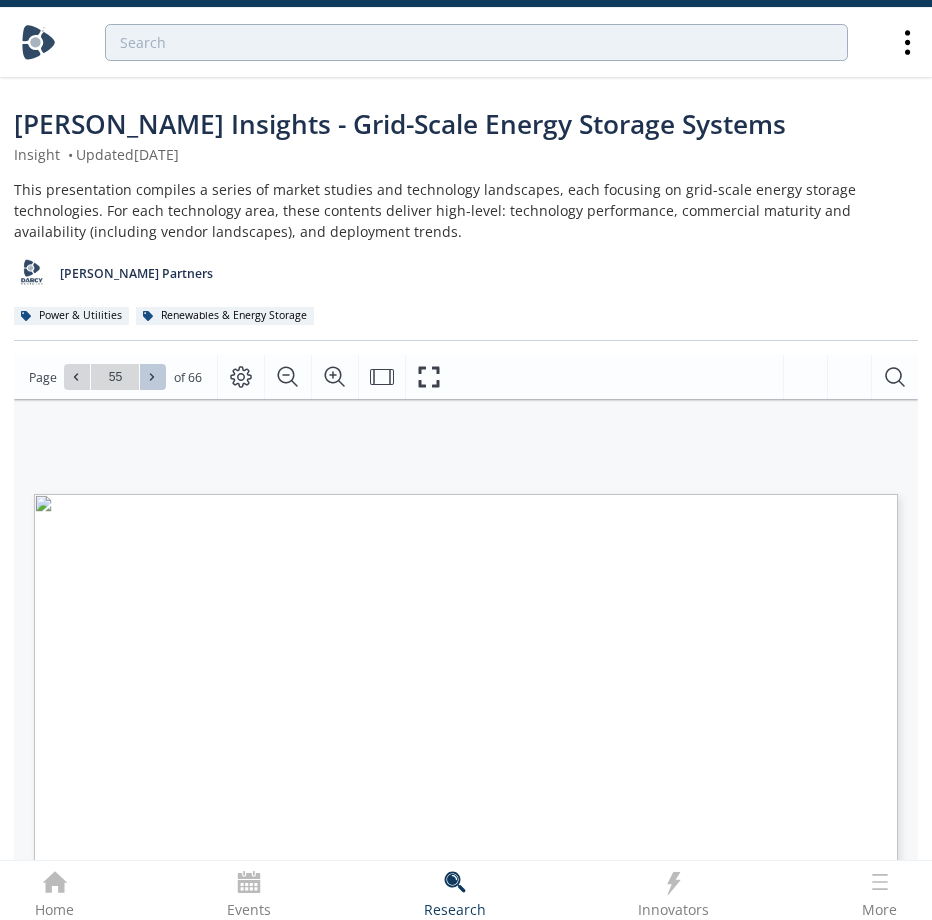 click 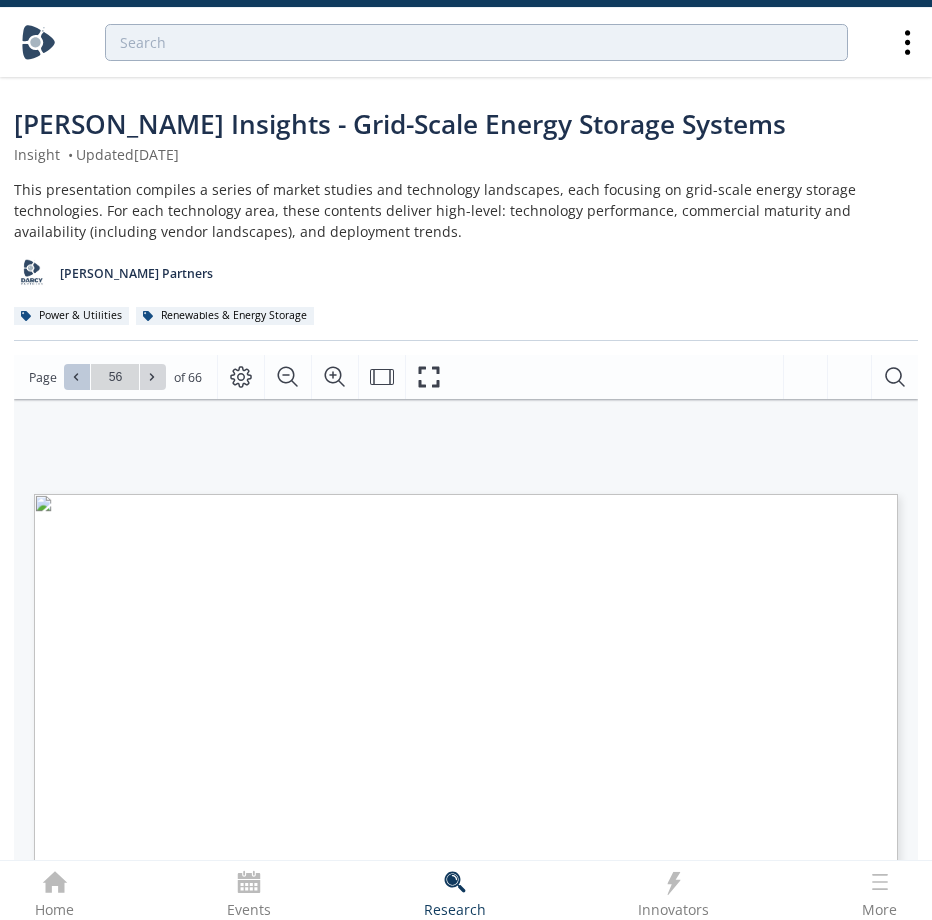click 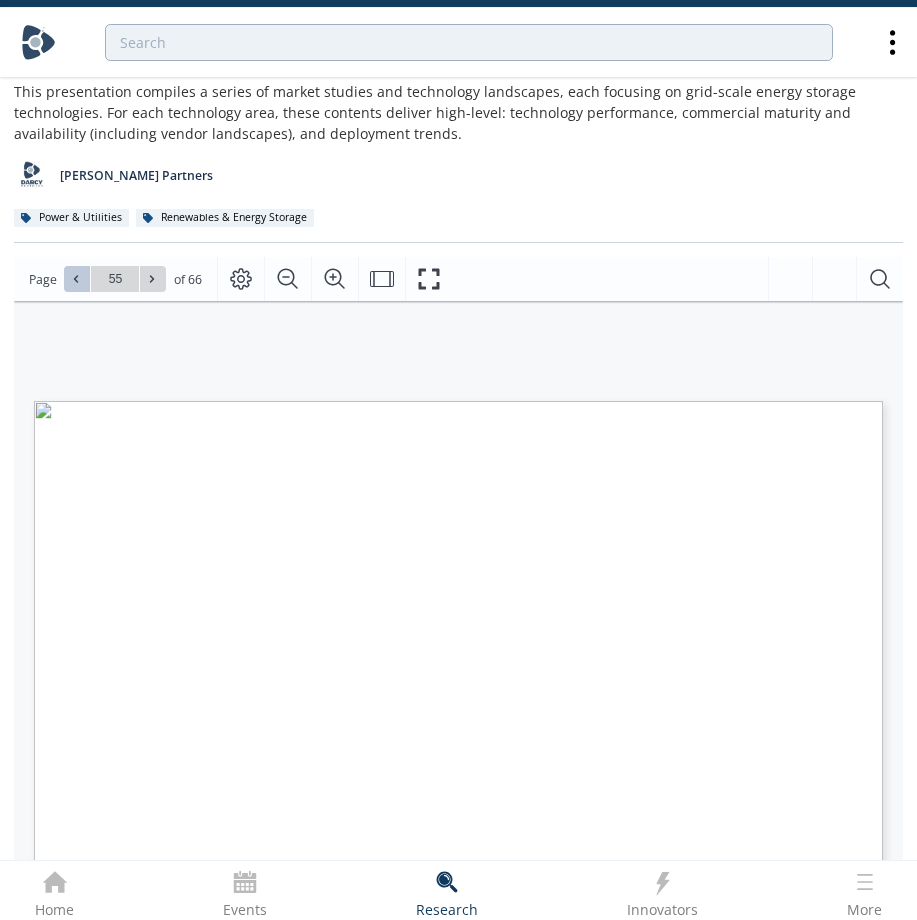 scroll, scrollTop: 99, scrollLeft: 0, axis: vertical 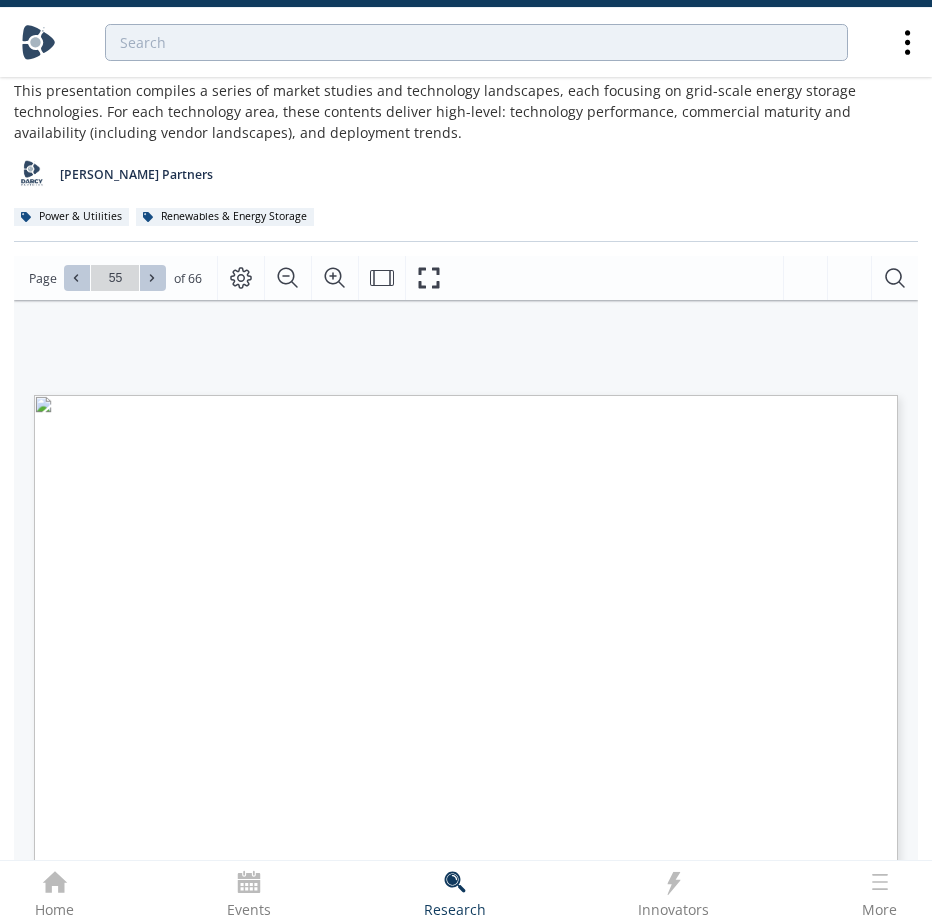click at bounding box center [153, 278] 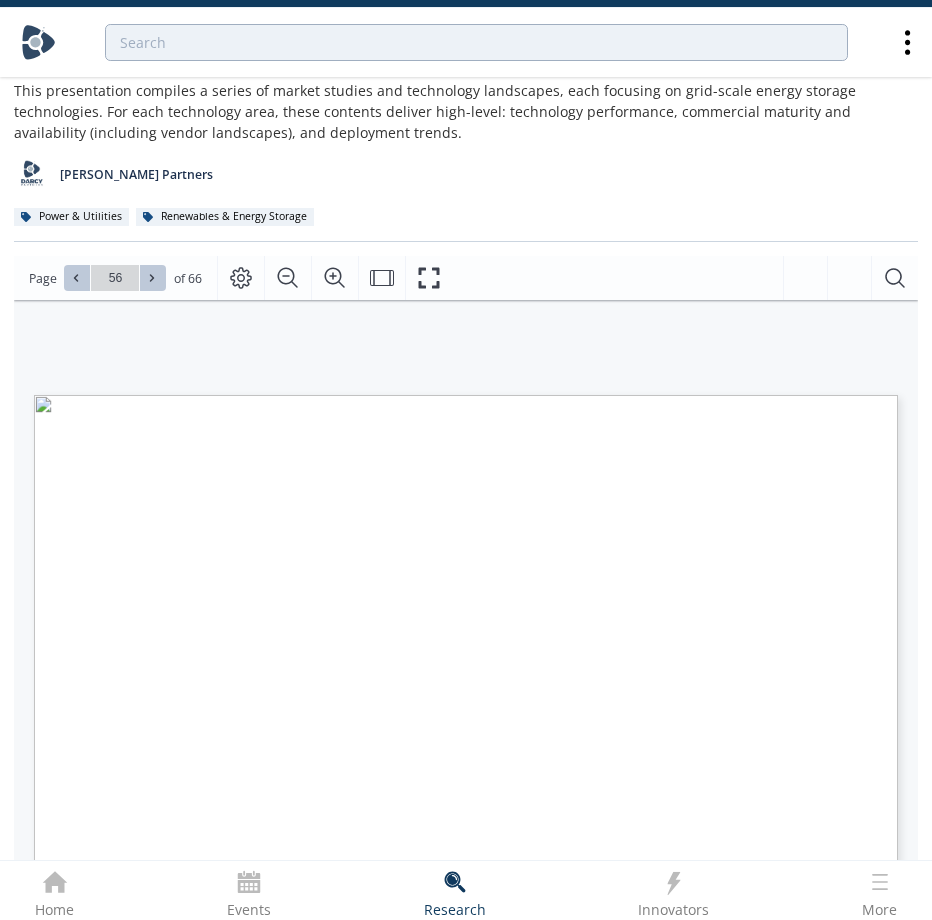 click at bounding box center (153, 278) 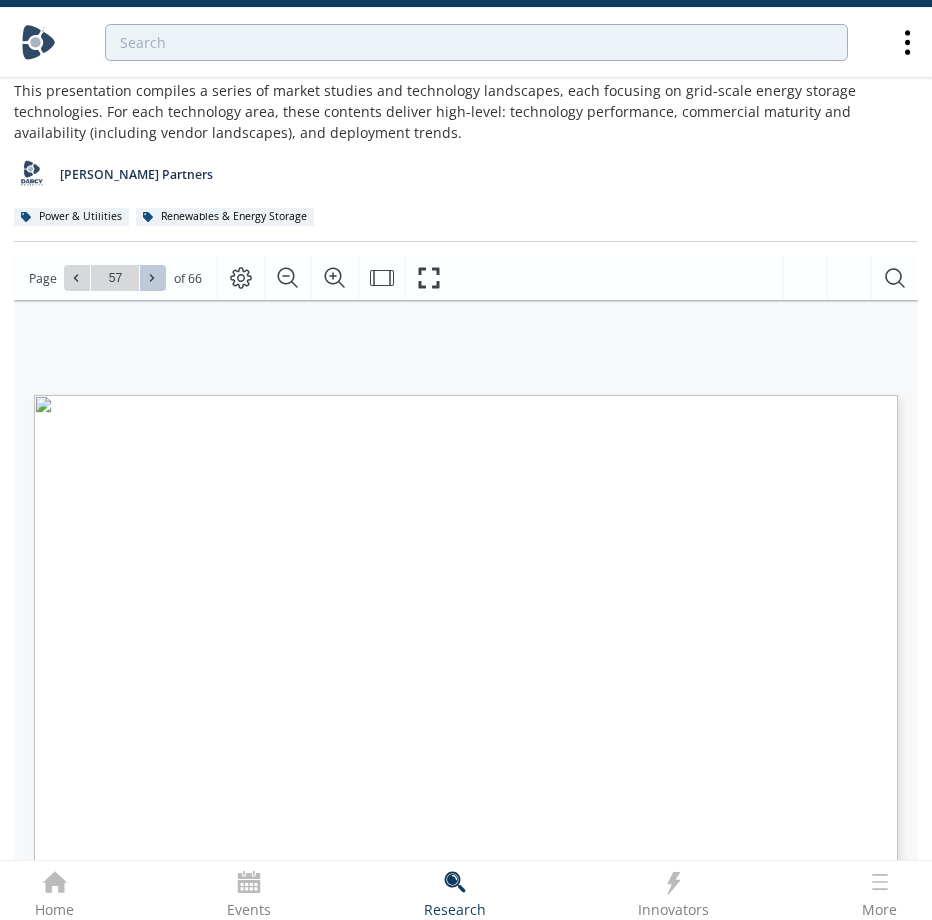 click at bounding box center [153, 278] 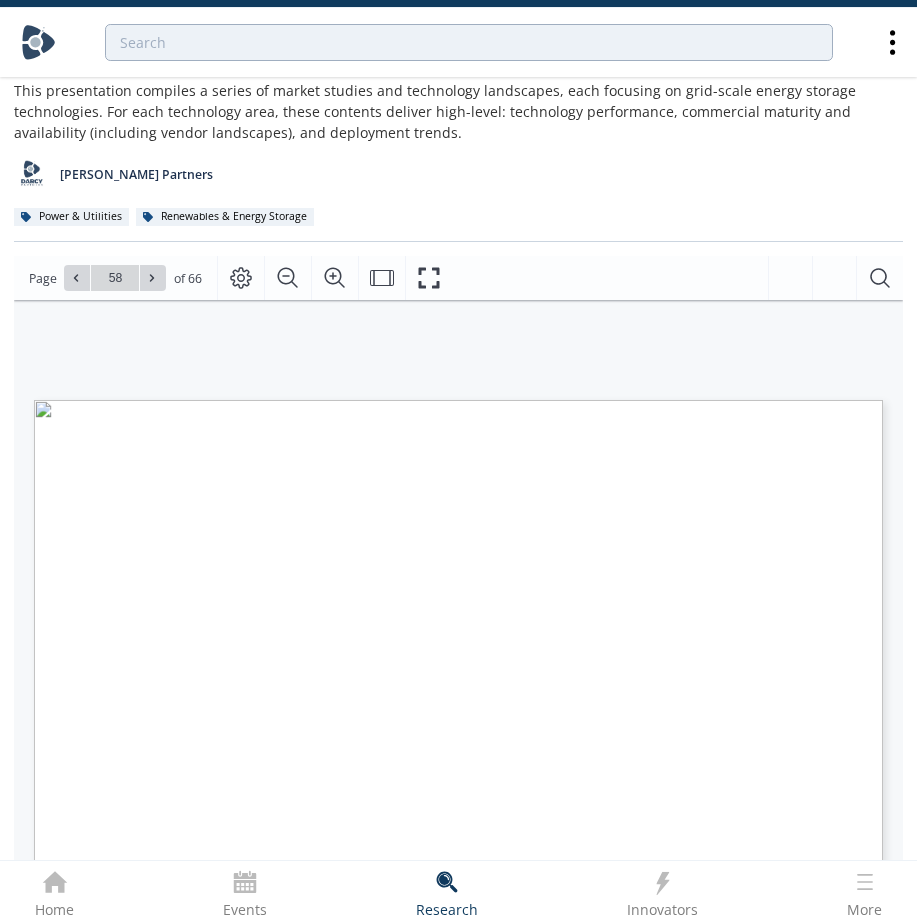 scroll, scrollTop: 0, scrollLeft: 0, axis: both 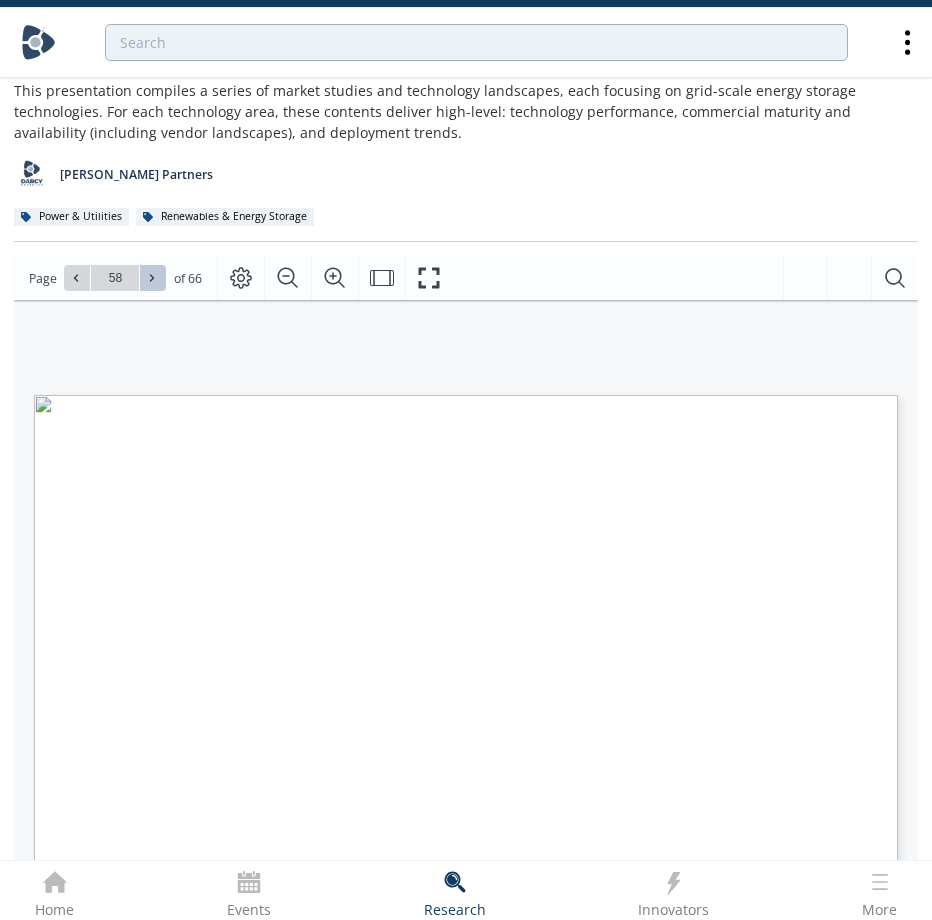 click 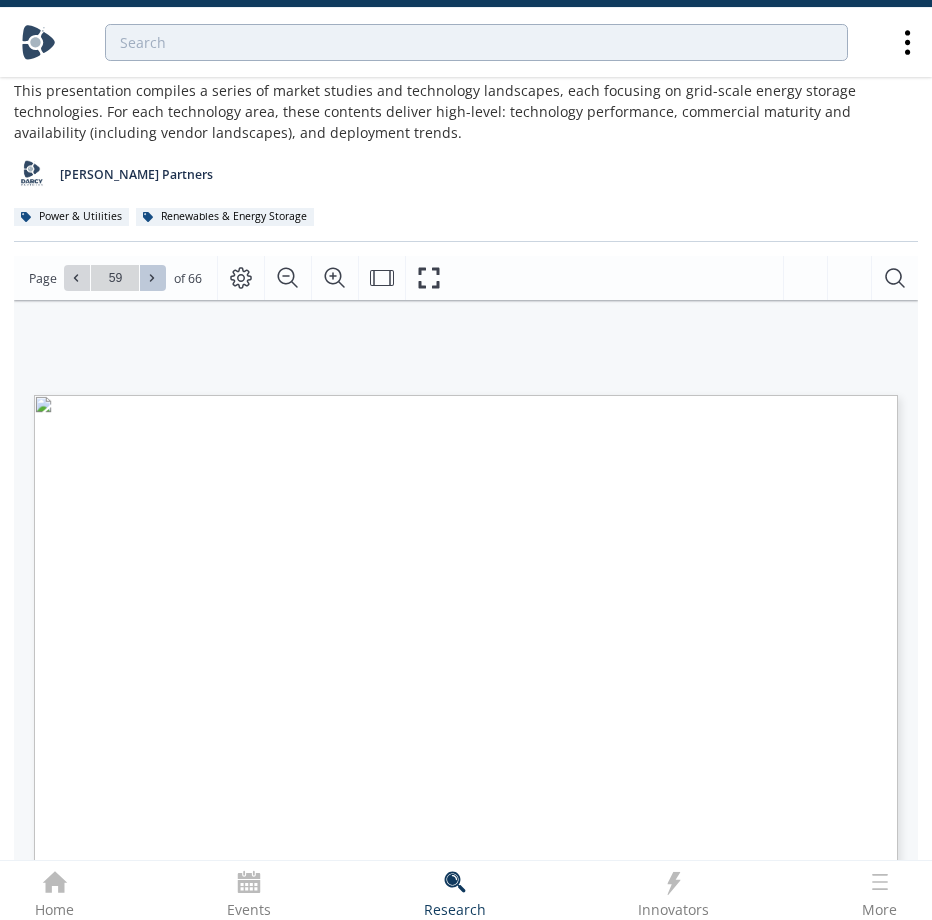 click 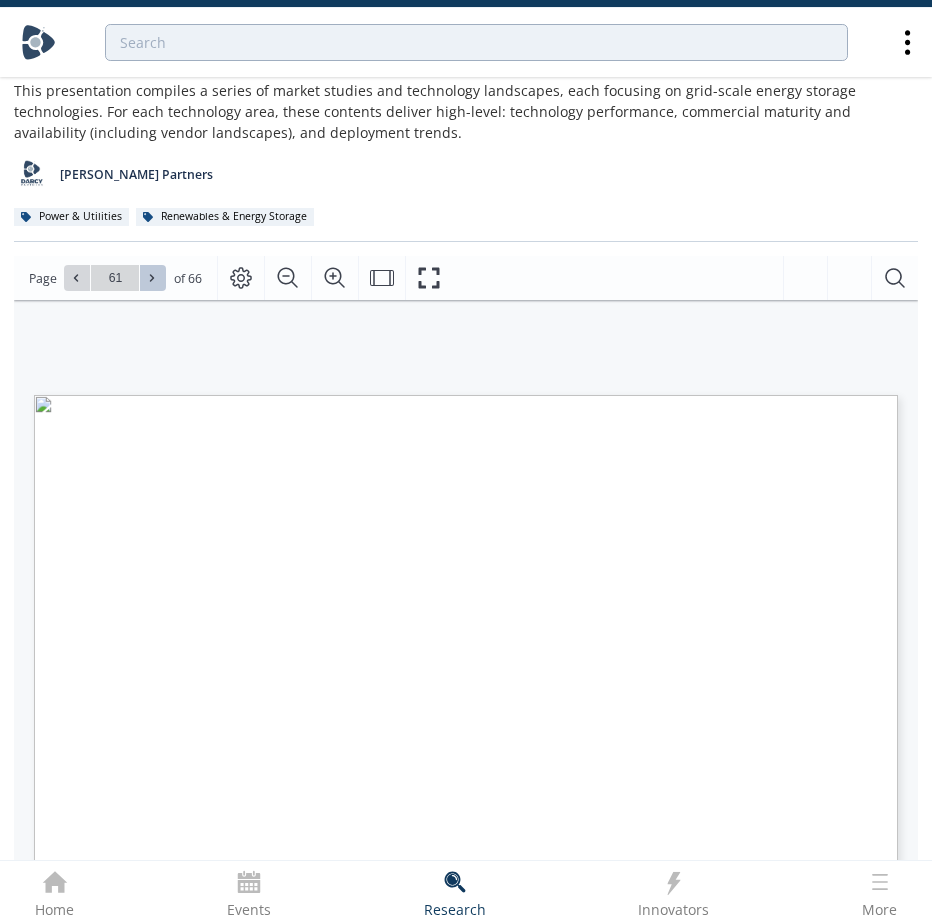 click 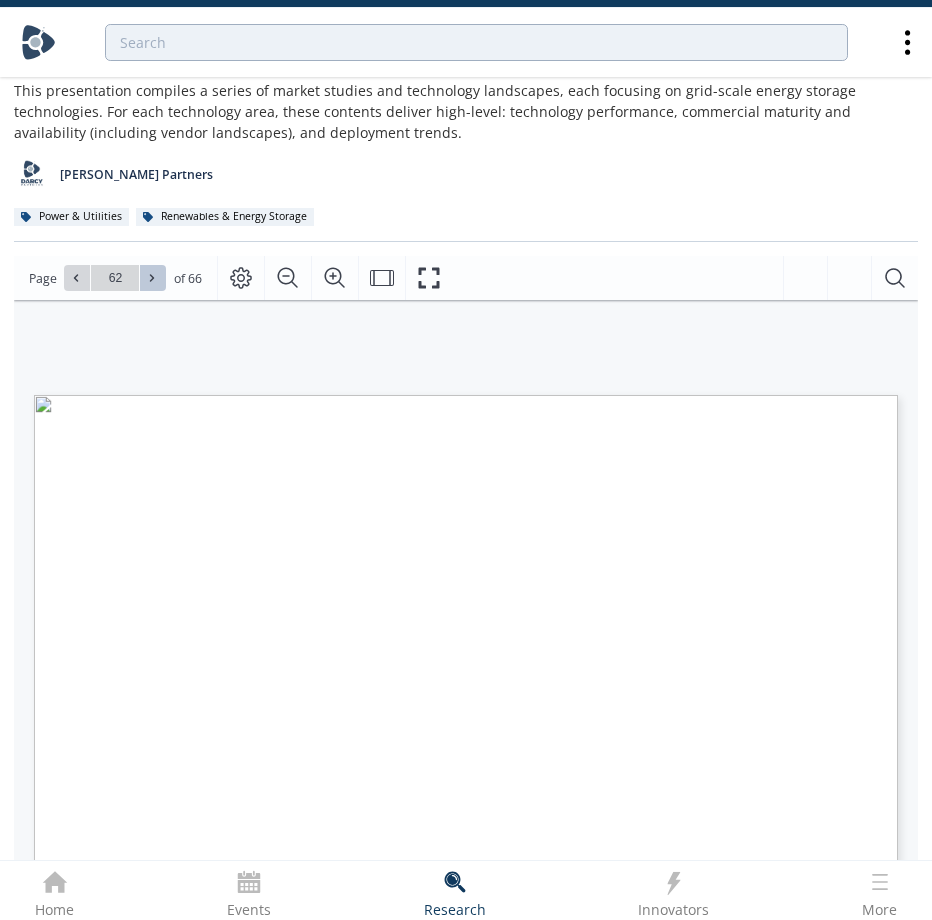 click 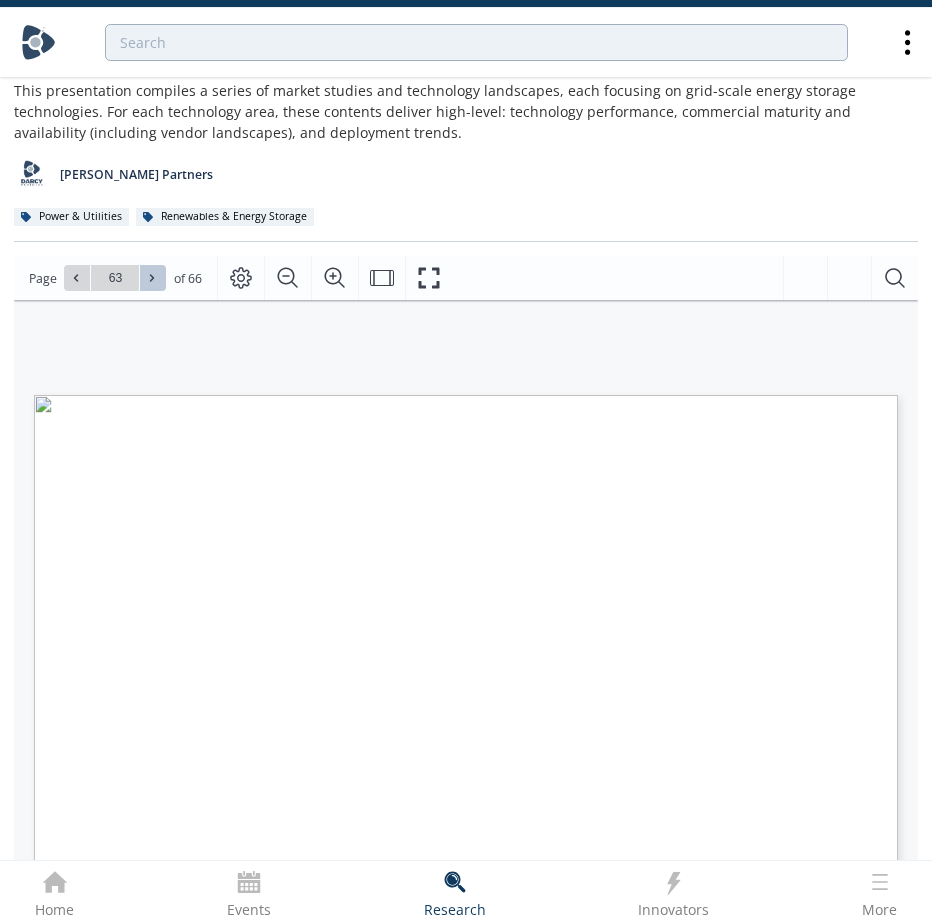 click 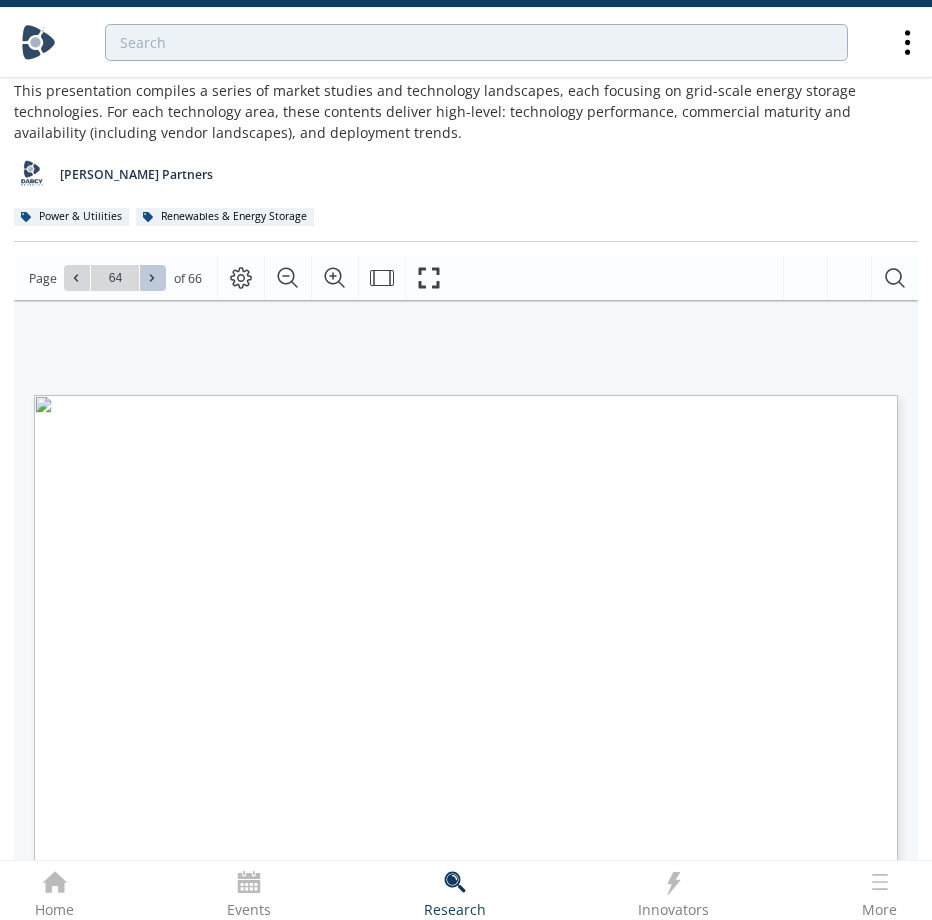 click 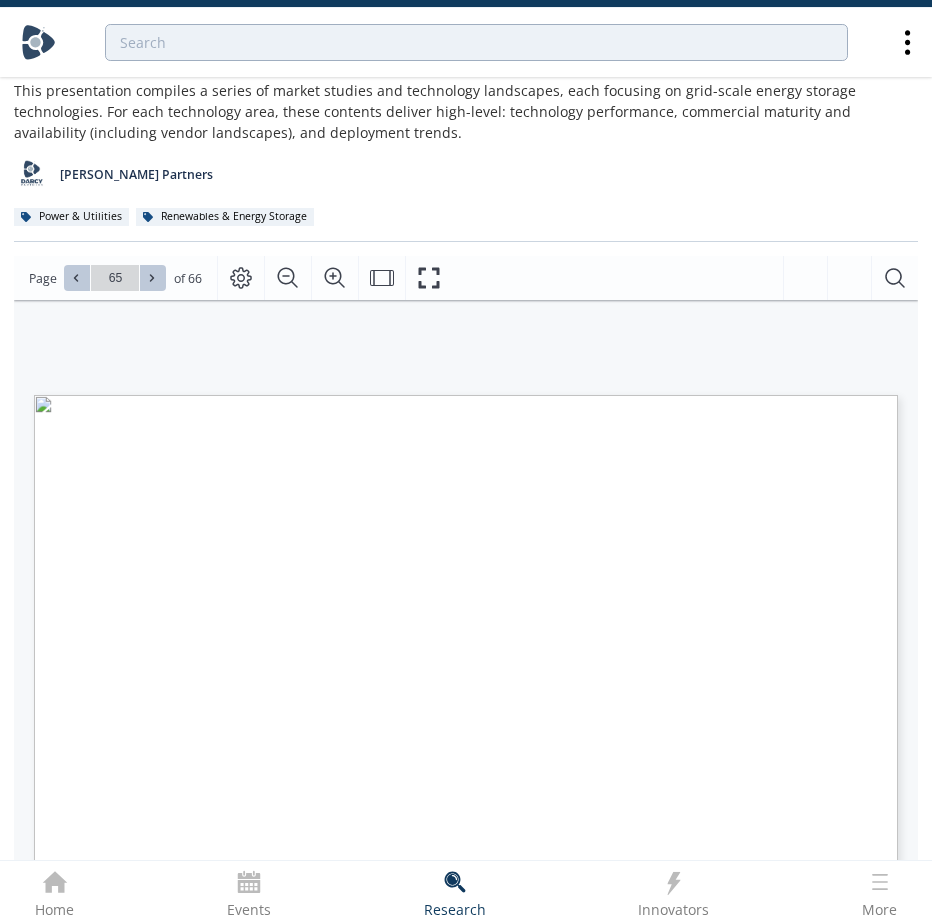 click at bounding box center (77, 278) 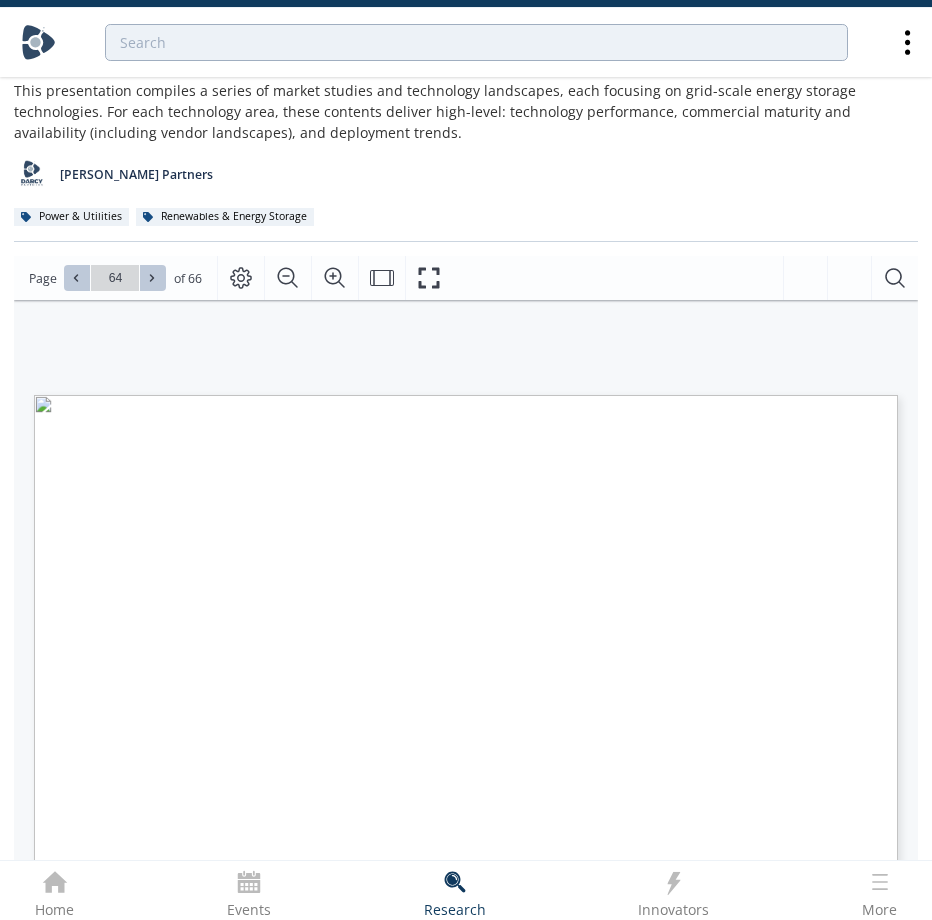 click at bounding box center (77, 278) 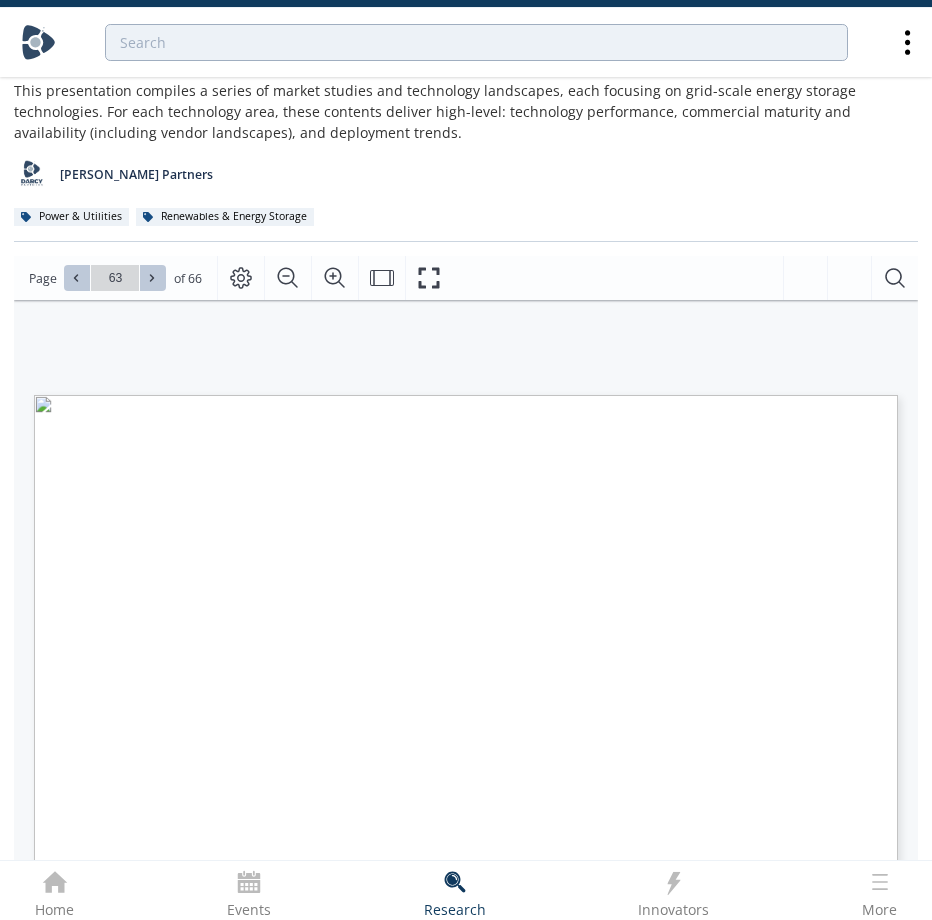click at bounding box center (77, 278) 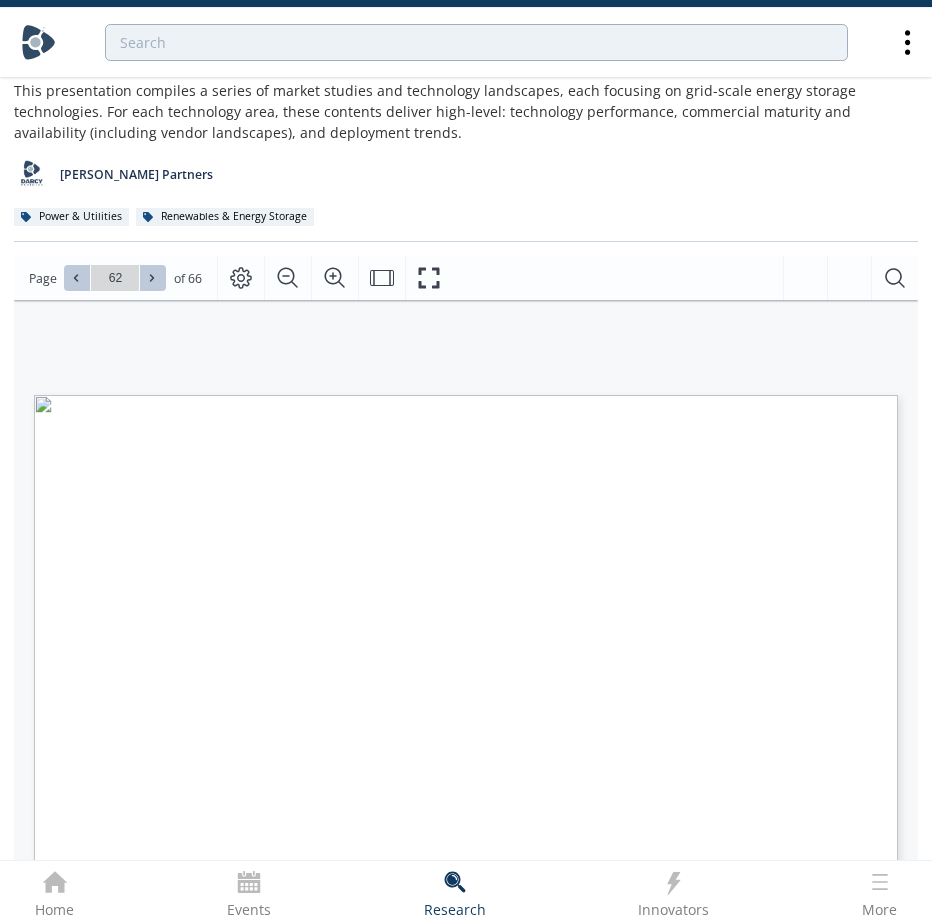 click at bounding box center [77, 278] 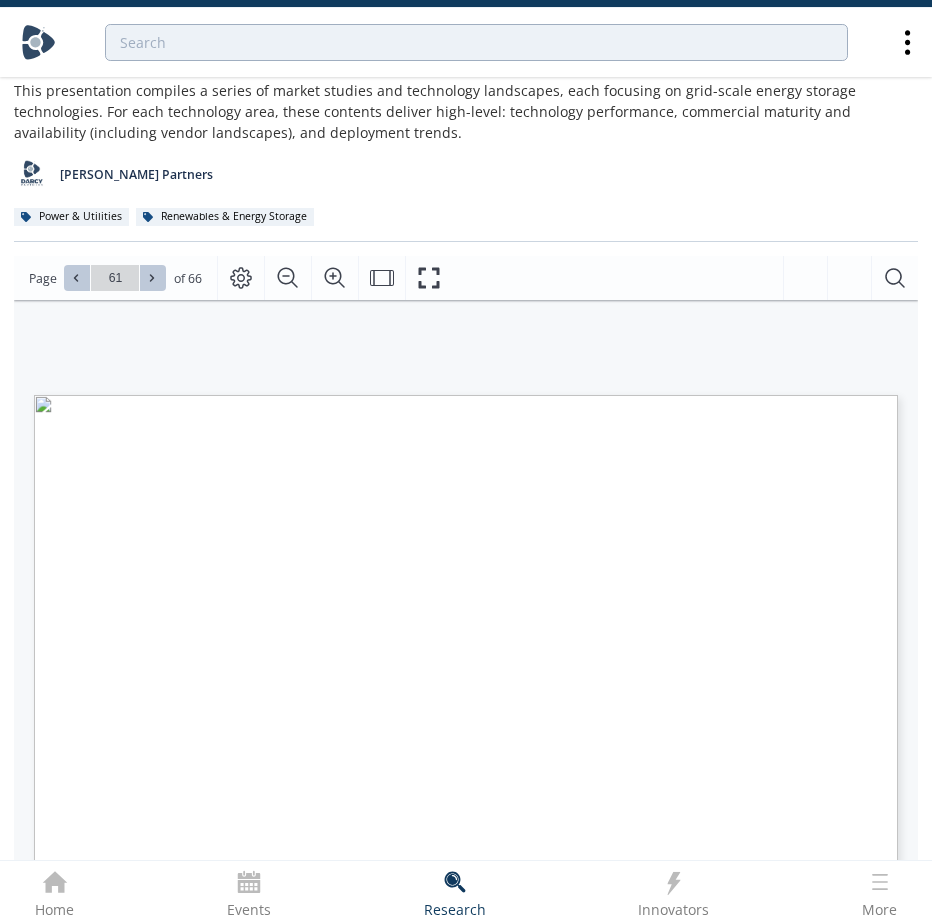 click at bounding box center [77, 278] 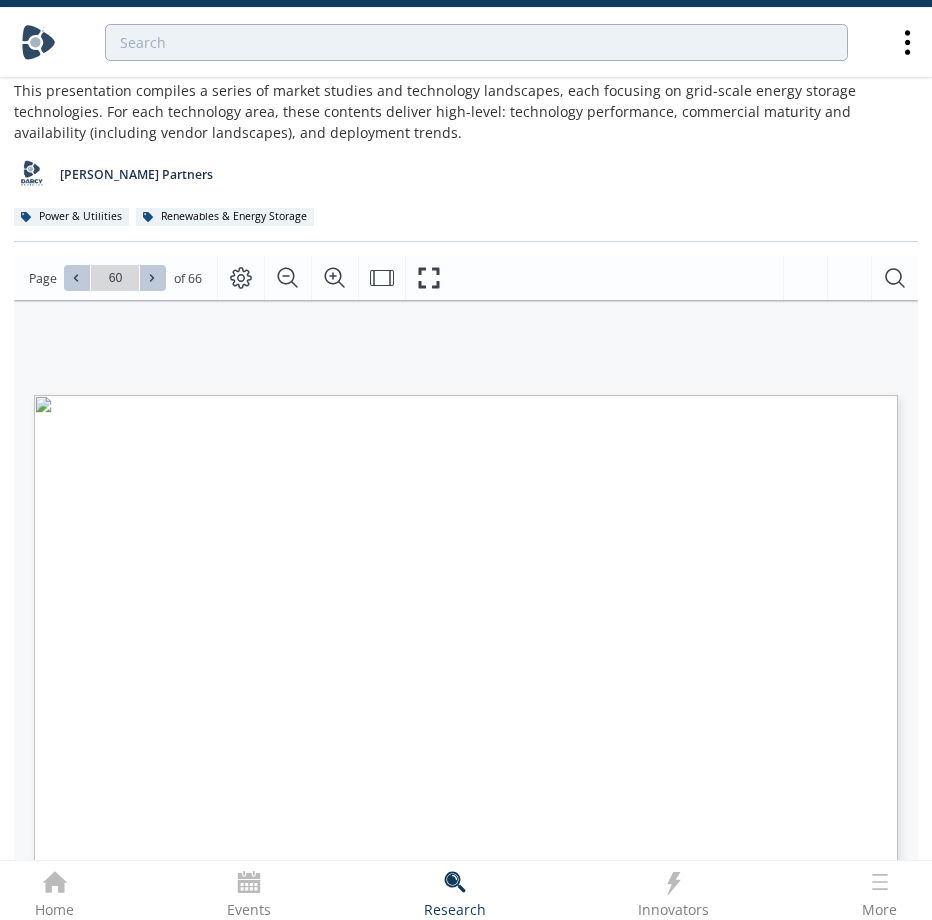 click at bounding box center (77, 278) 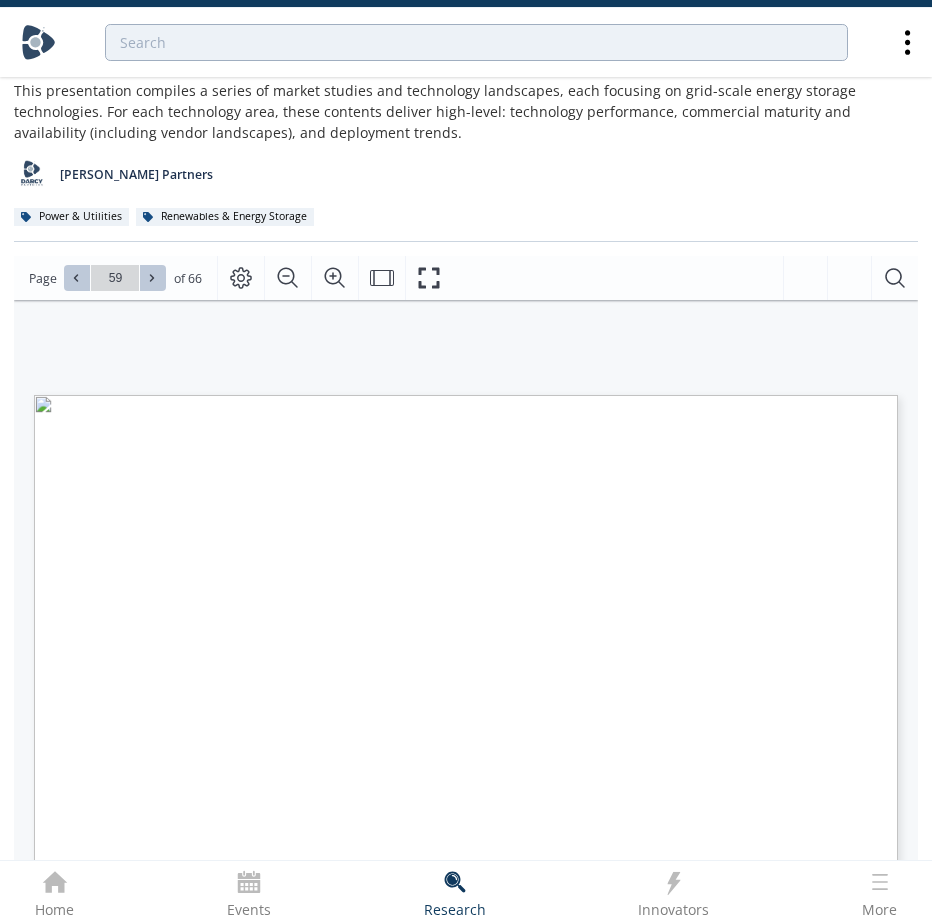 click at bounding box center (77, 278) 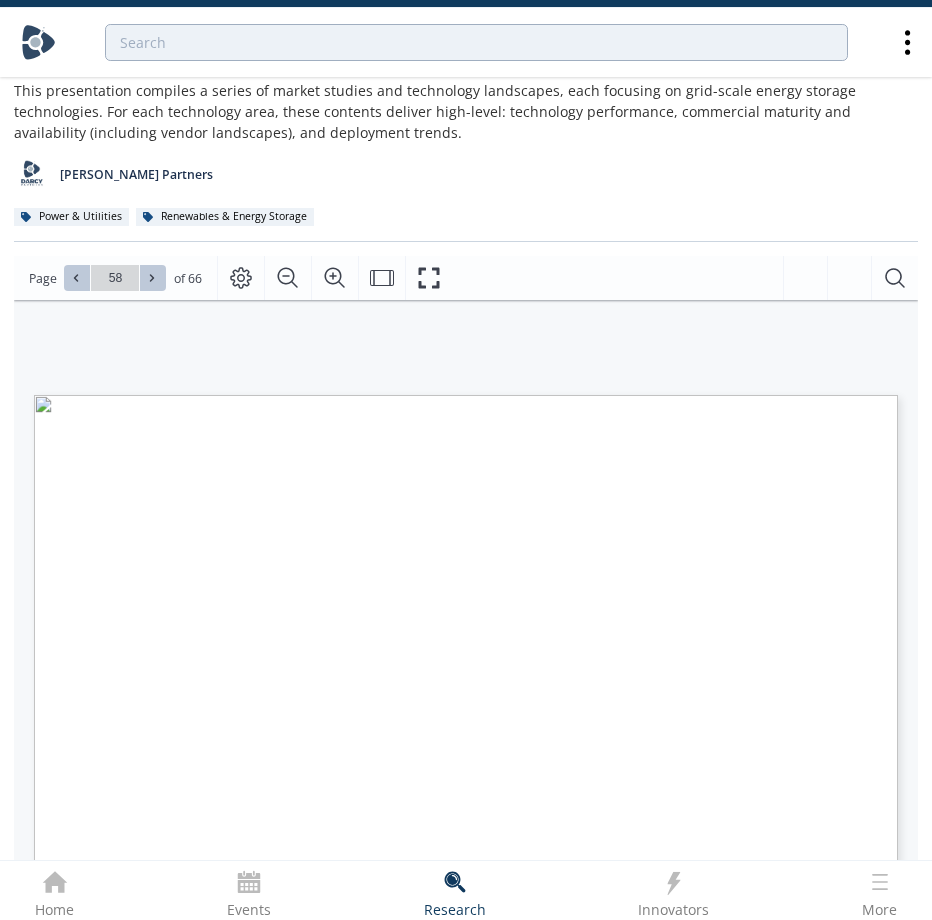 click at bounding box center (77, 278) 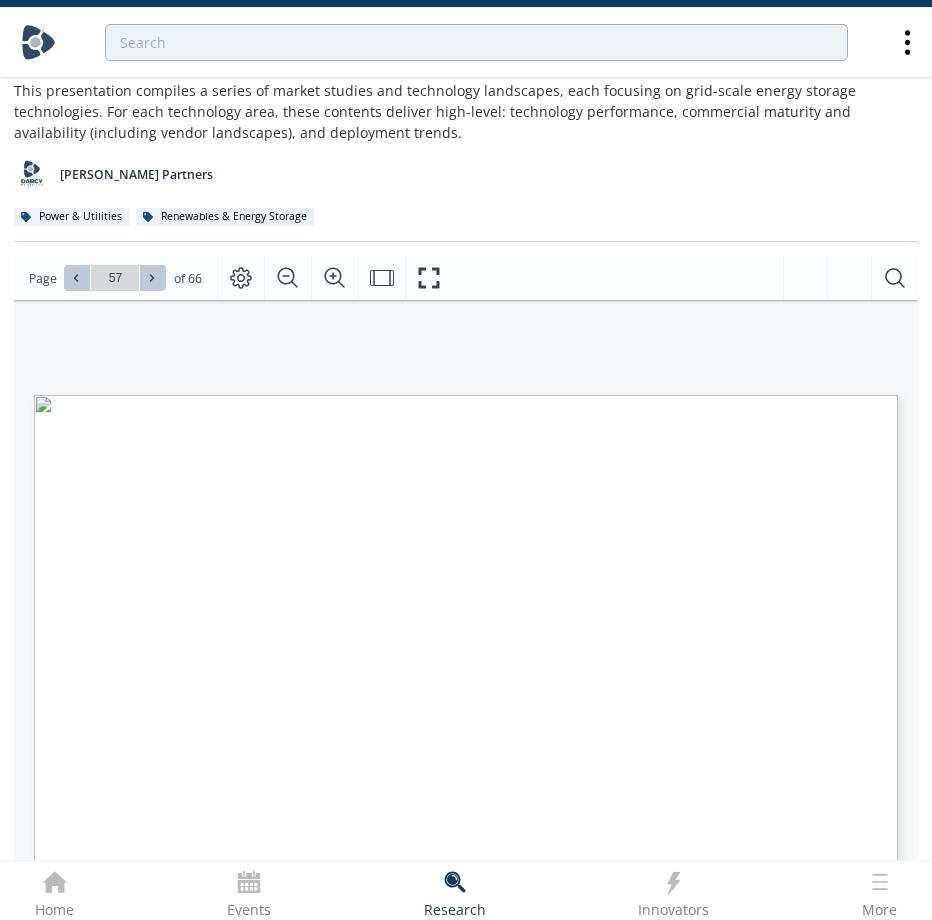 click at bounding box center (77, 278) 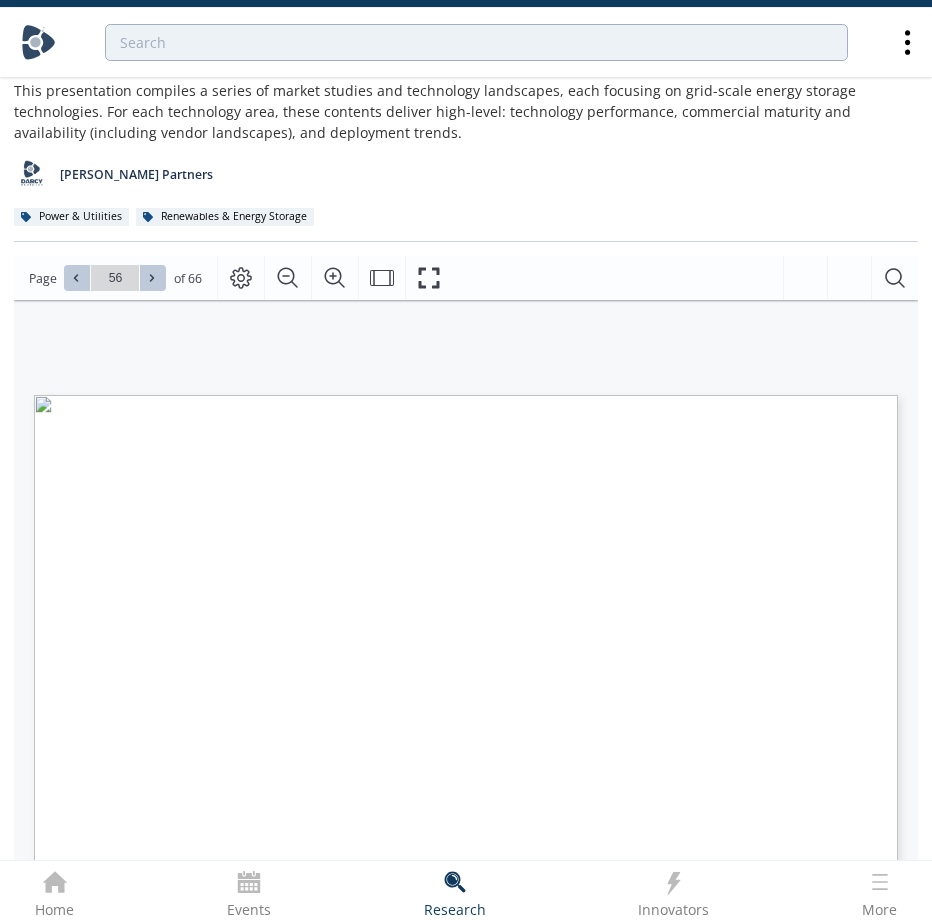 click at bounding box center (77, 278) 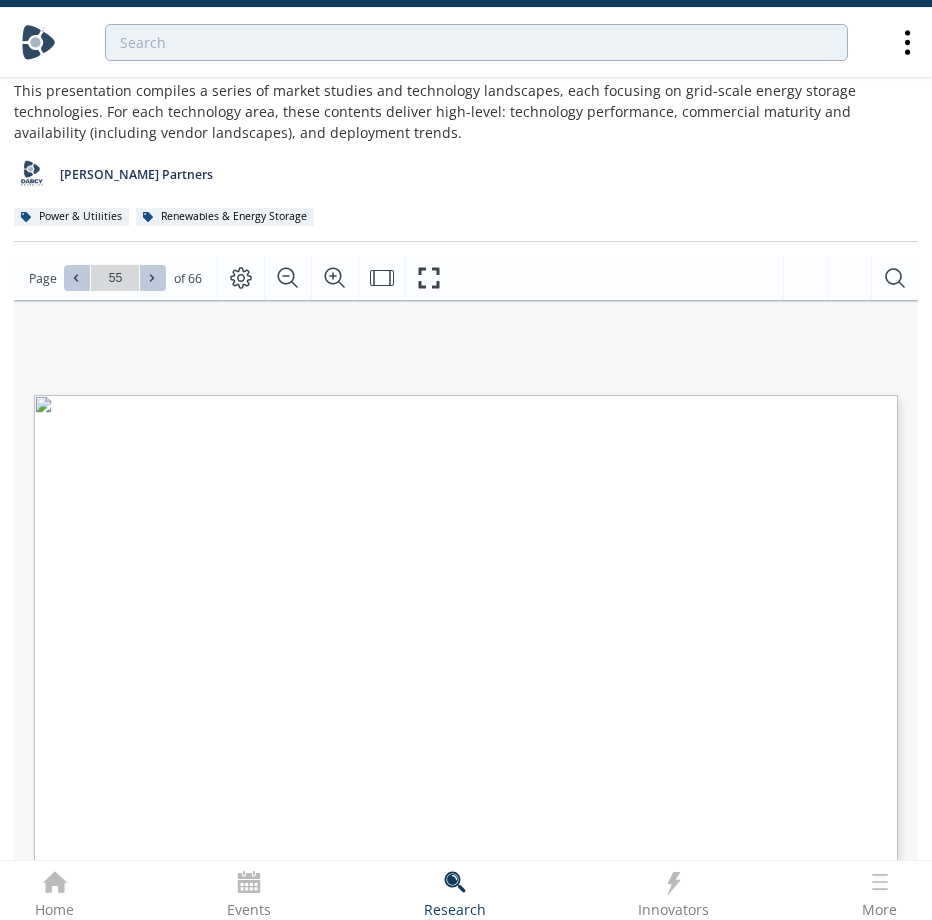 click at bounding box center (77, 278) 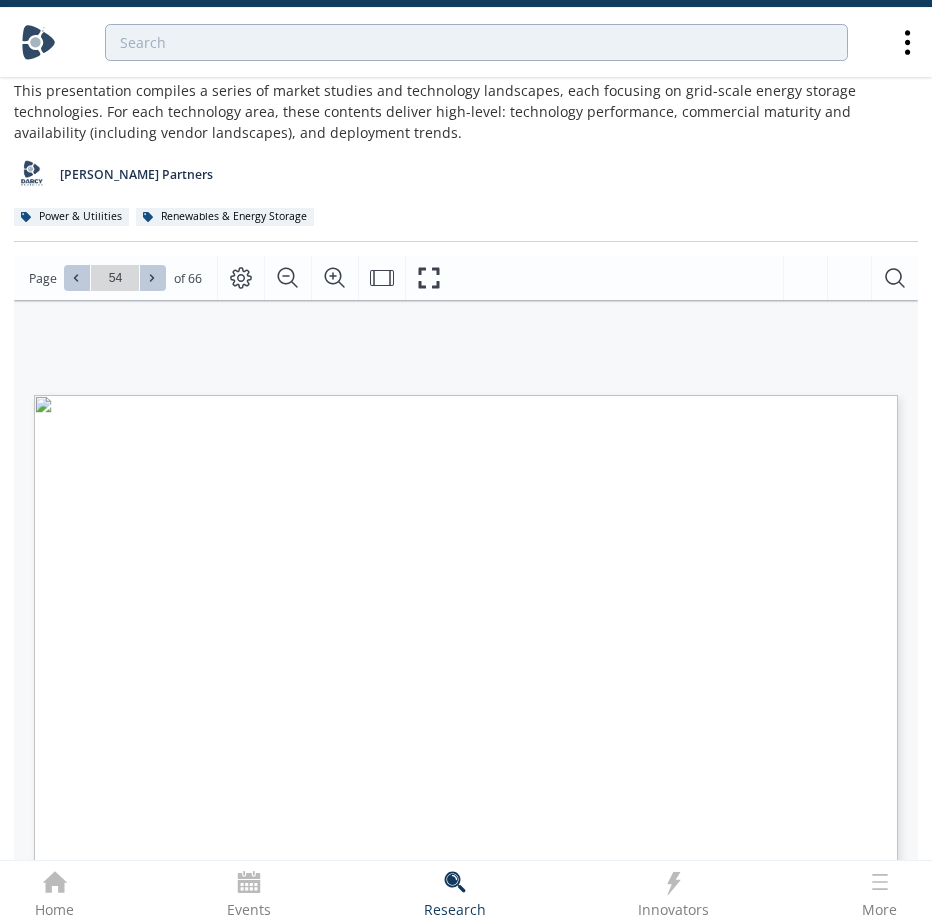 click at bounding box center [77, 278] 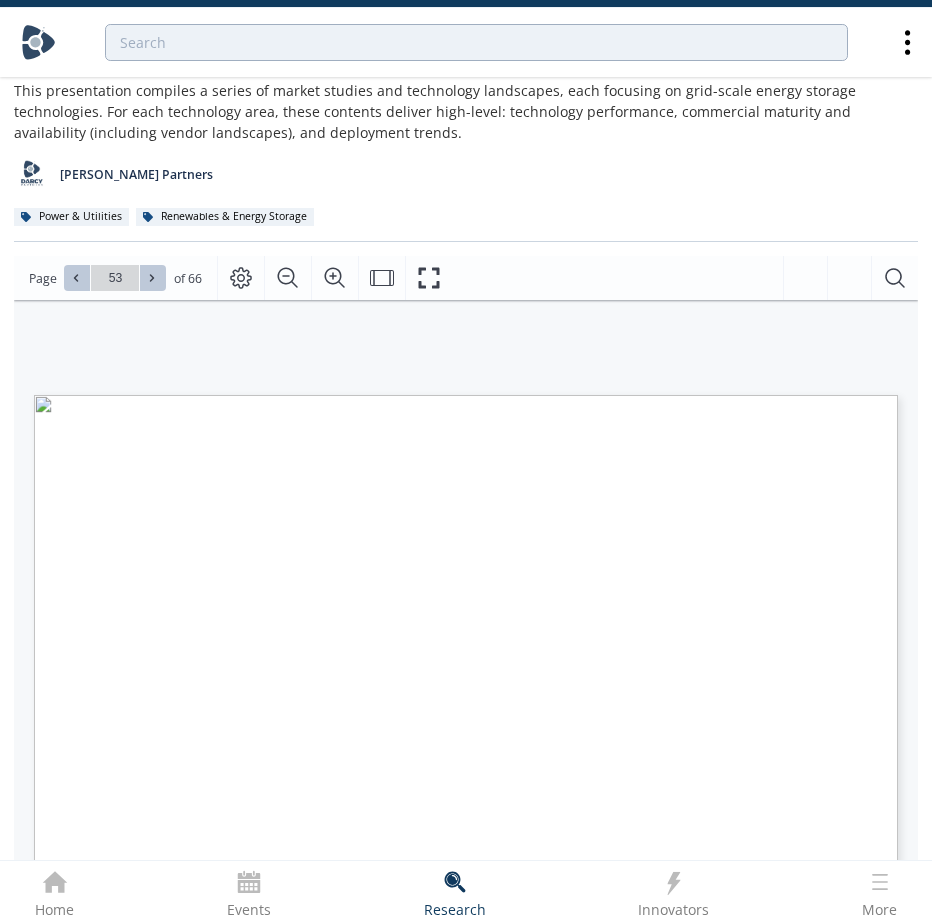 click at bounding box center (77, 278) 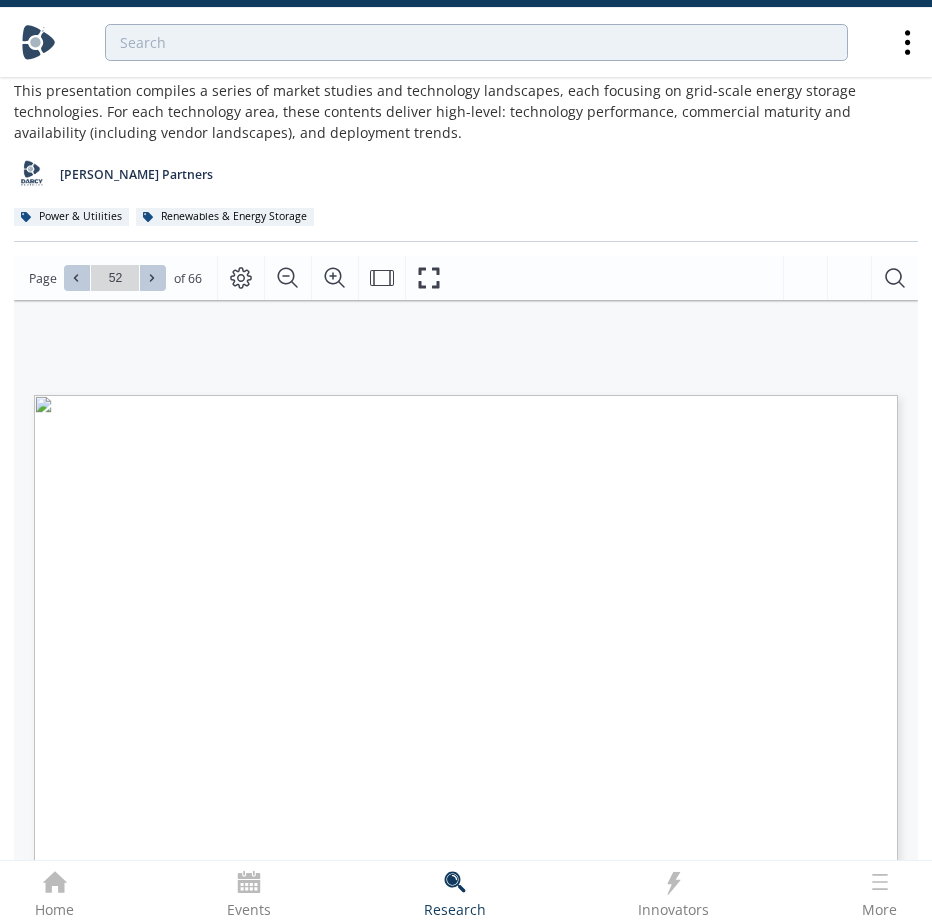 click at bounding box center [77, 278] 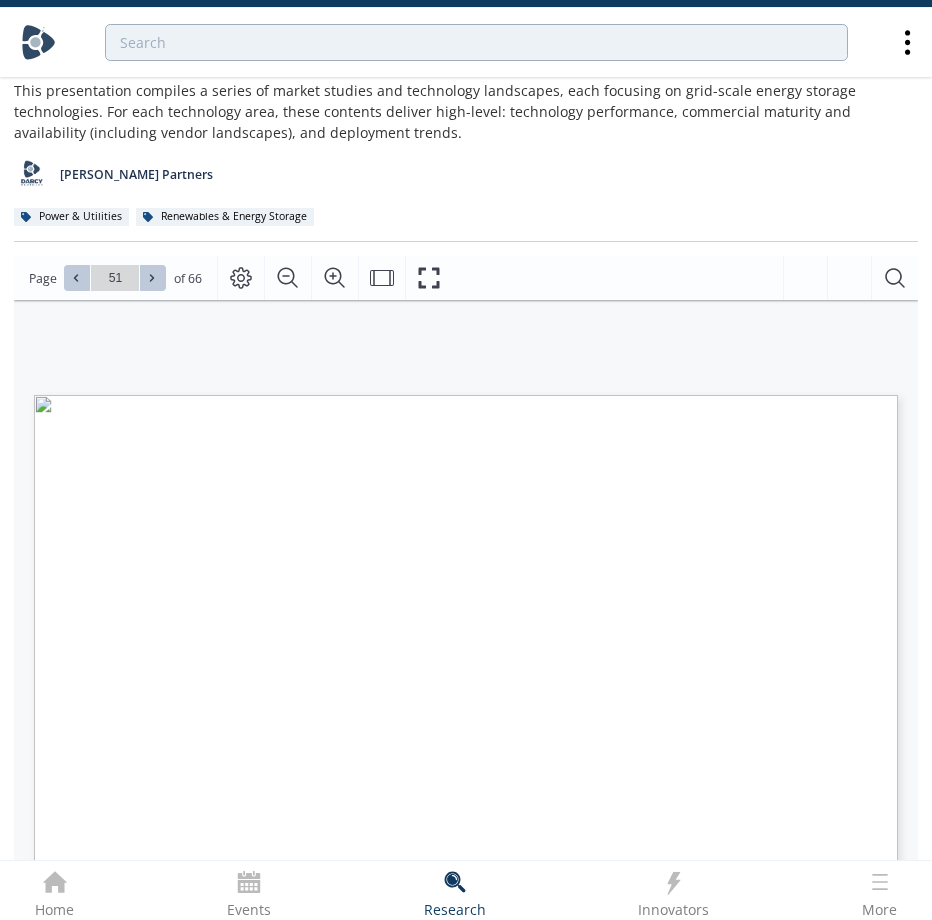click at bounding box center (77, 278) 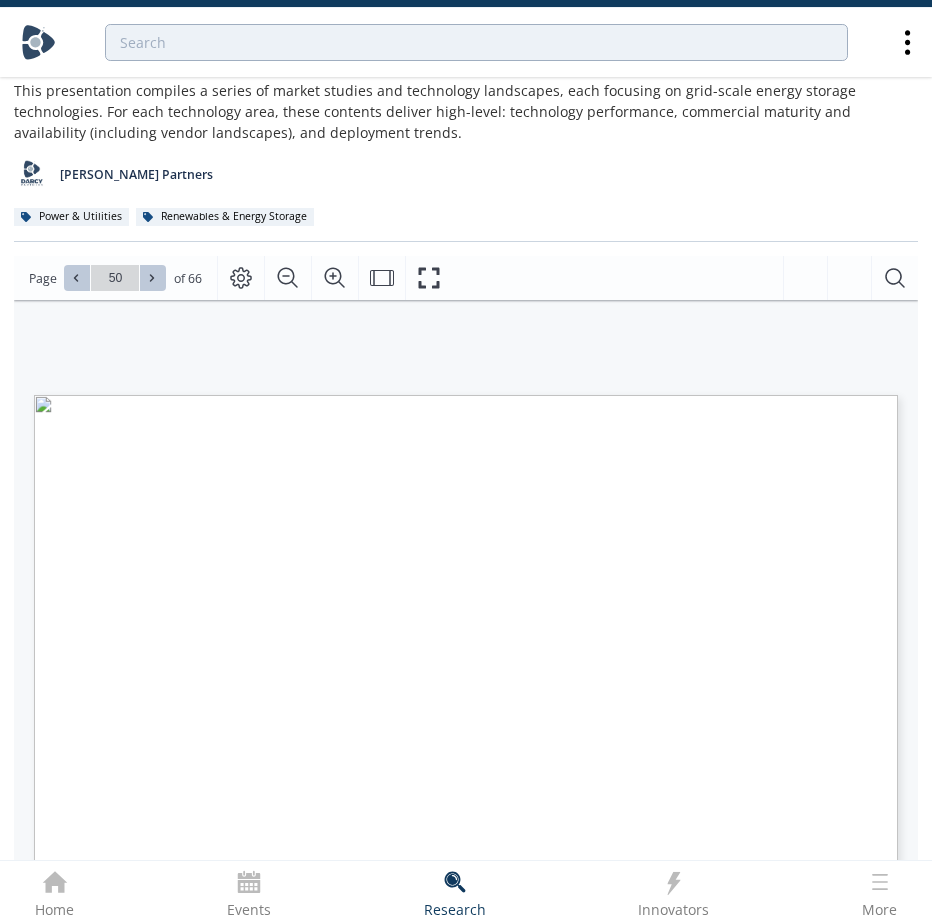 click at bounding box center (77, 278) 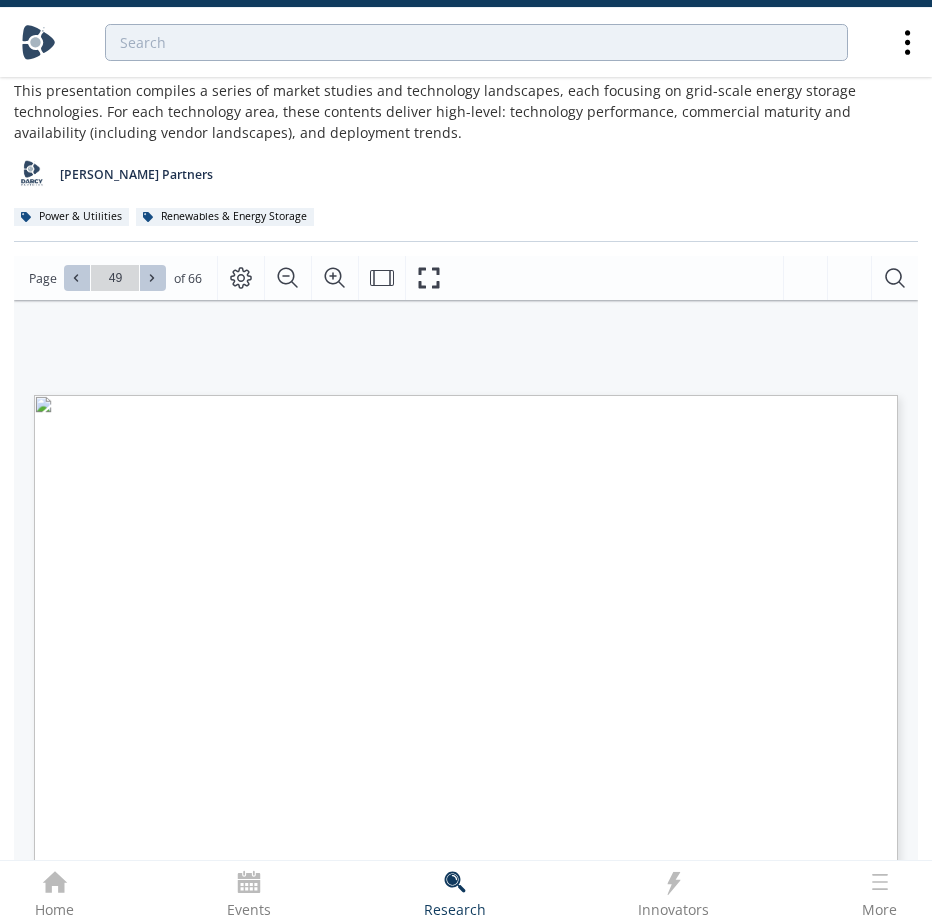 click at bounding box center [77, 278] 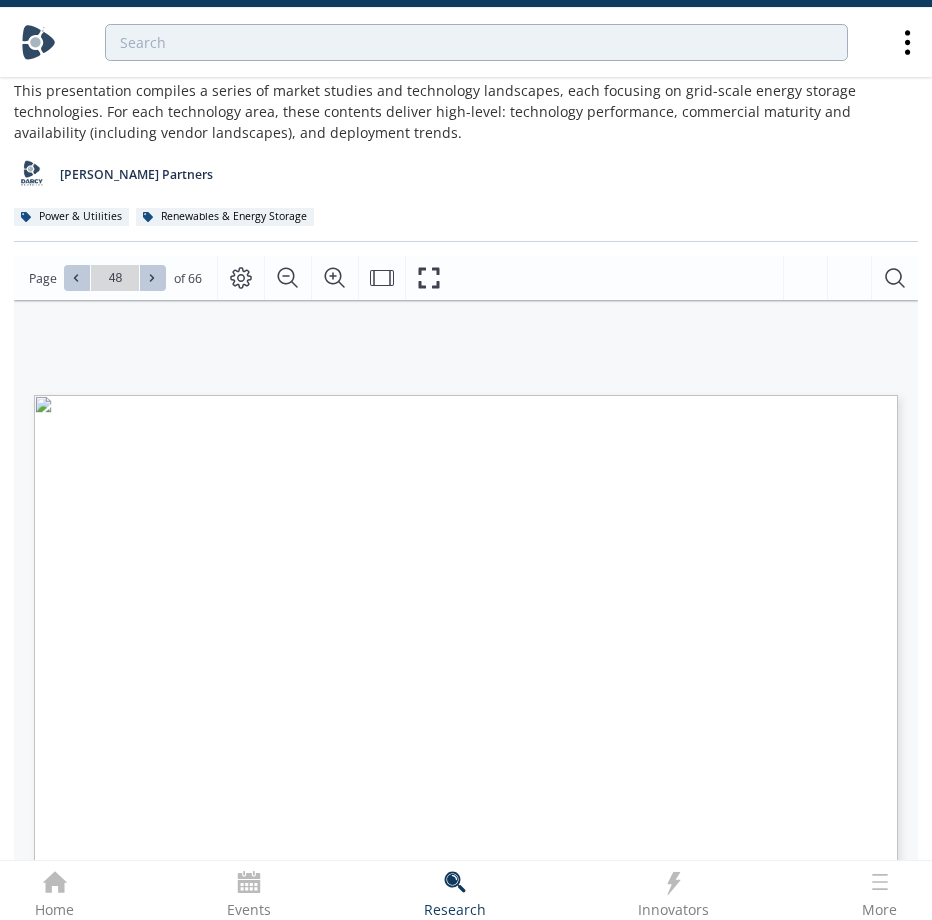 click at bounding box center [77, 278] 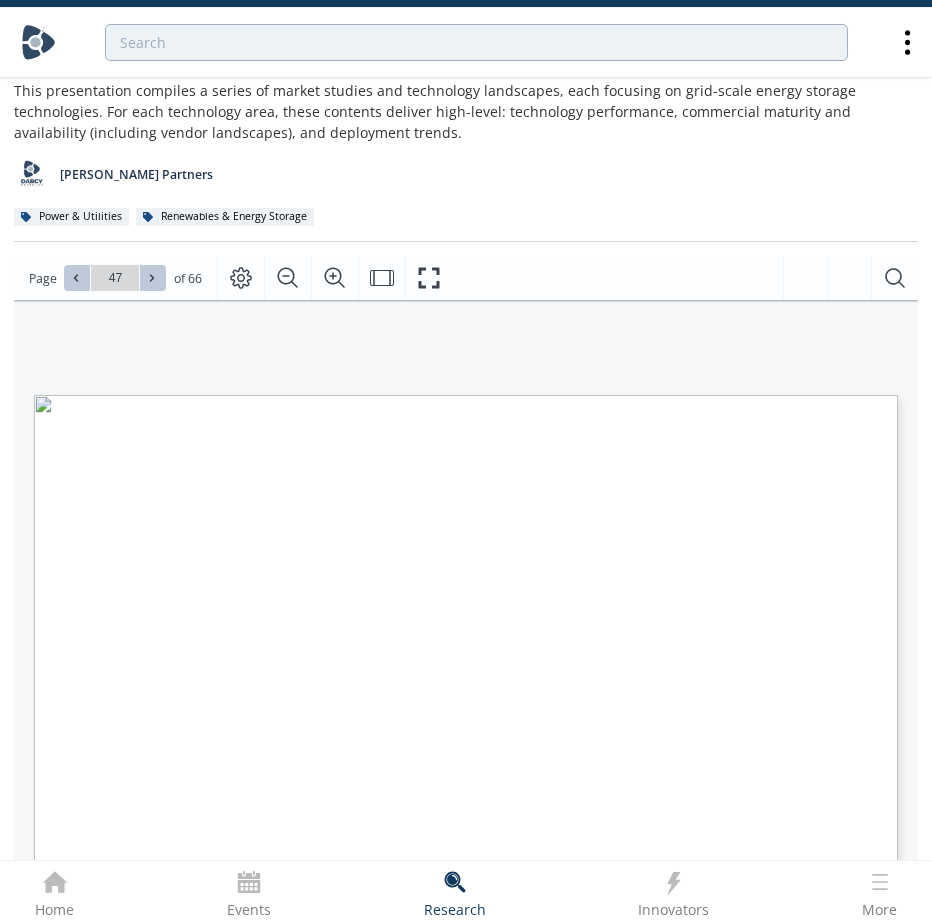 click at bounding box center (77, 278) 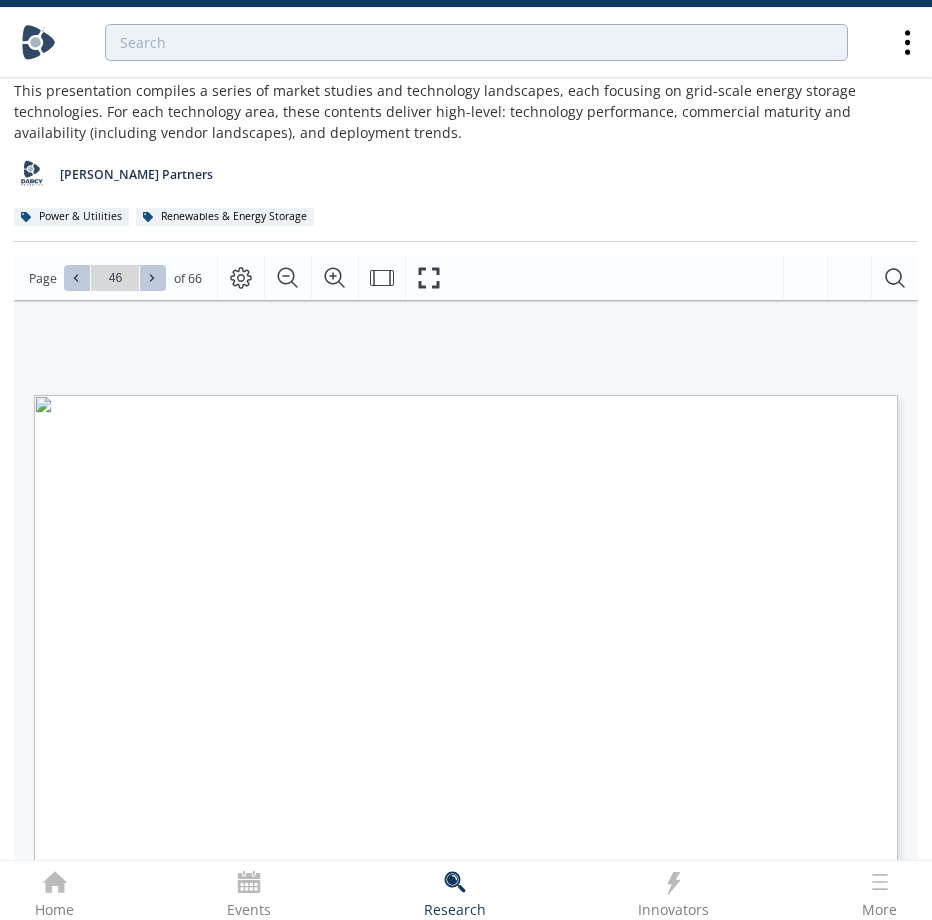 click at bounding box center (77, 278) 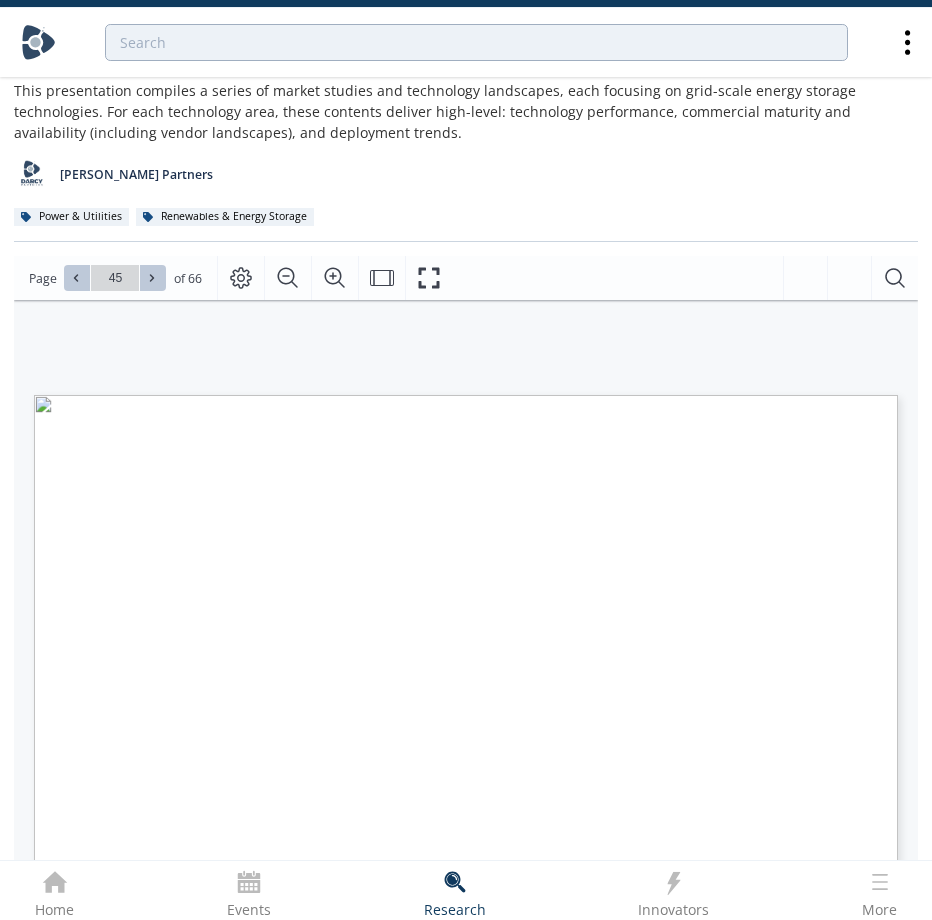 click at bounding box center [77, 278] 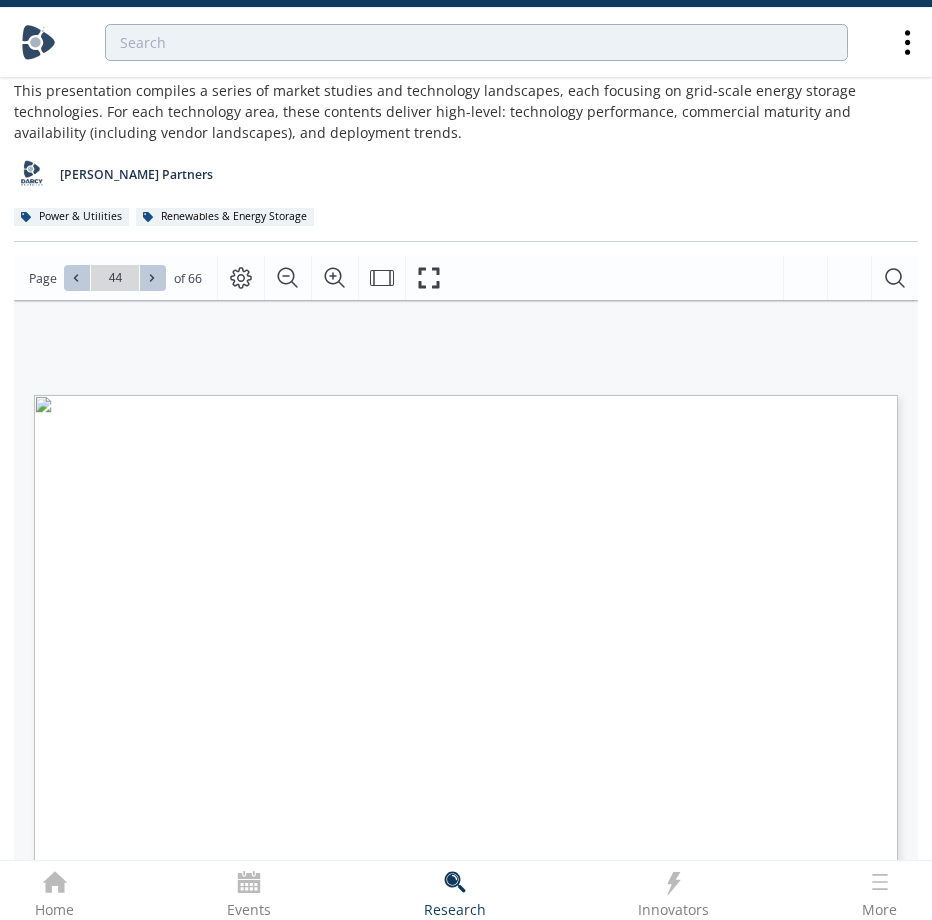 click at bounding box center (77, 278) 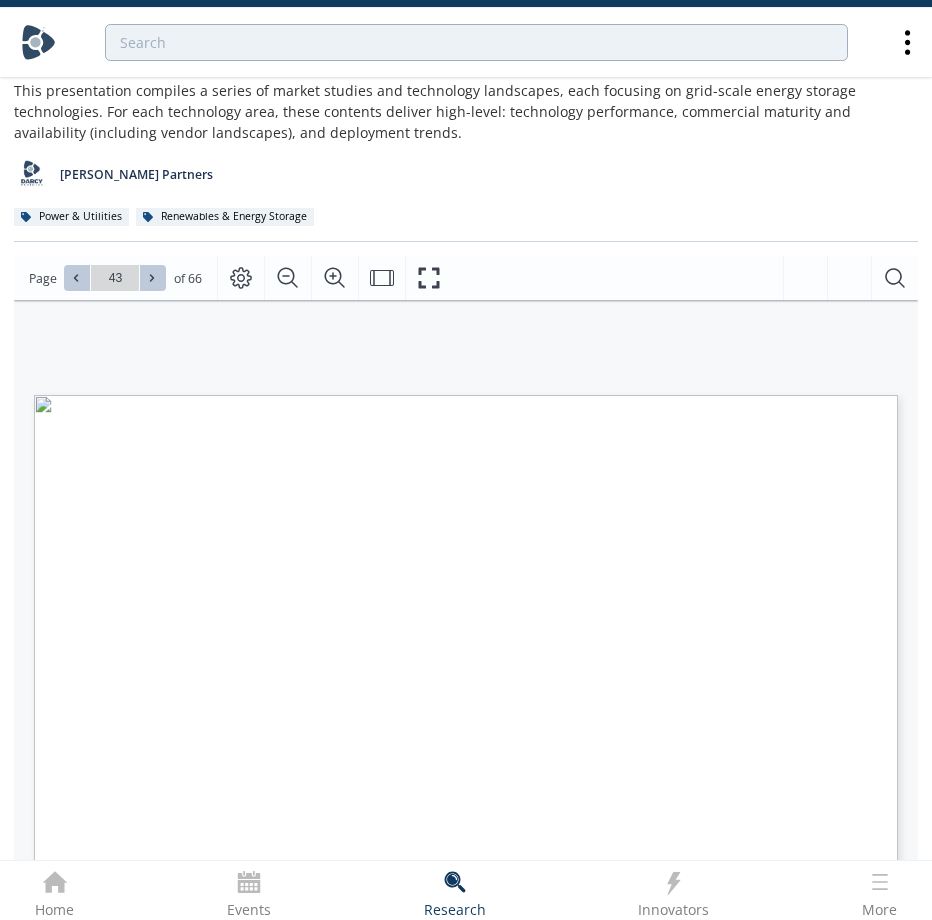 click at bounding box center [77, 278] 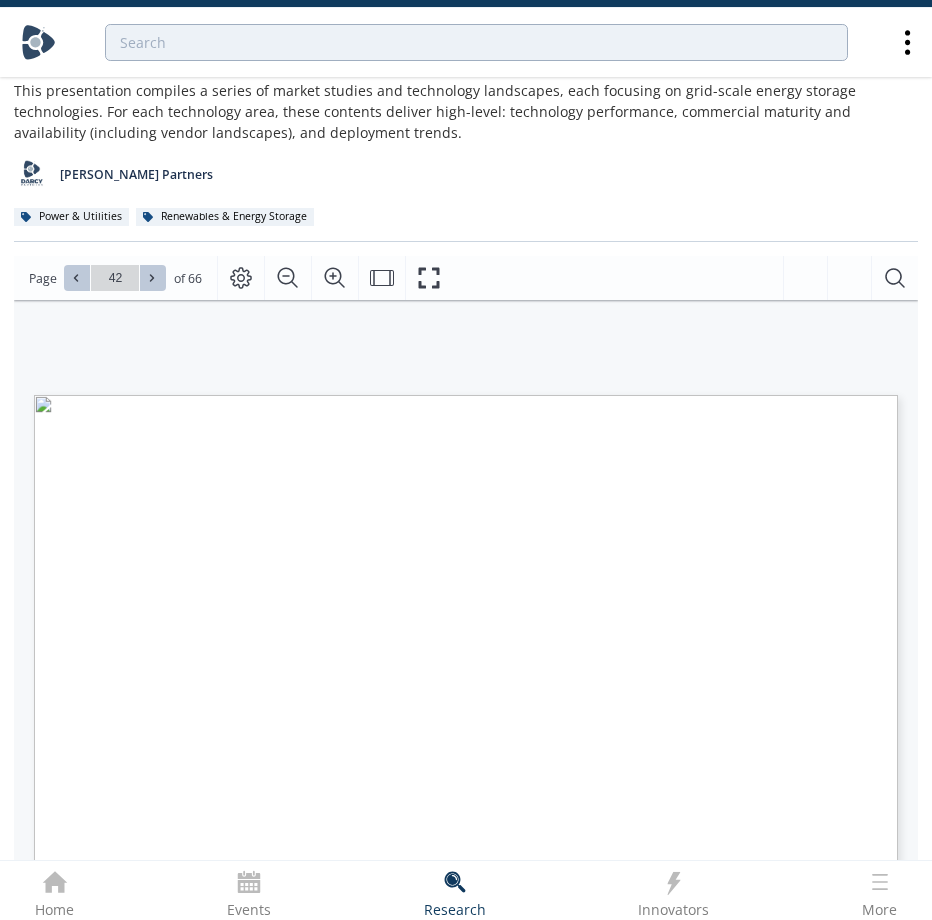click at bounding box center (77, 278) 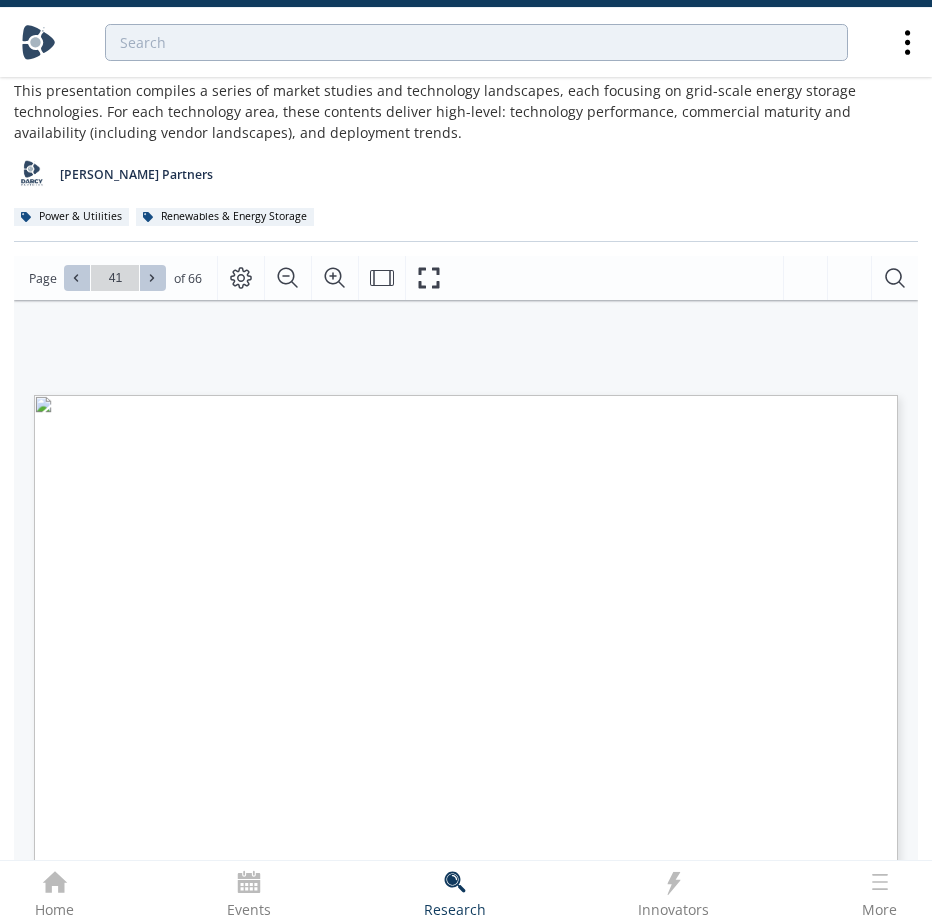 click at bounding box center (77, 278) 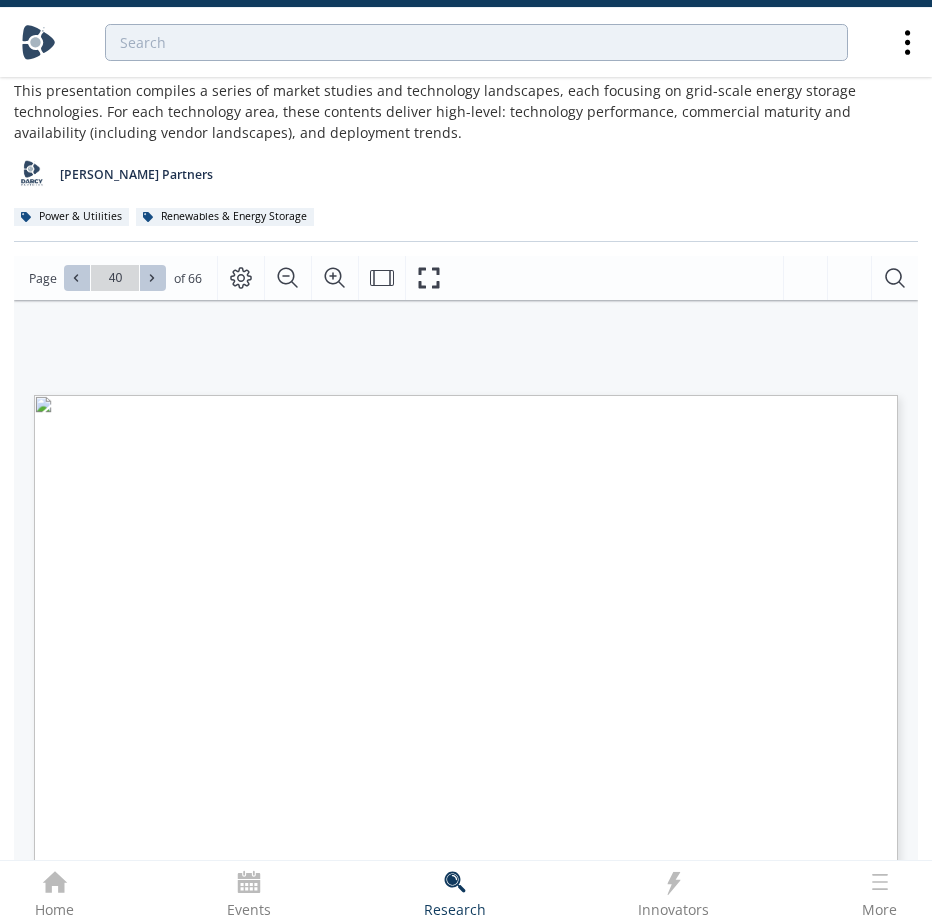 click at bounding box center [77, 278] 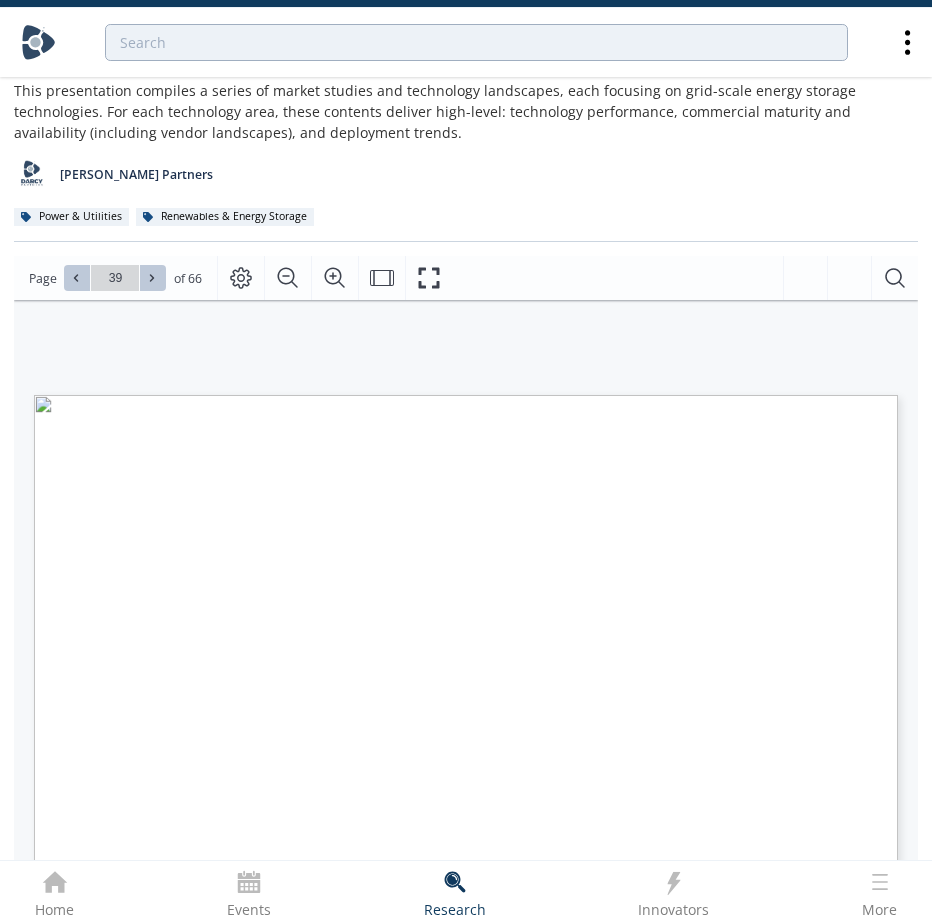click at bounding box center (77, 278) 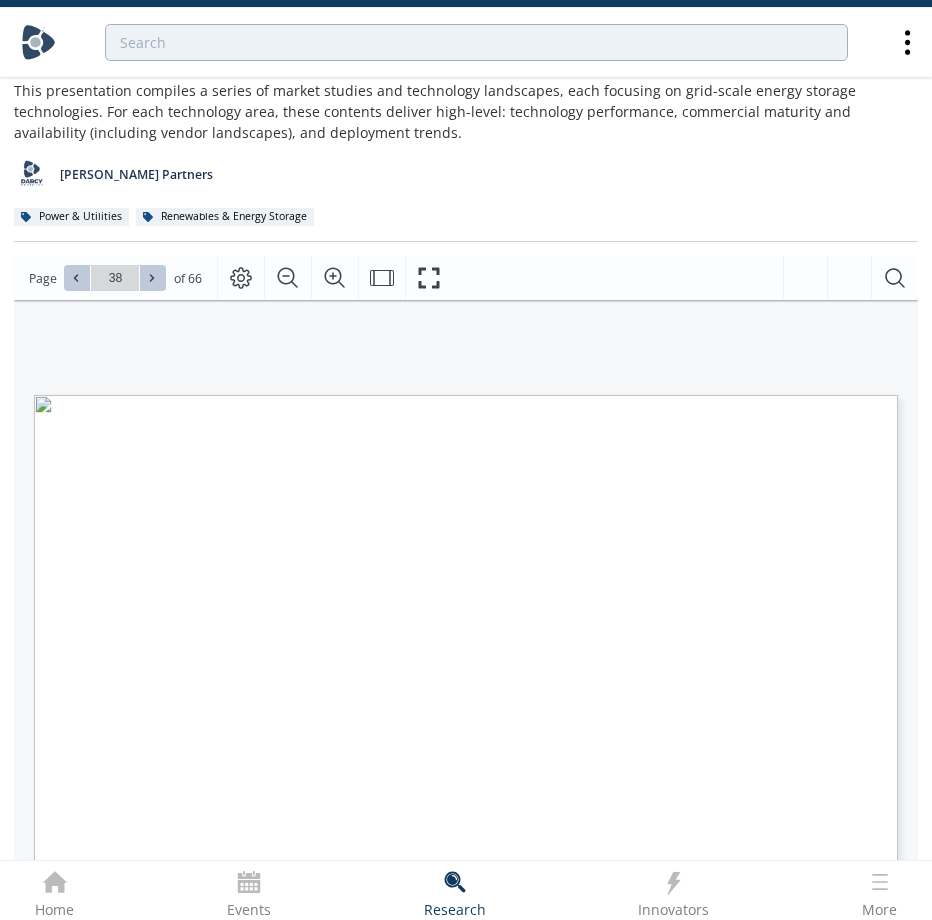 click at bounding box center (77, 278) 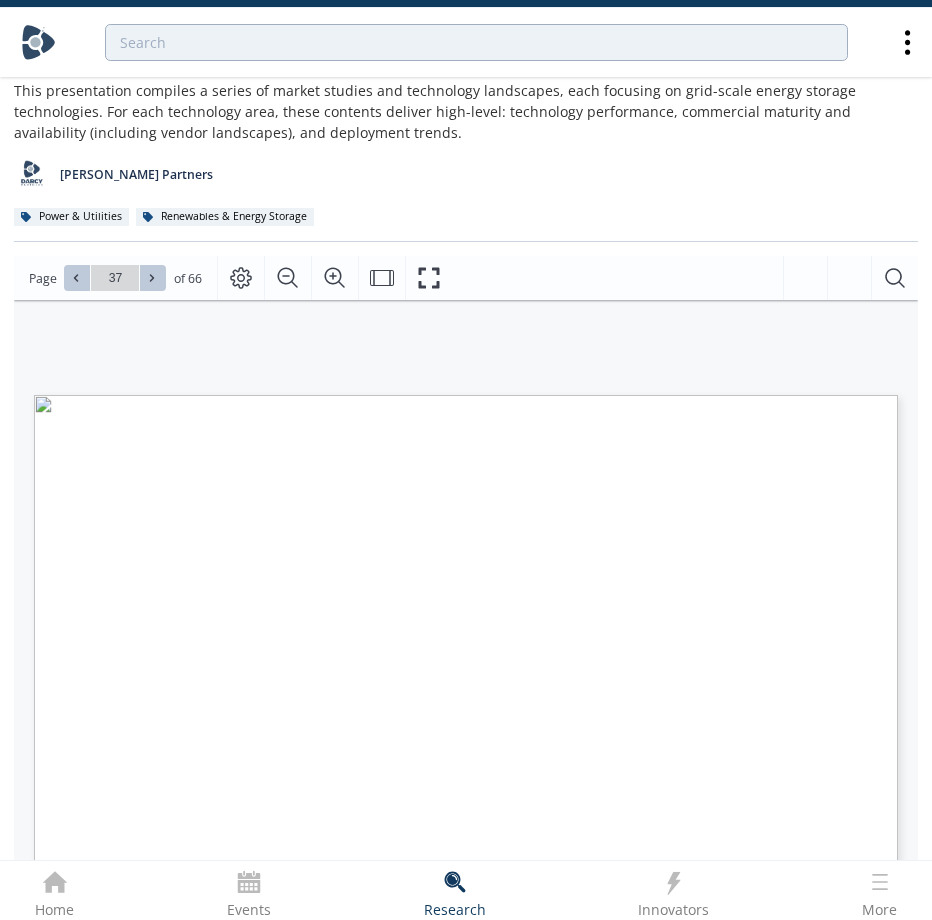 click at bounding box center [77, 278] 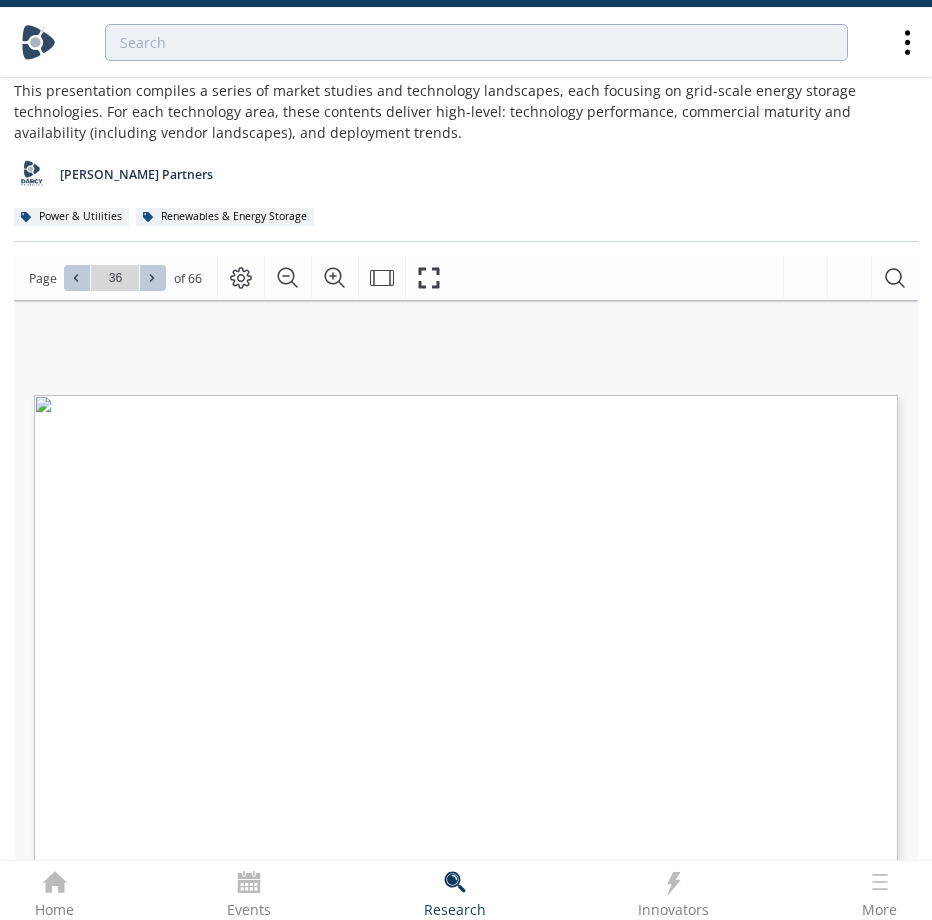 click at bounding box center (77, 278) 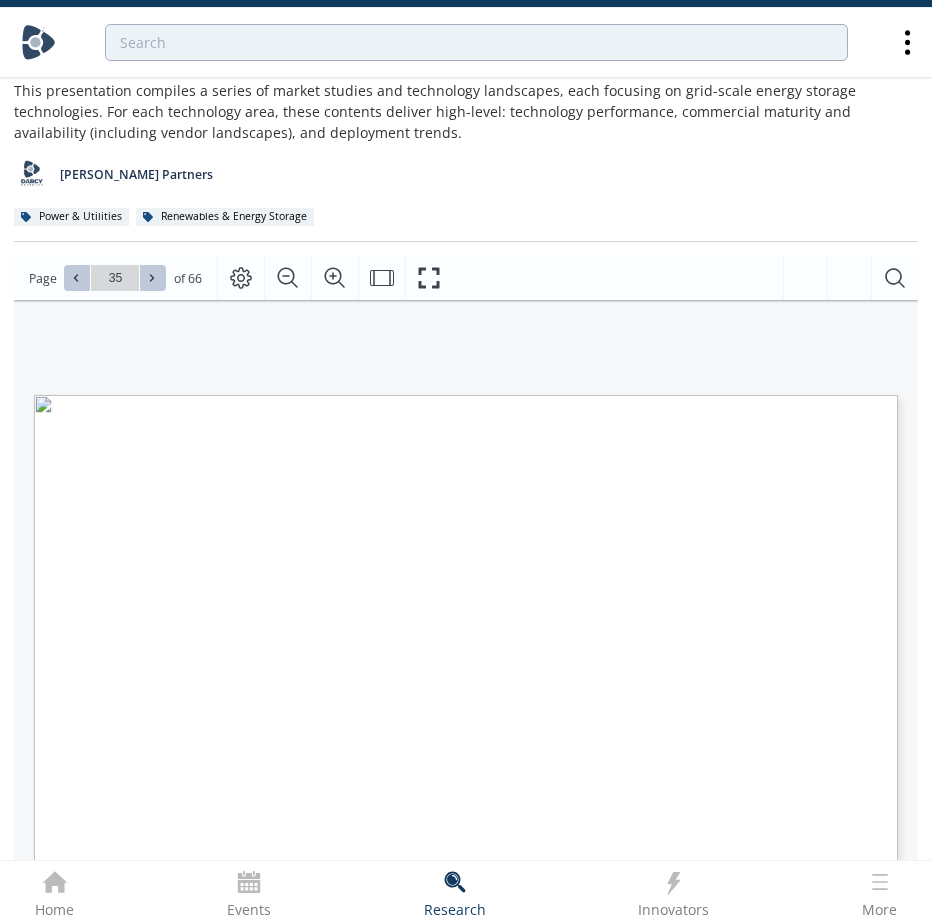 click at bounding box center [77, 278] 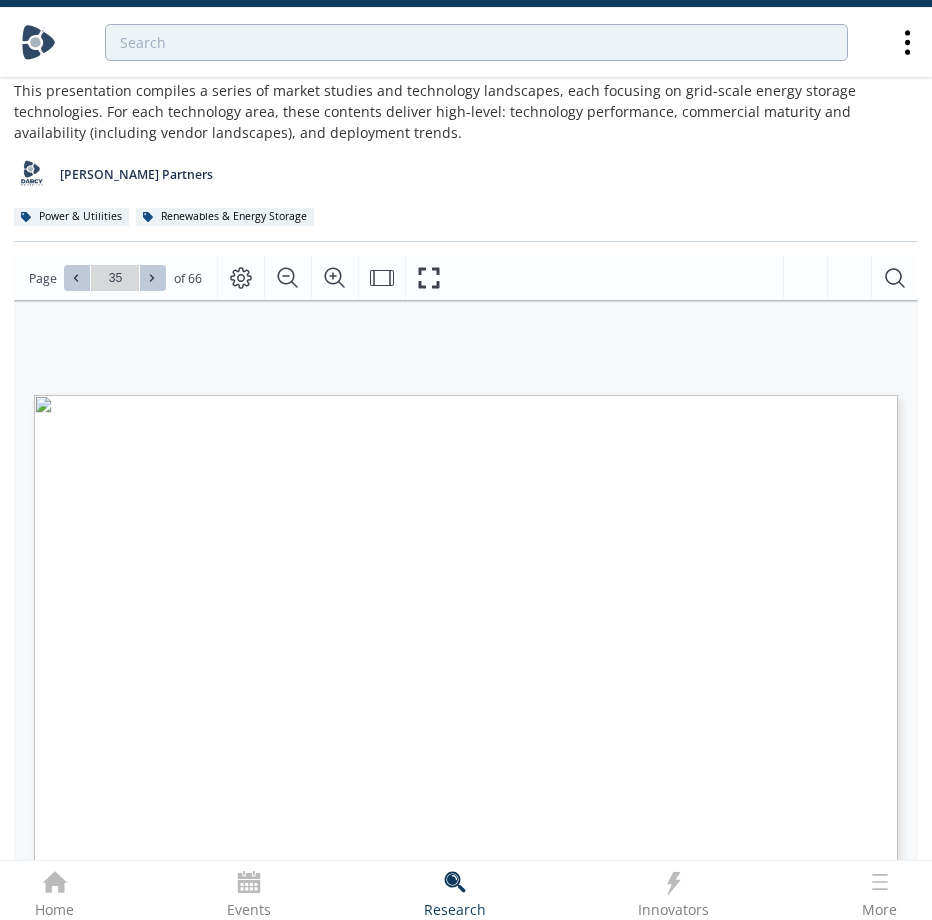type on "34" 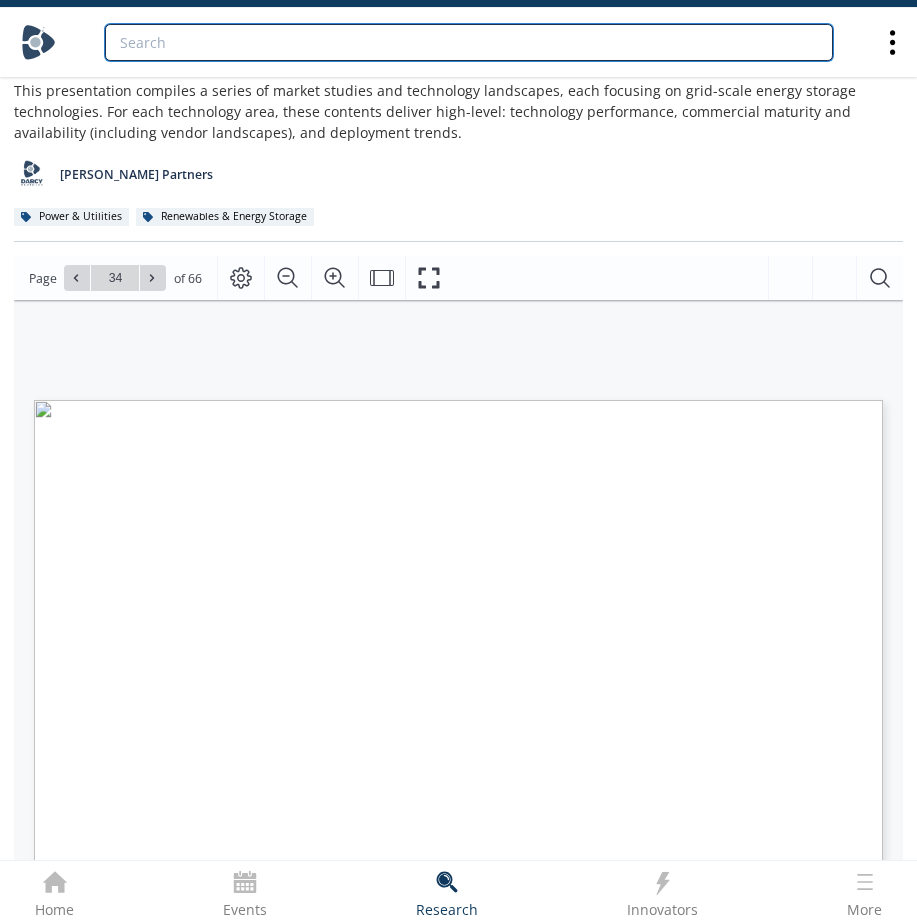 click at bounding box center [469, 42] 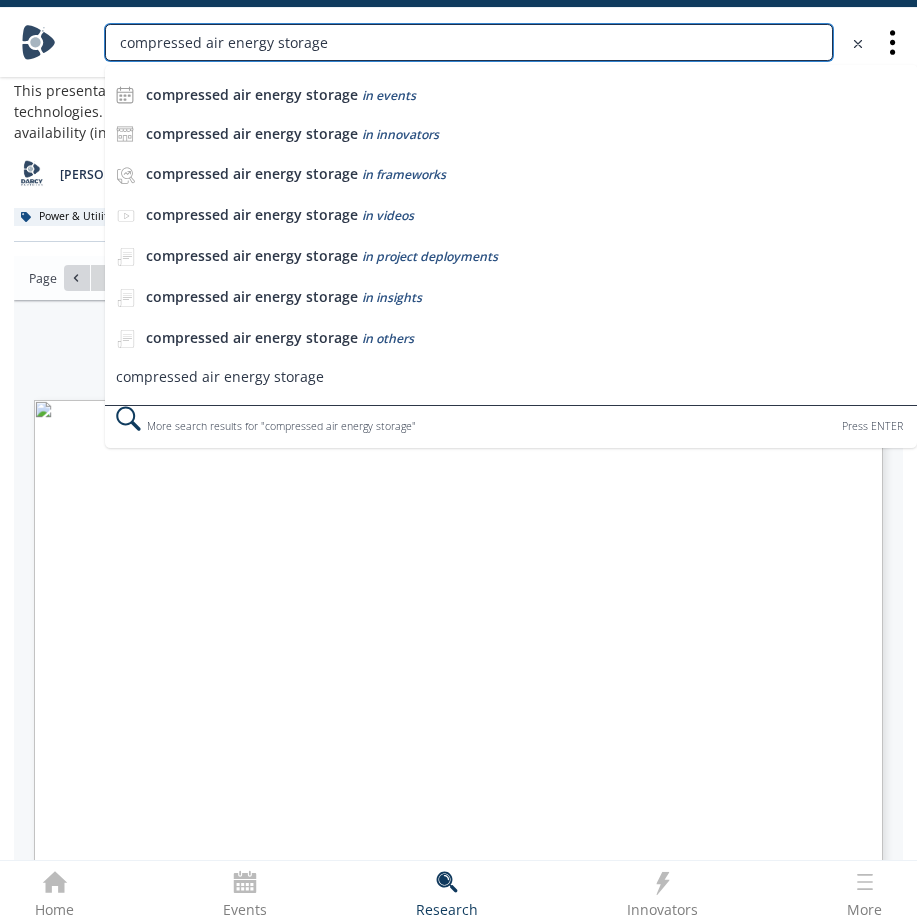type on "compressed air energy storage" 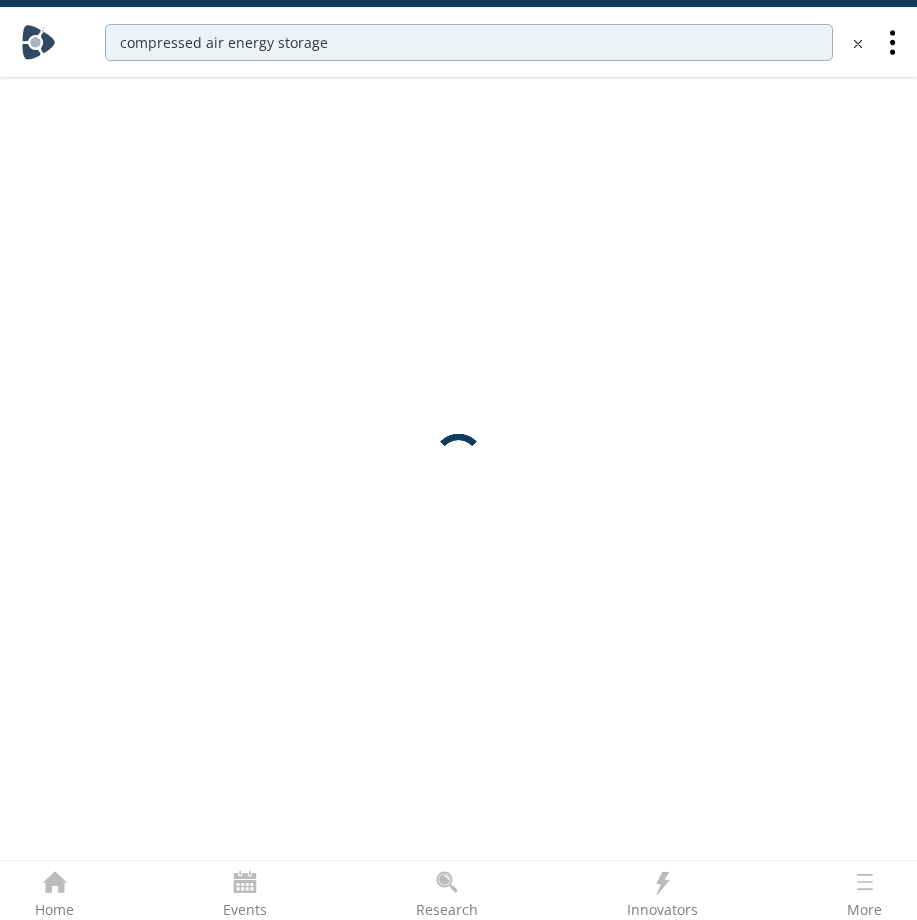 scroll, scrollTop: 0, scrollLeft: 0, axis: both 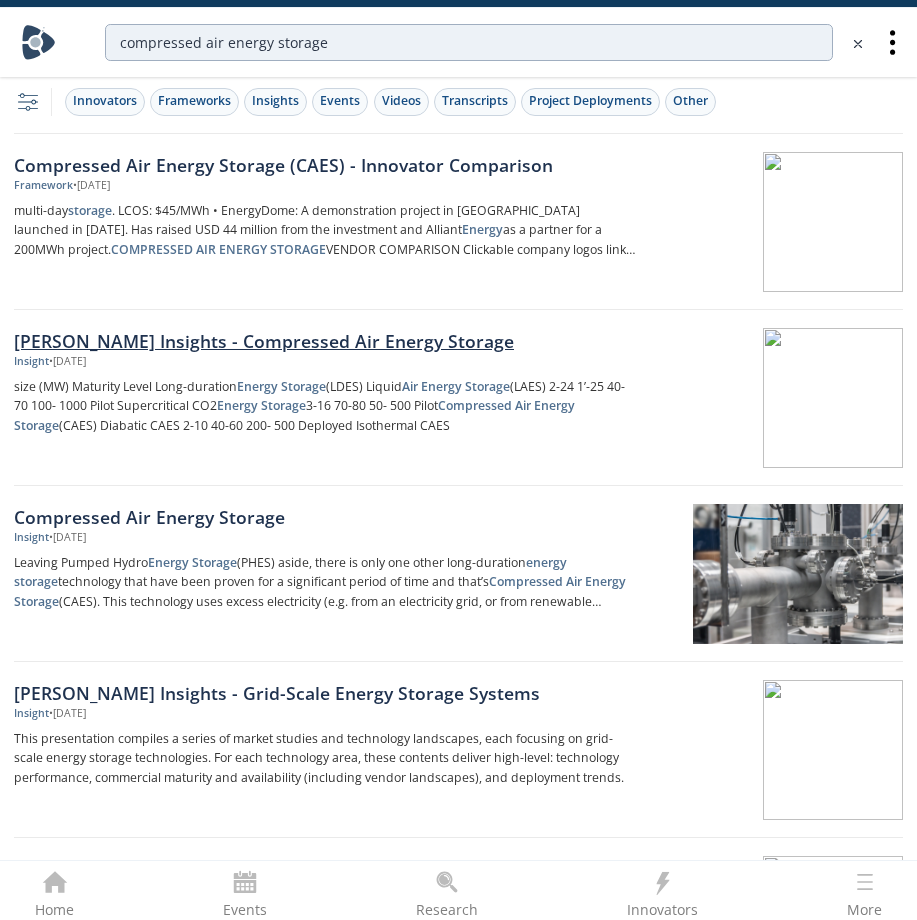 click on "Darcy Insights - Compressed Air Energy Storage" at bounding box center (325, 341) 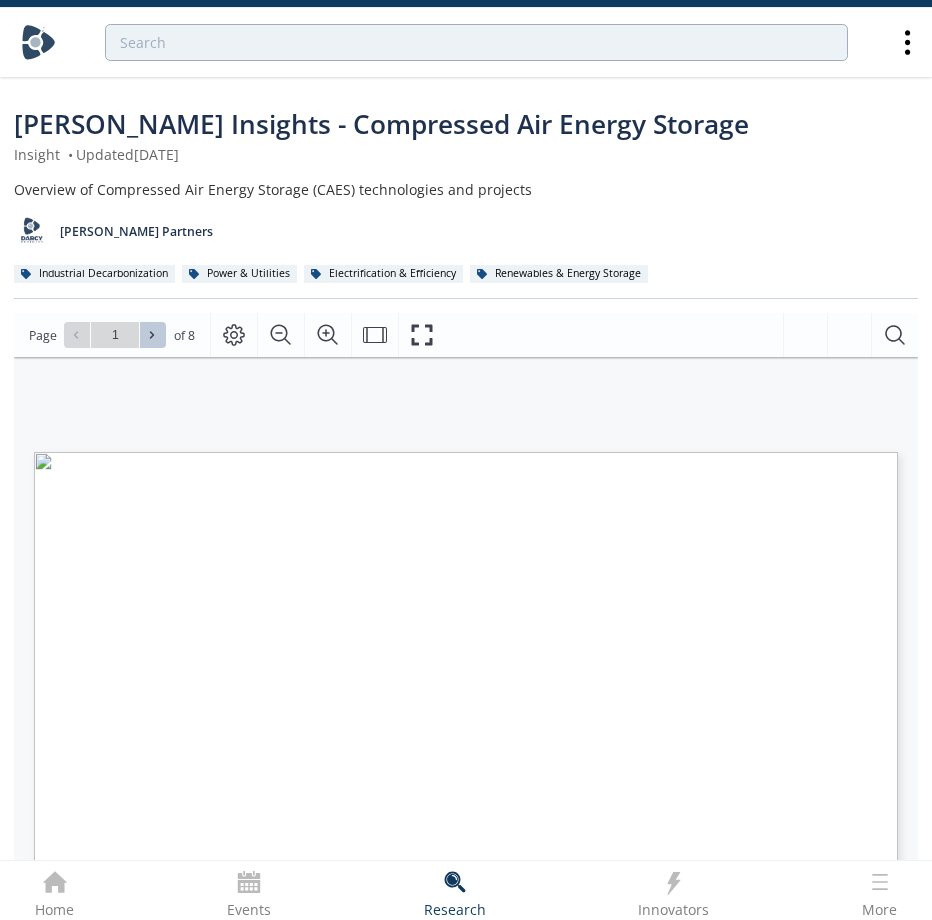 click 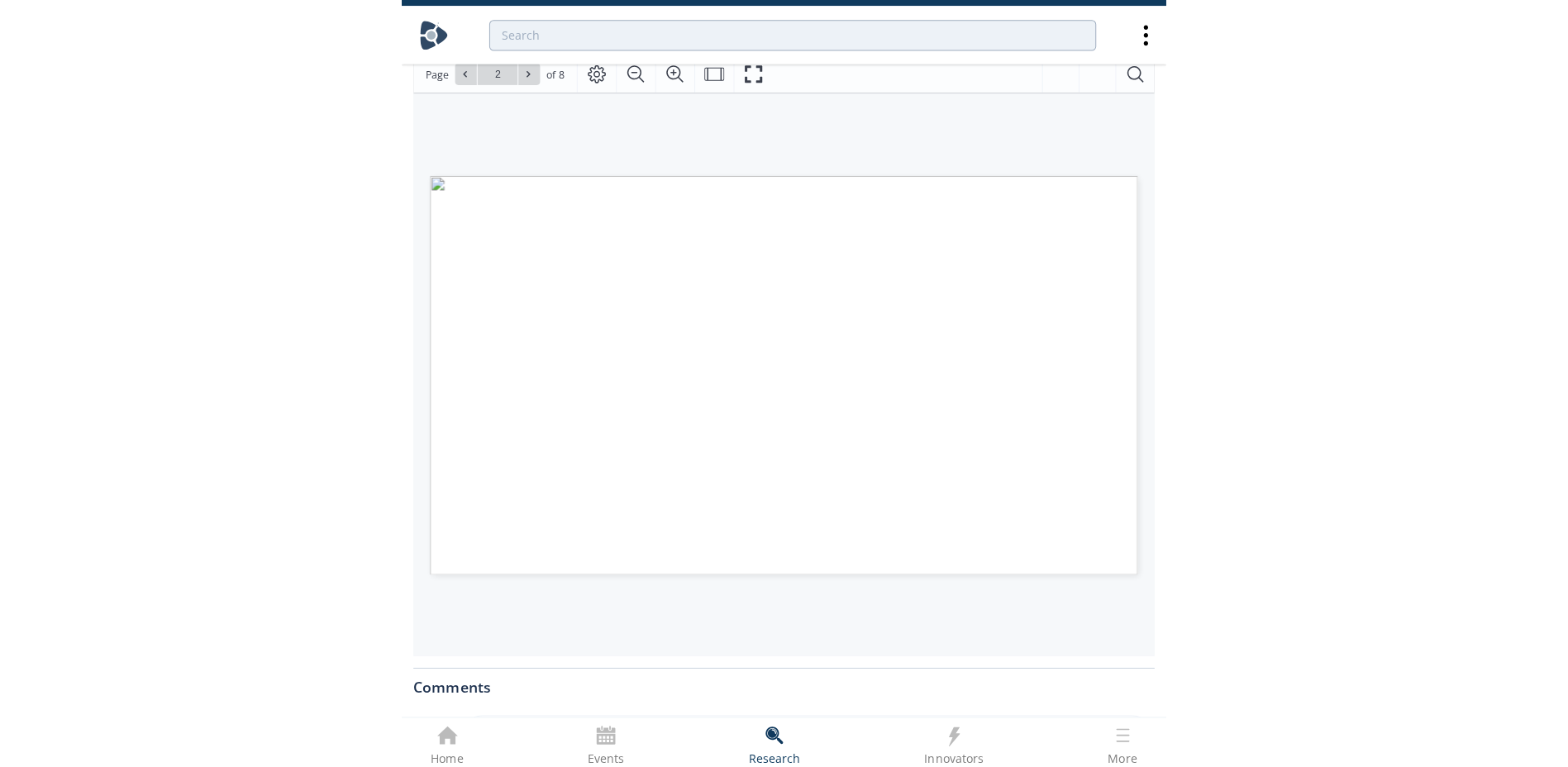 scroll, scrollTop: 205, scrollLeft: 0, axis: vertical 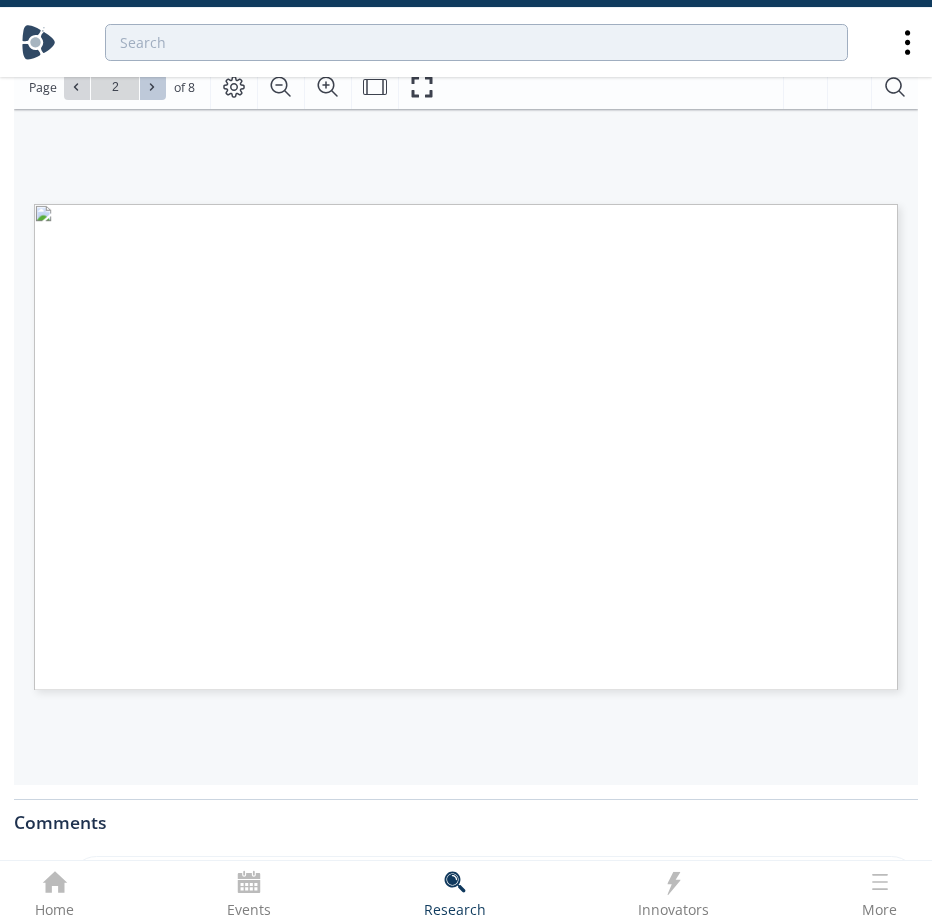 click 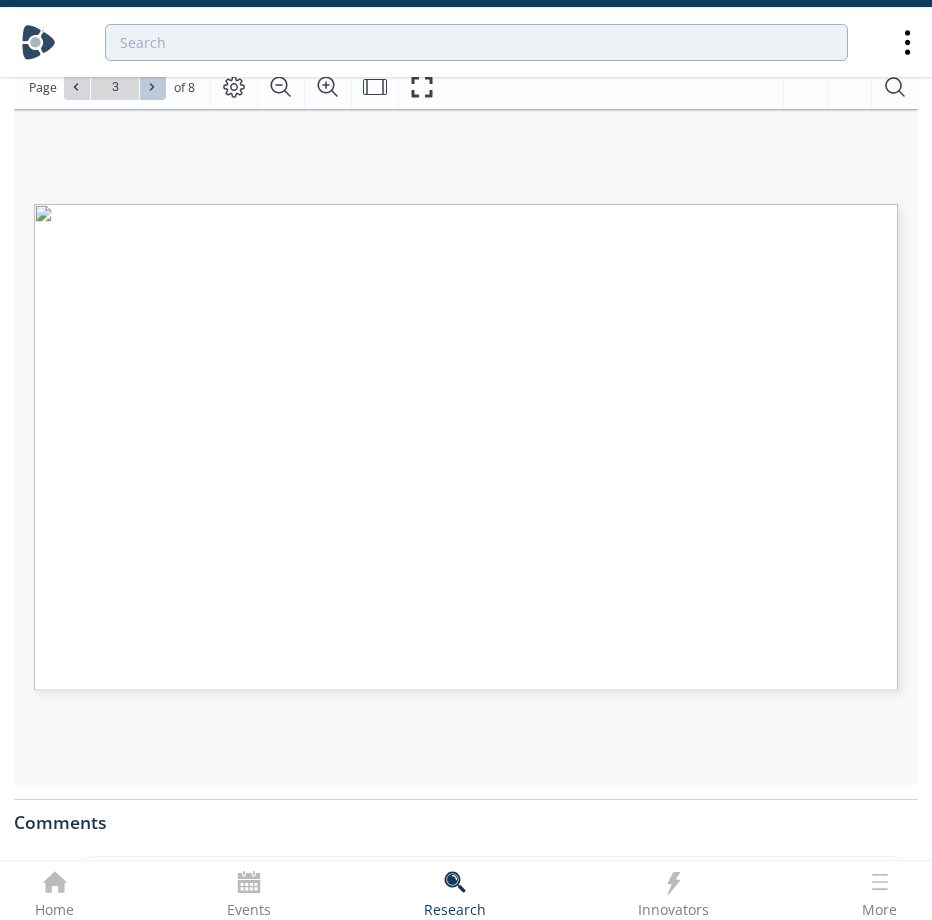 click 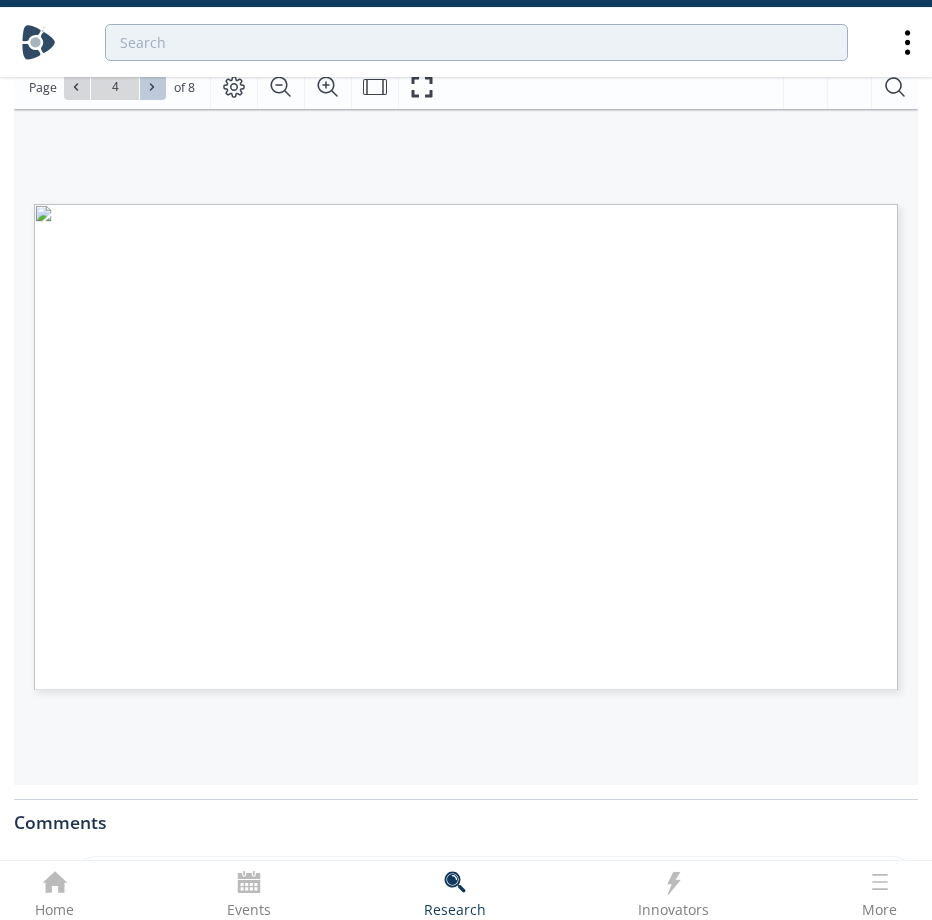 click 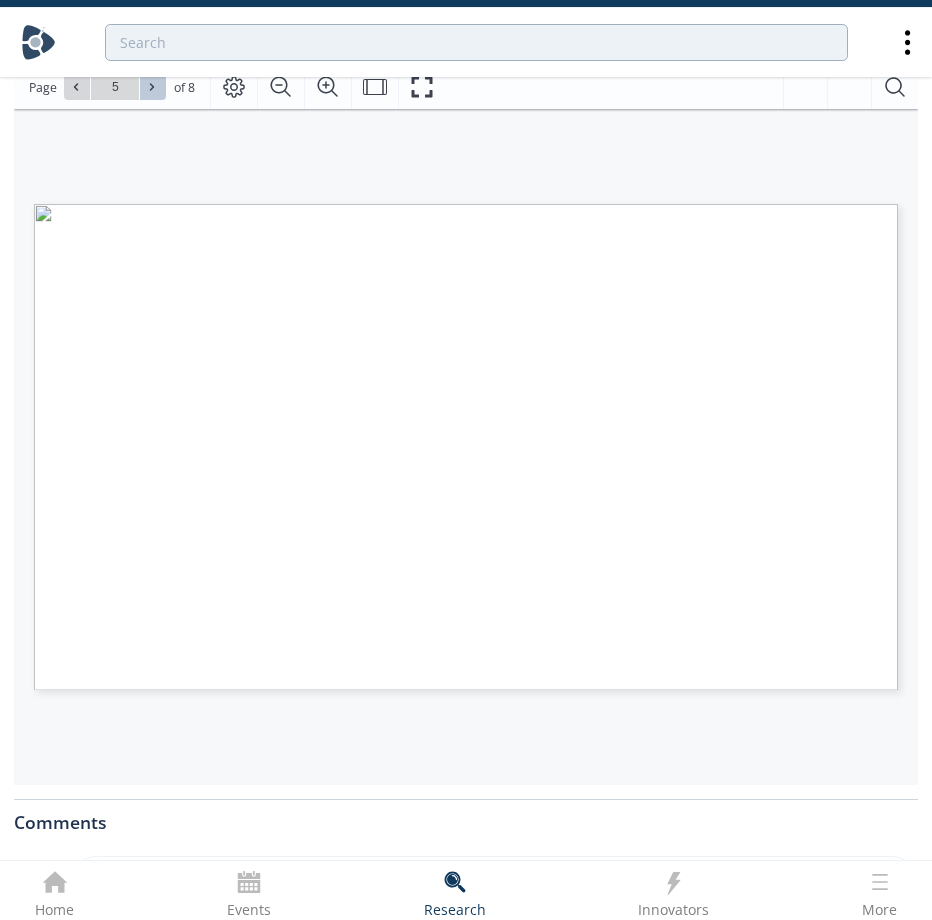 click 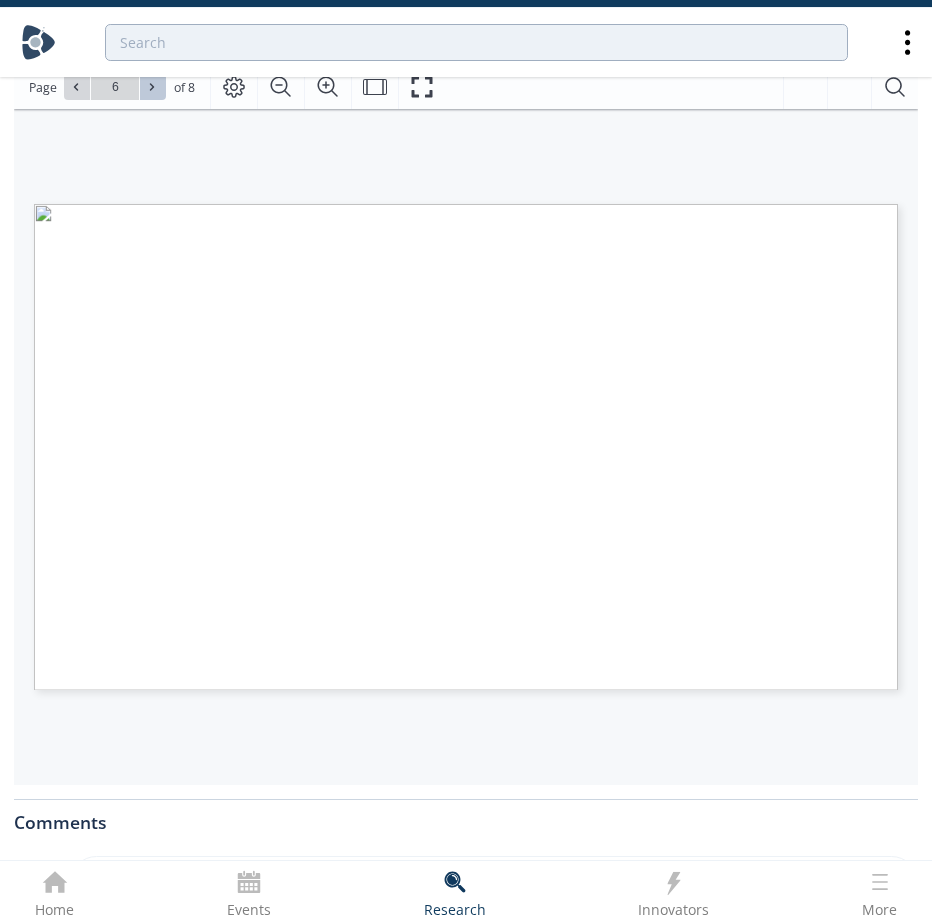 click 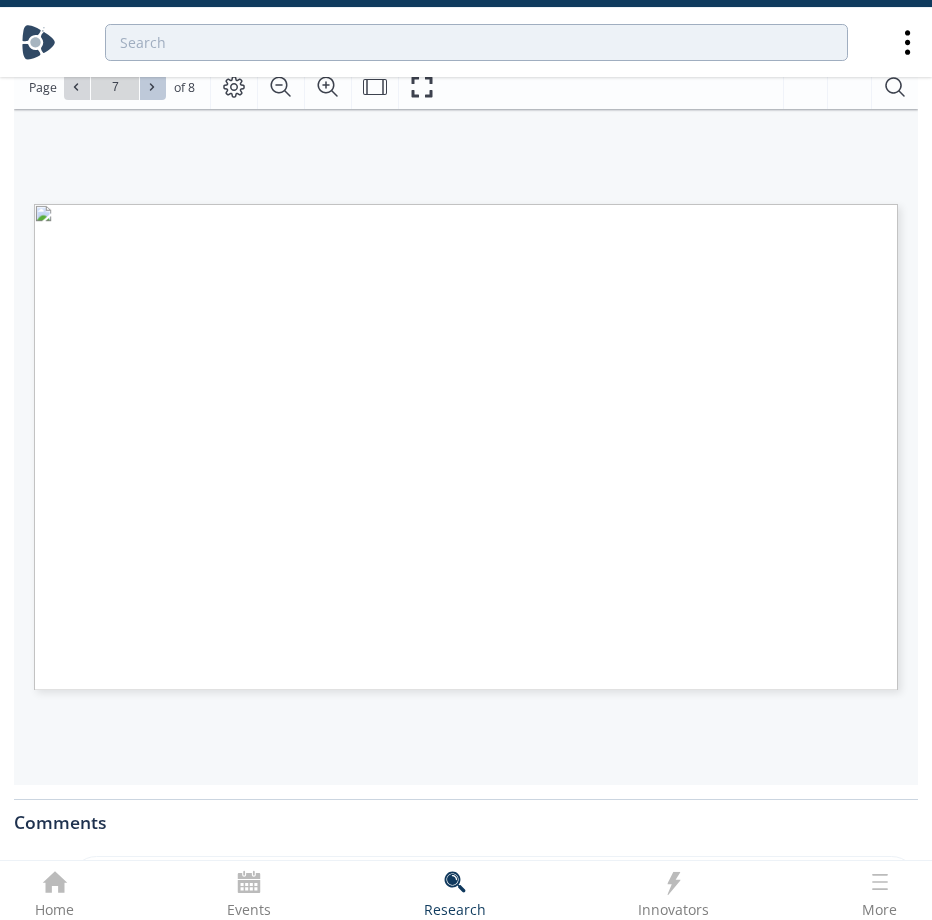 click 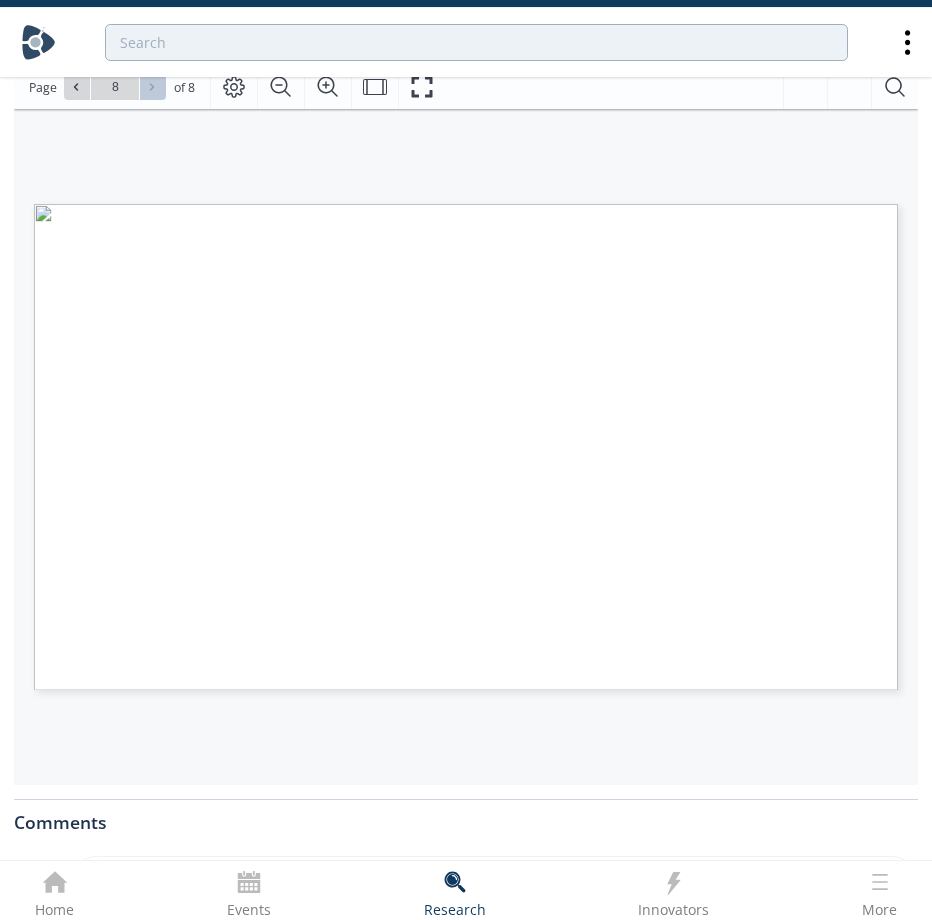 click on "Go to Page 8" at bounding box center (115, 87) 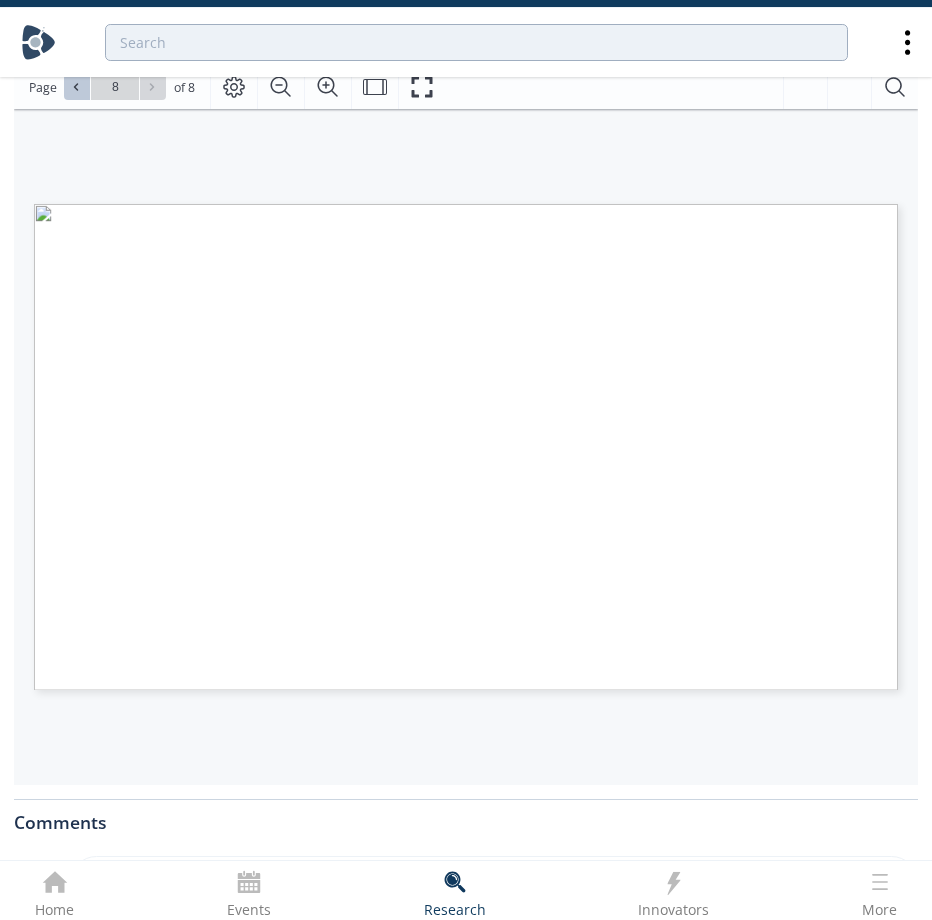 click at bounding box center (77, 87) 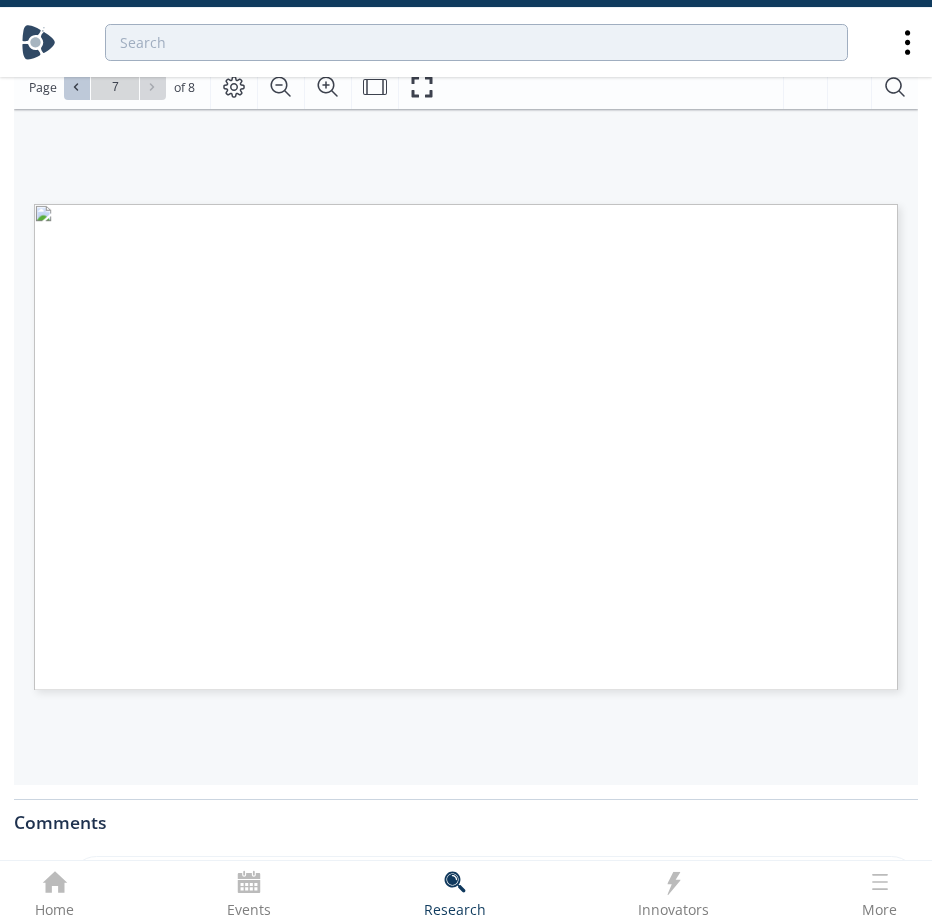 click at bounding box center [77, 87] 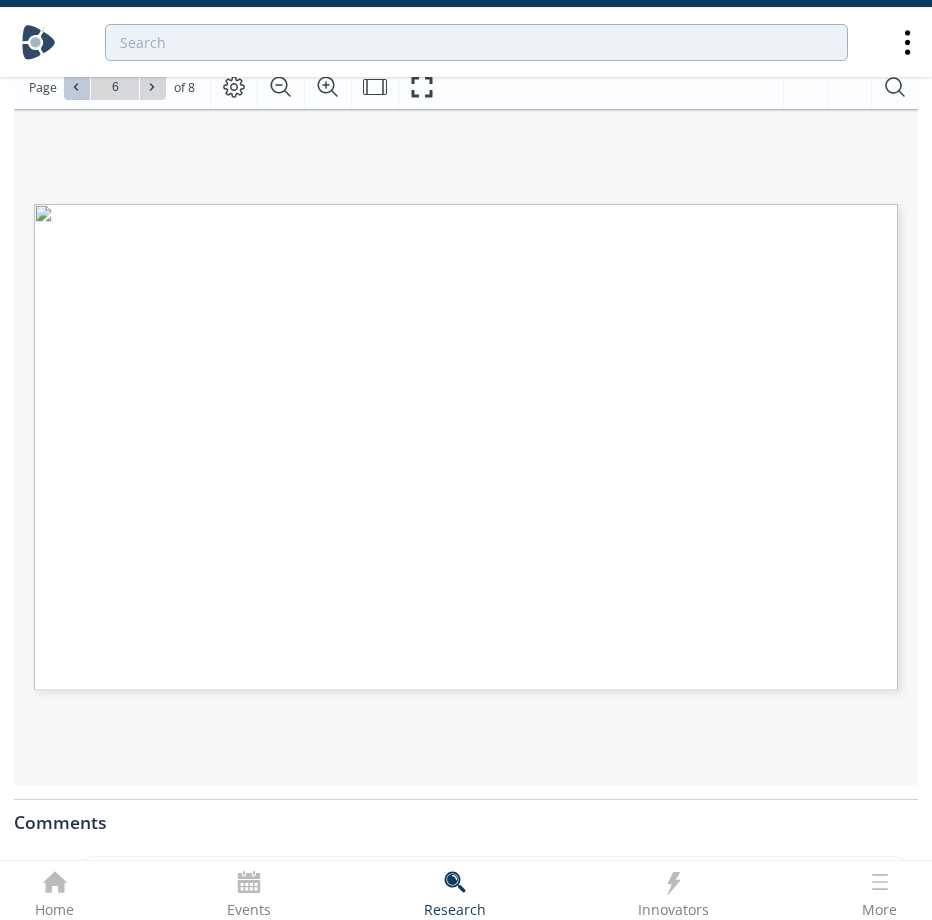 click at bounding box center [77, 87] 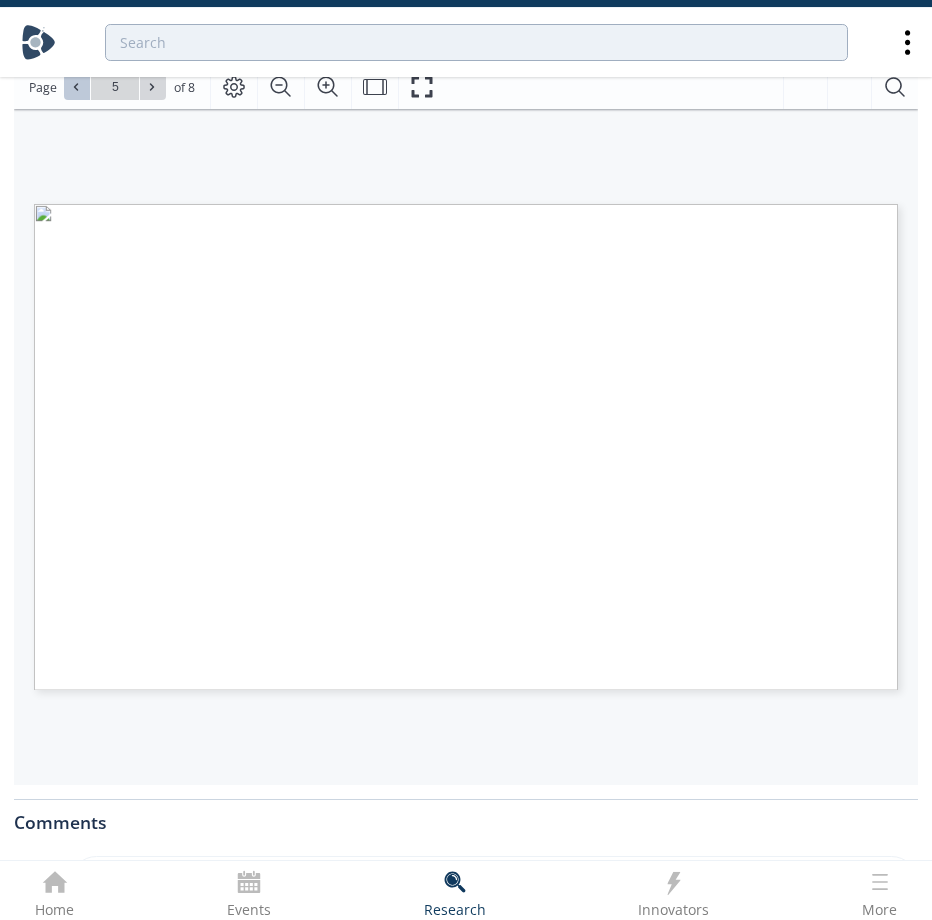 click at bounding box center (77, 87) 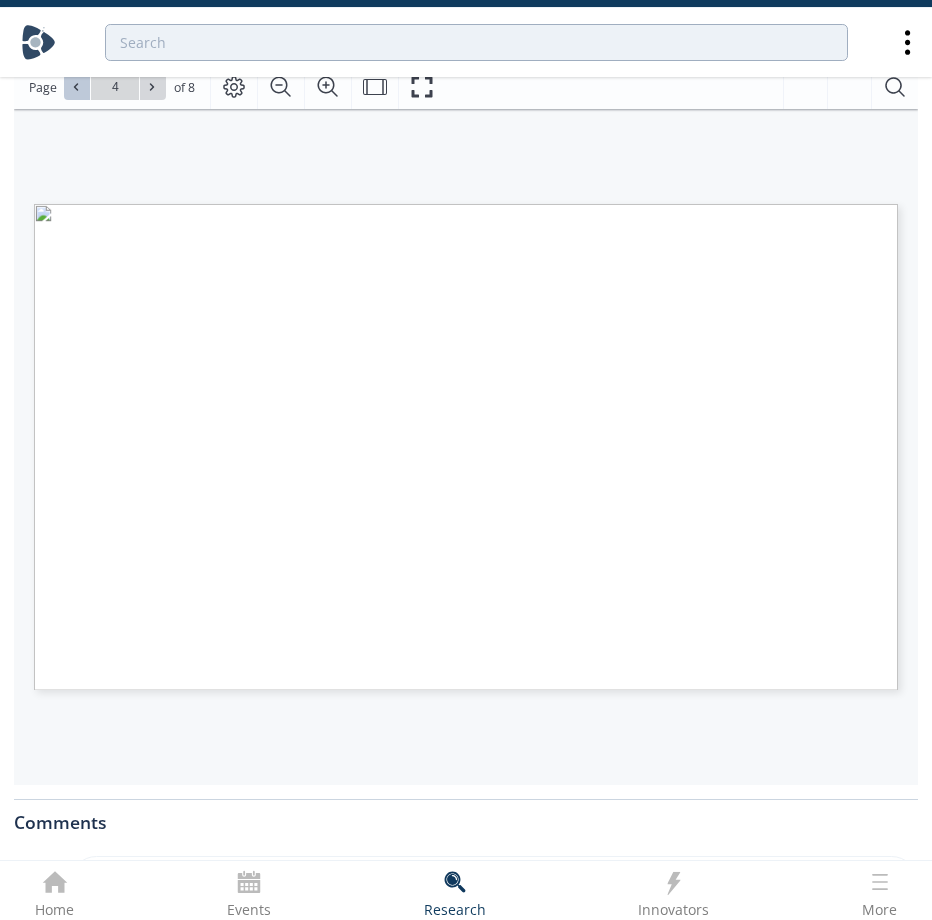 click at bounding box center [77, 87] 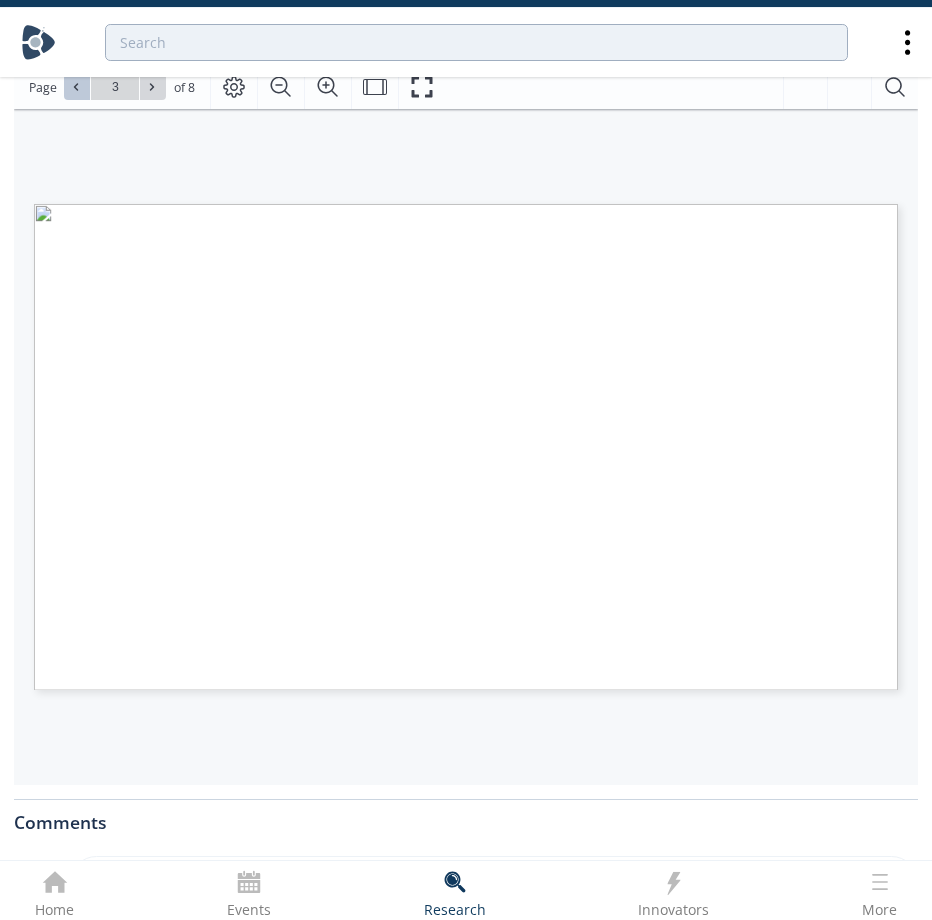 click at bounding box center (77, 87) 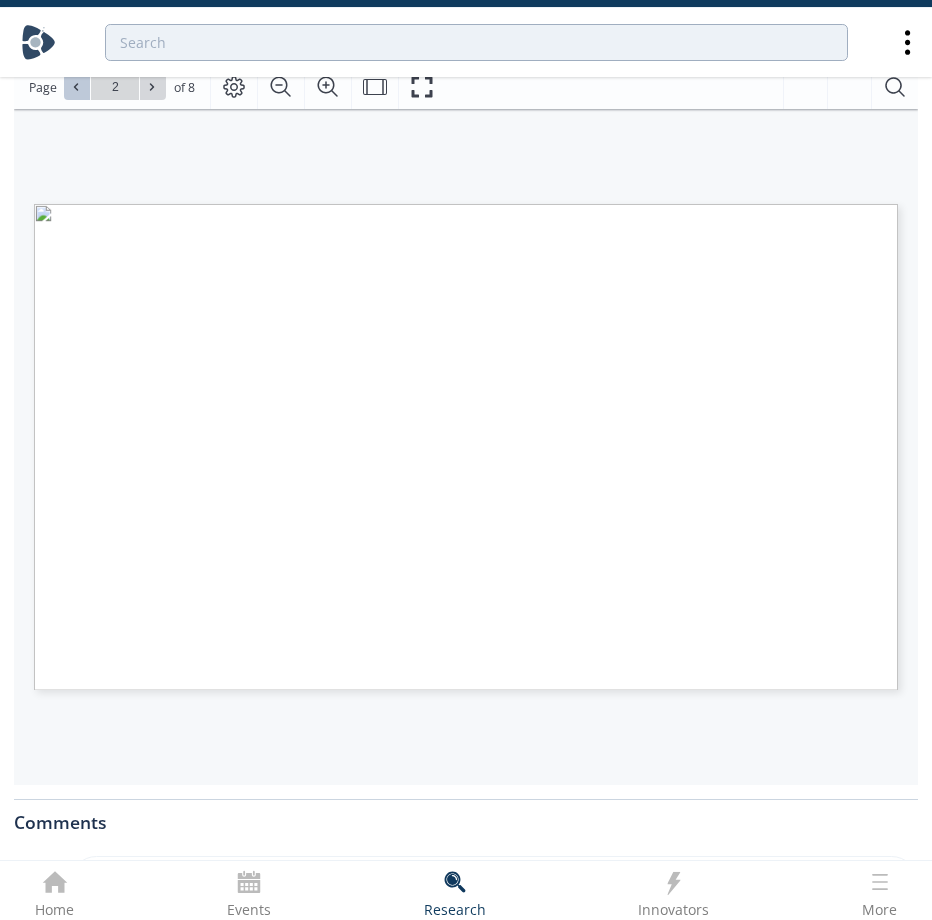 click at bounding box center [77, 87] 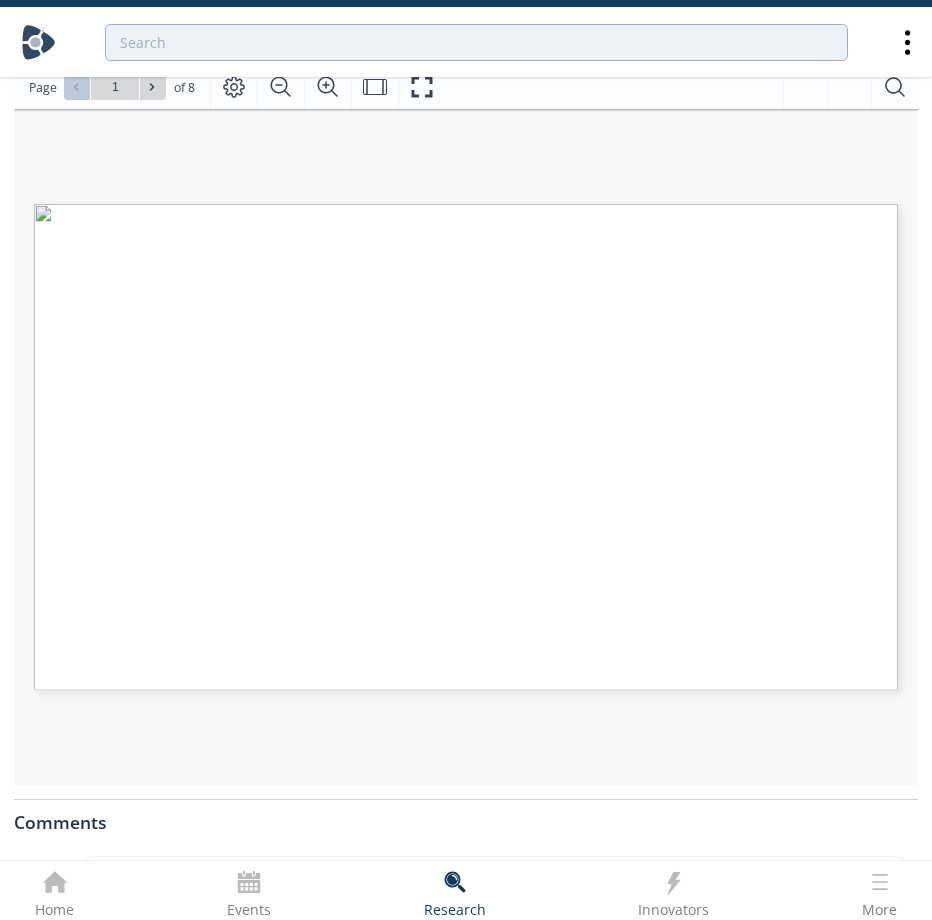 click on "Go to Page 1" at bounding box center (115, 87) 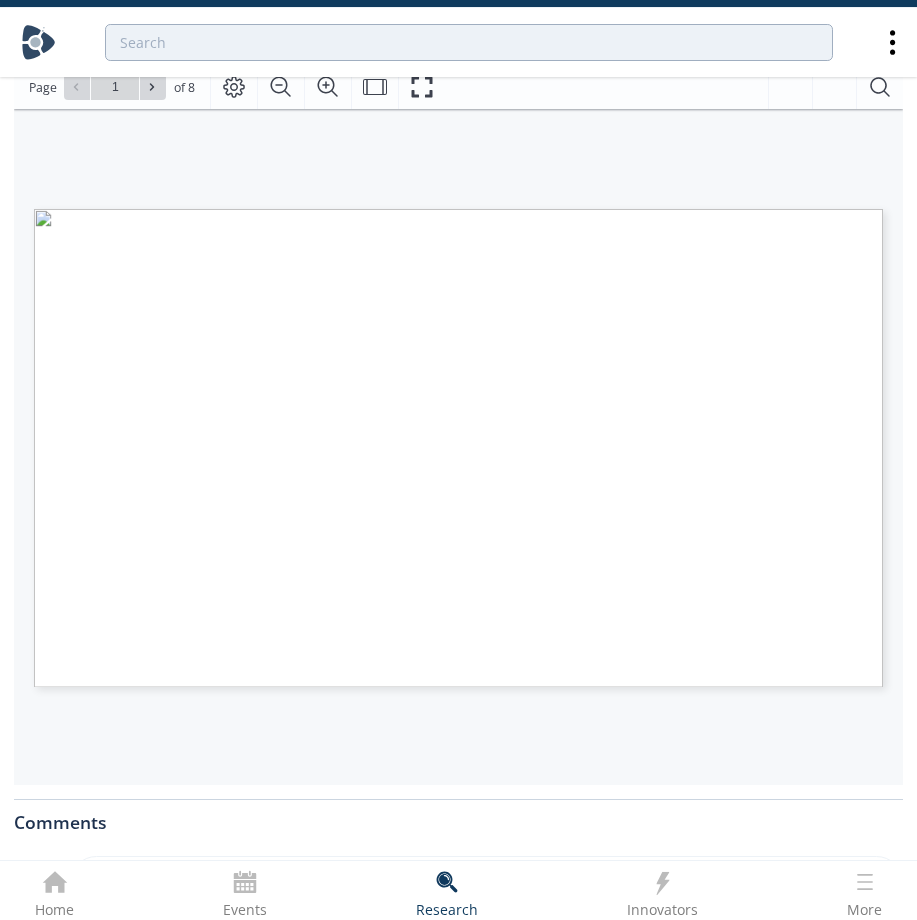 click at bounding box center (38, 42) 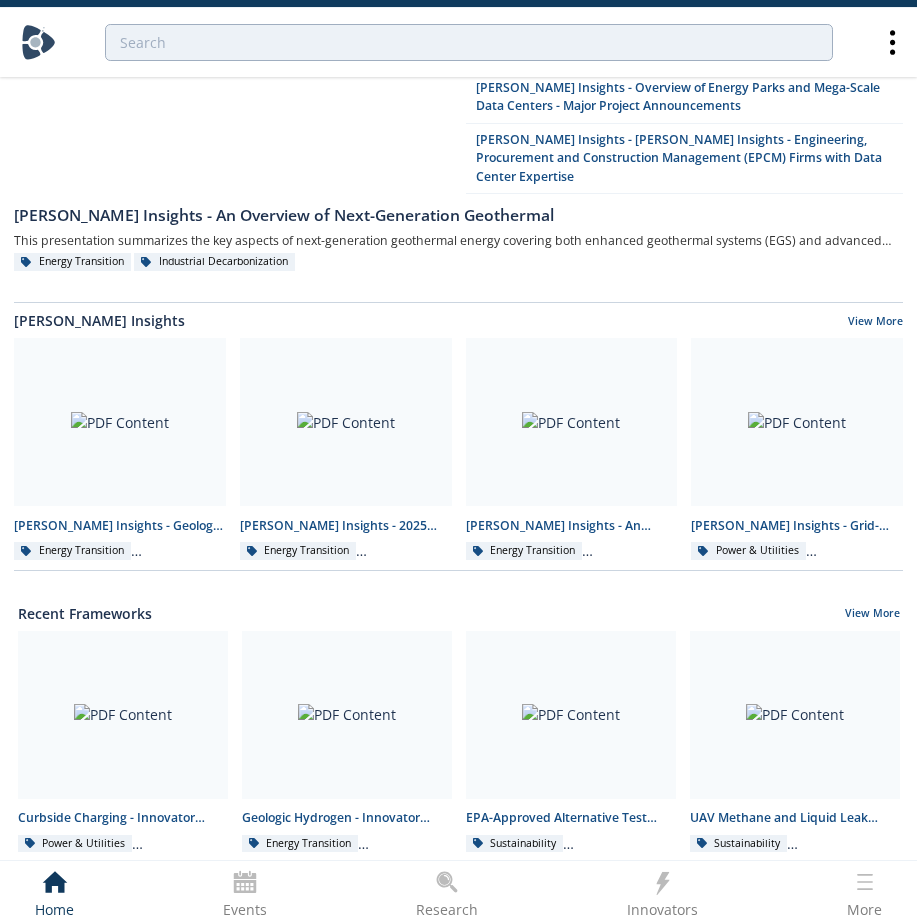 click 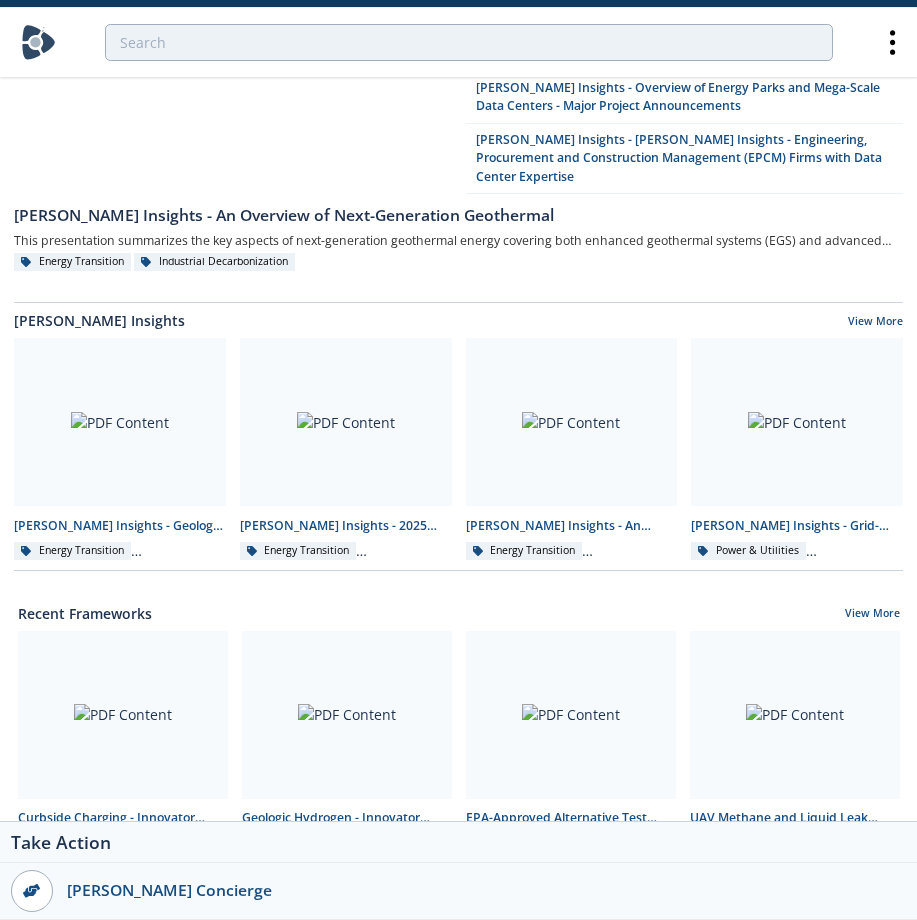 click 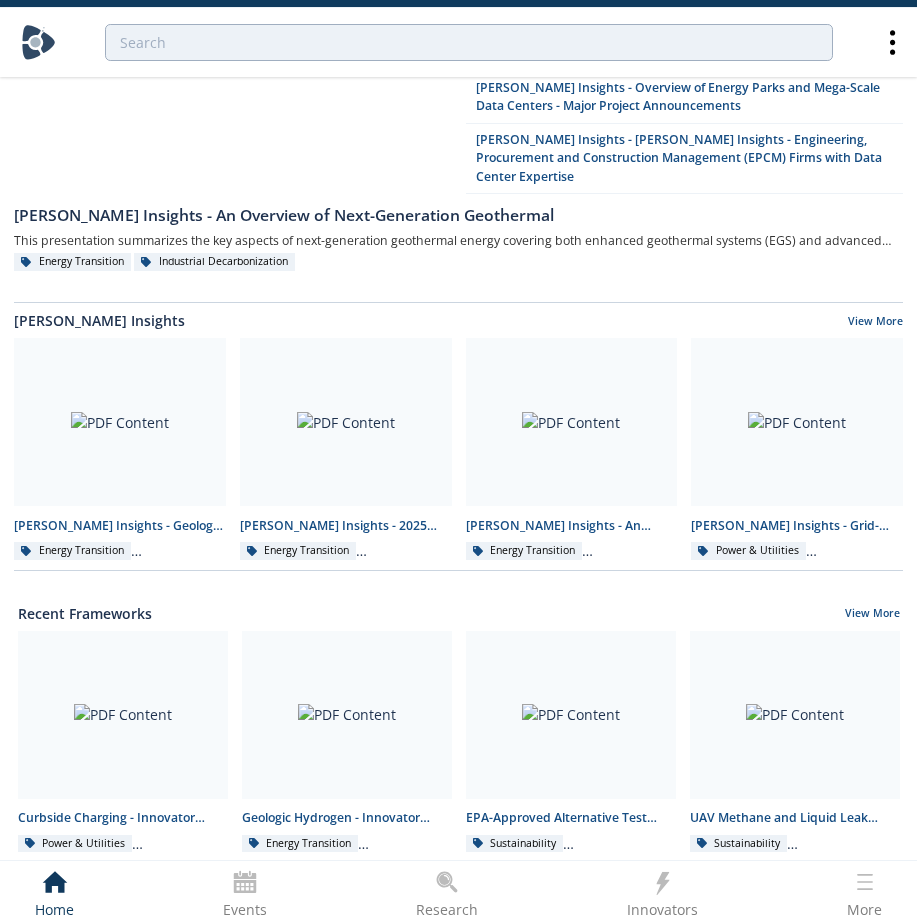 click 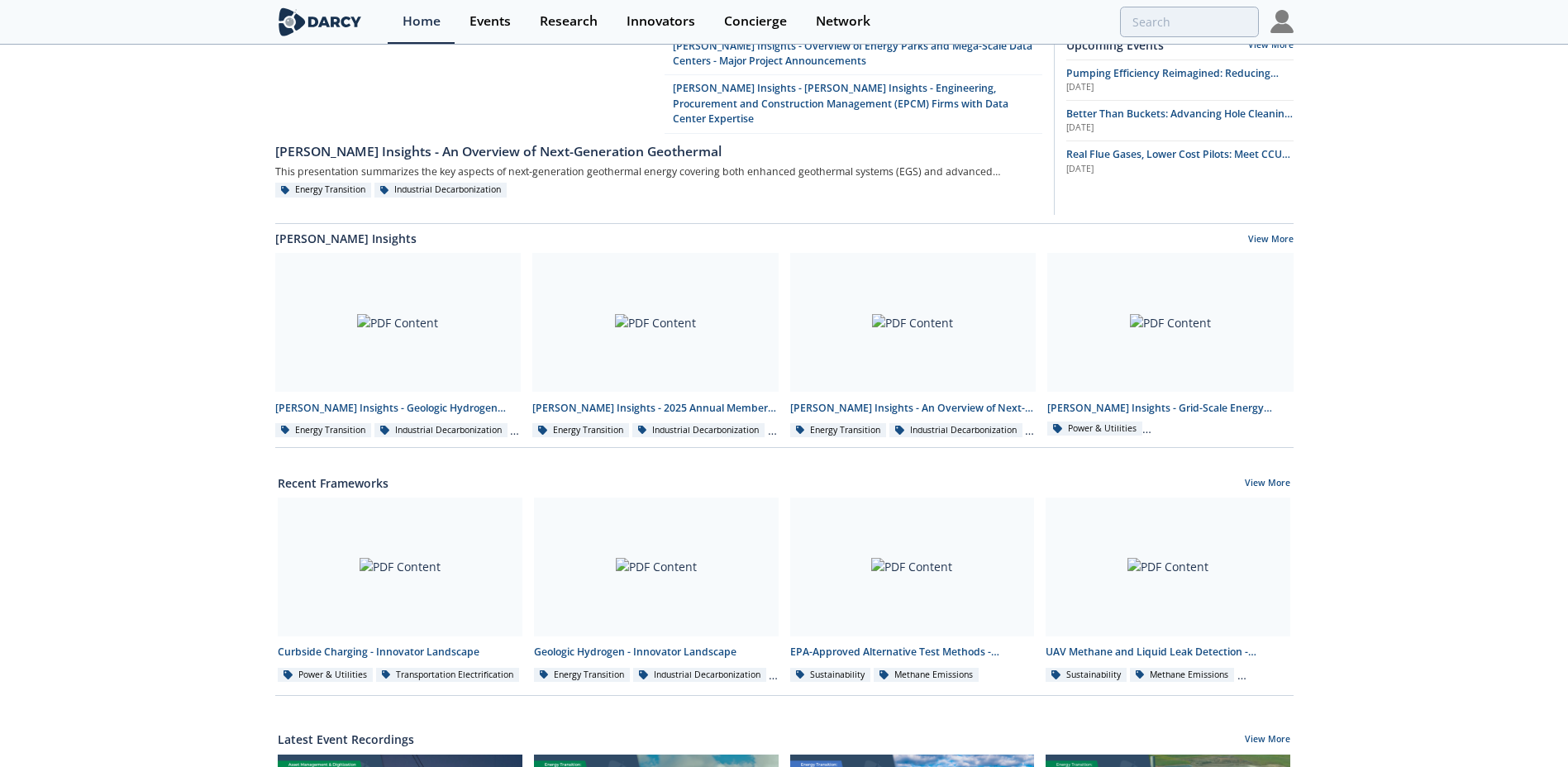 click at bounding box center [1282, 21] 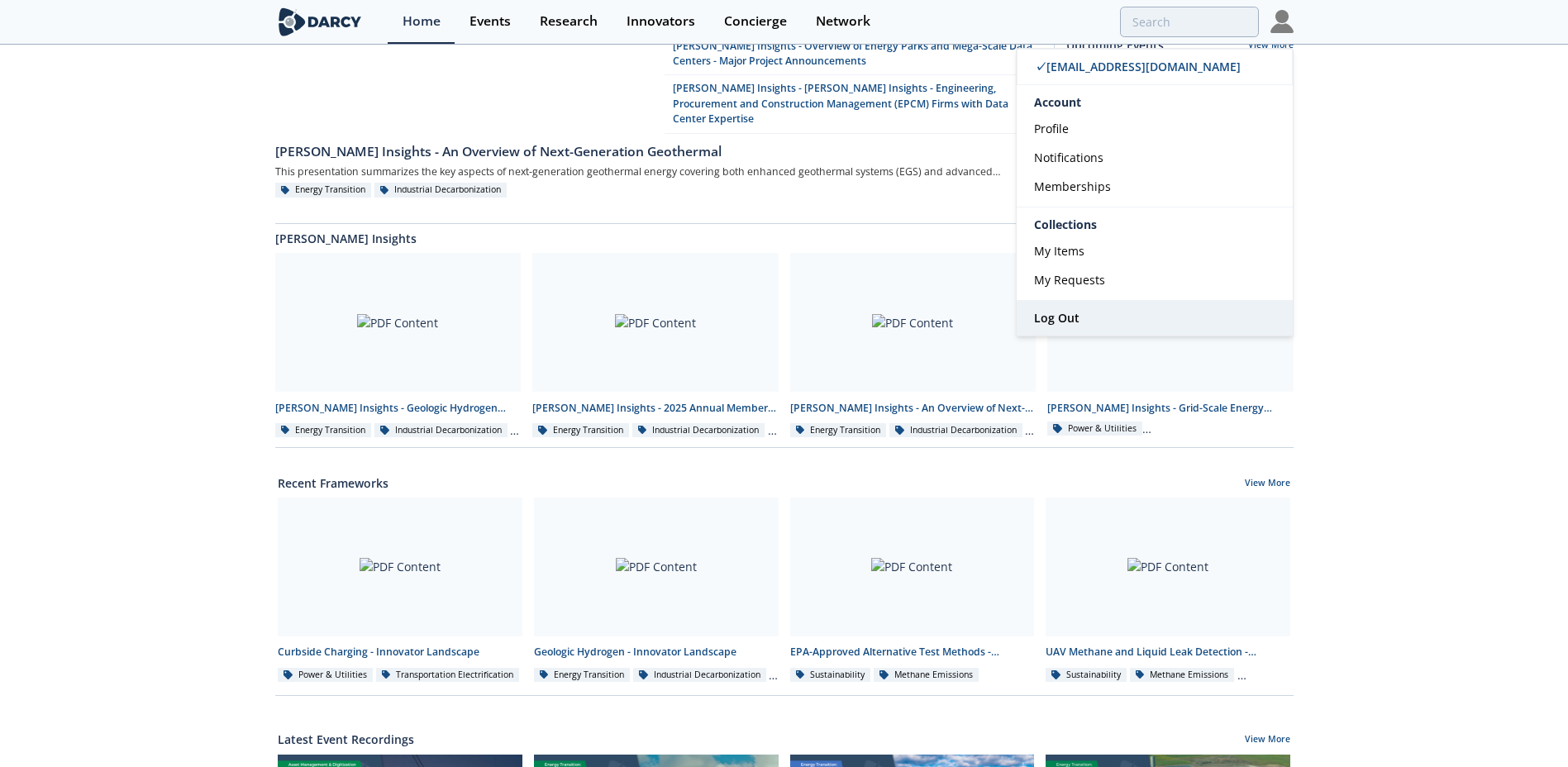 click on "Log Out" at bounding box center (1056, 317) 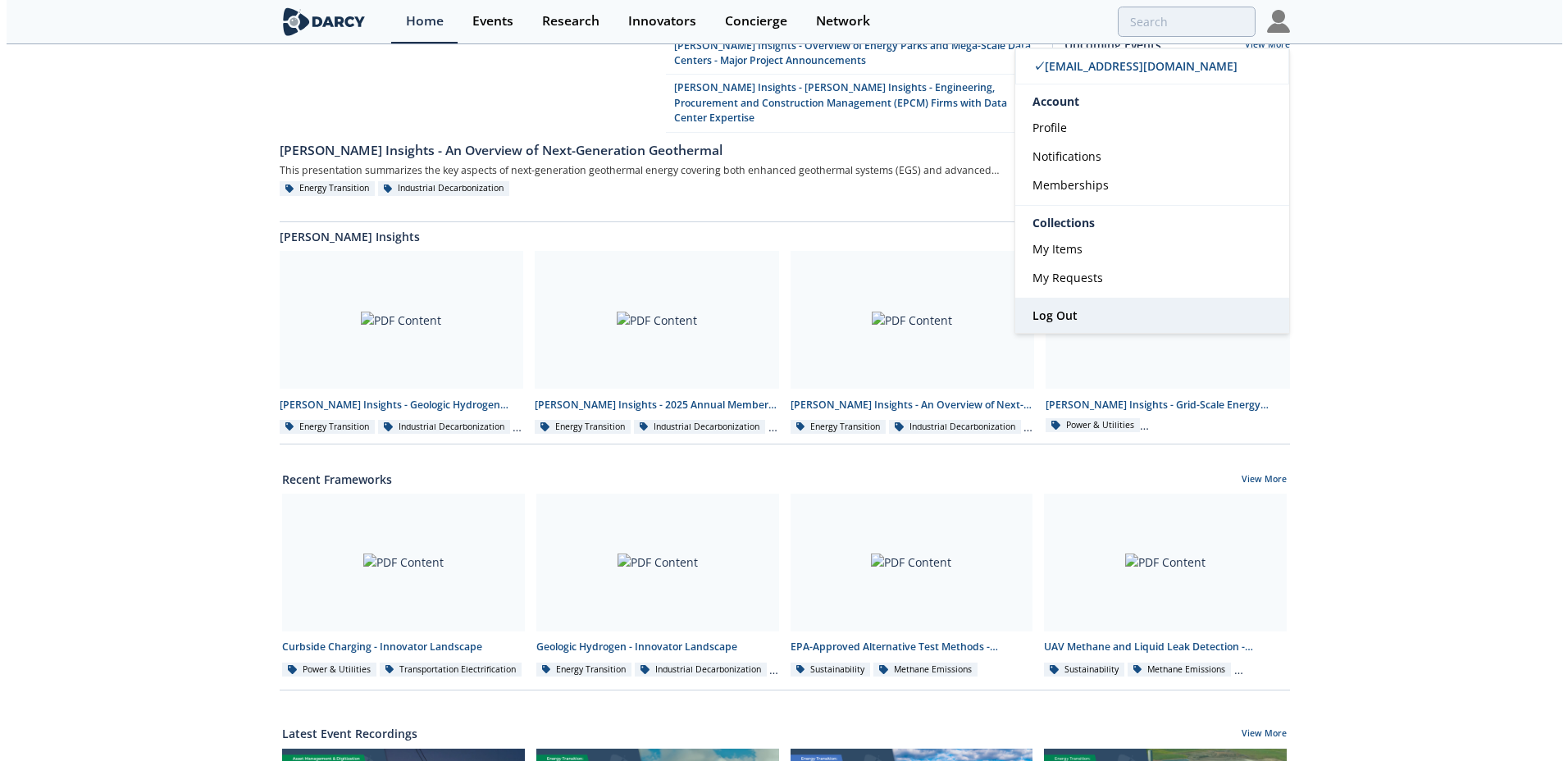 scroll, scrollTop: 0, scrollLeft: 0, axis: both 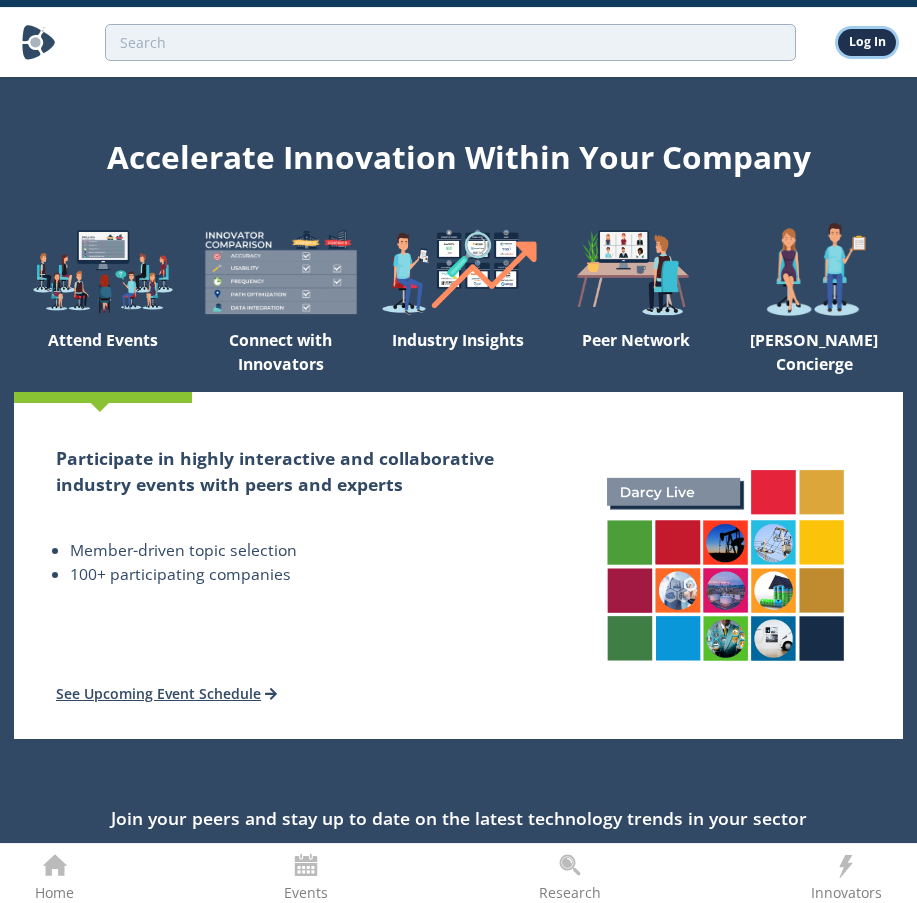click on "Log In" at bounding box center [867, 42] 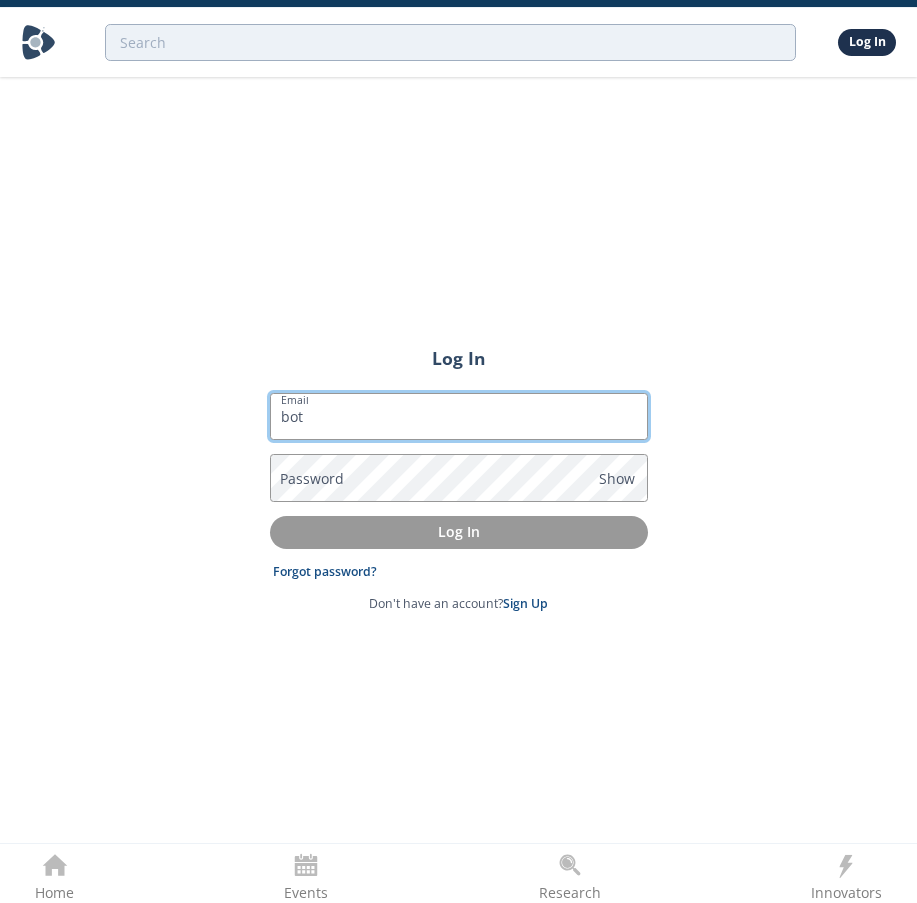 type on "boteng@nisource.com" 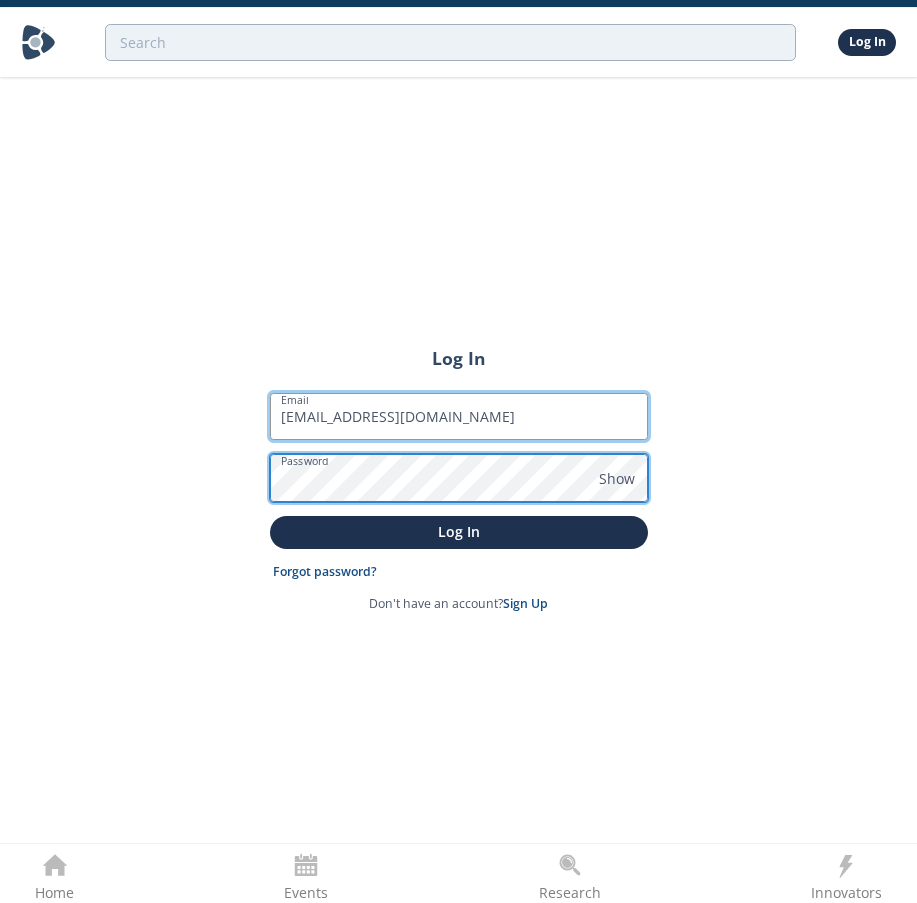 click on "Log In" at bounding box center [459, 532] 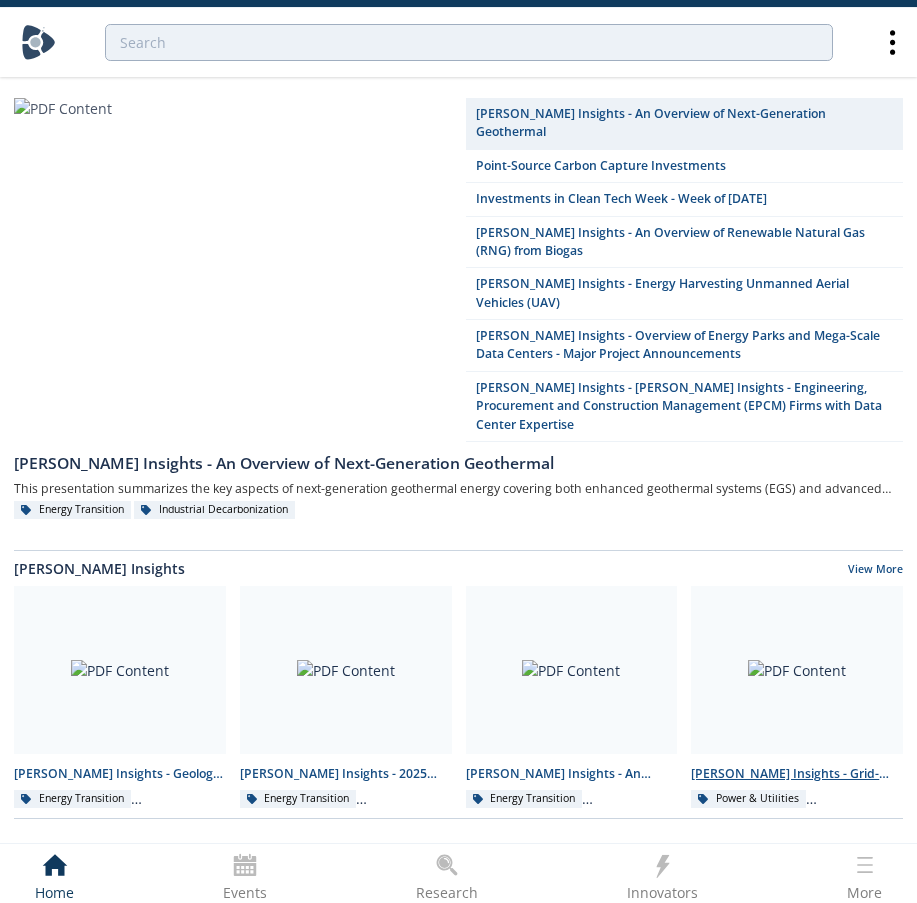 click at bounding box center (797, 670) 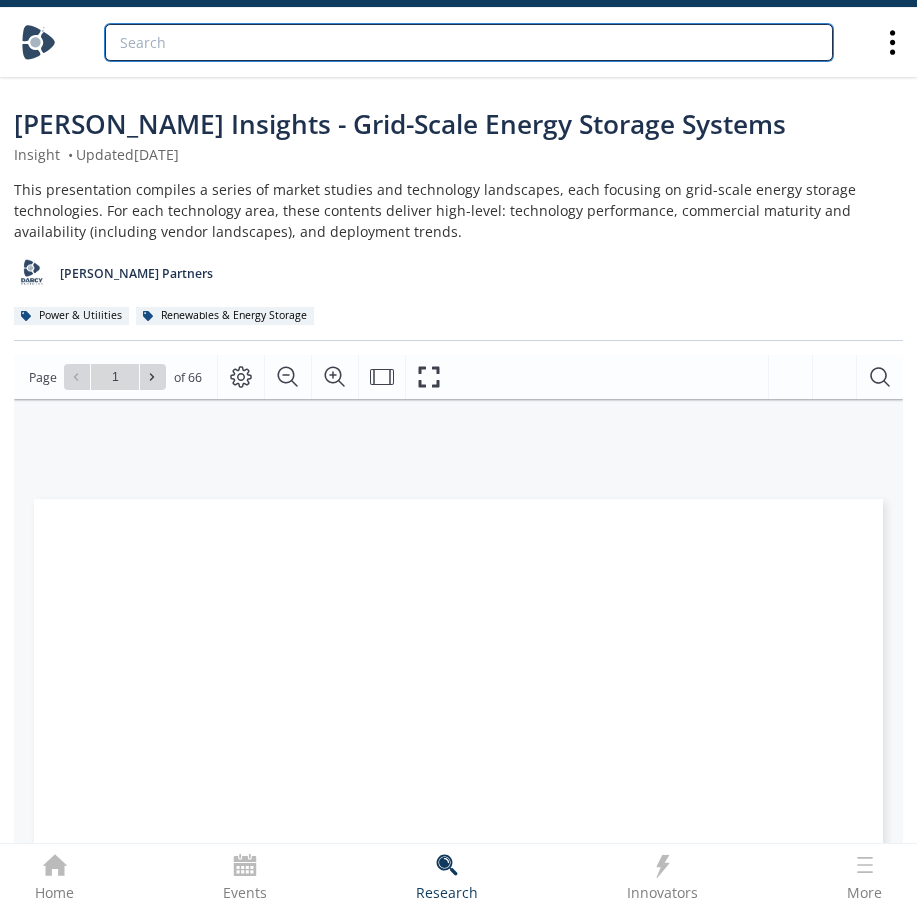 click at bounding box center [469, 42] 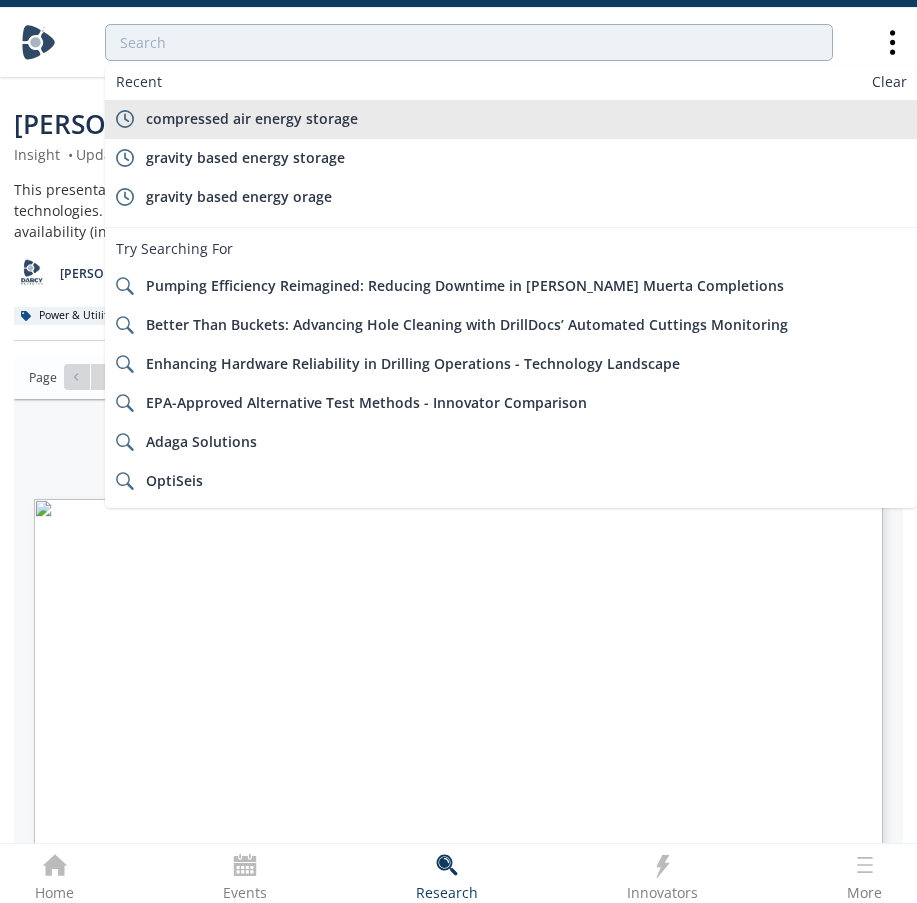 click on "compressed air energy storage" at bounding box center (252, 118) 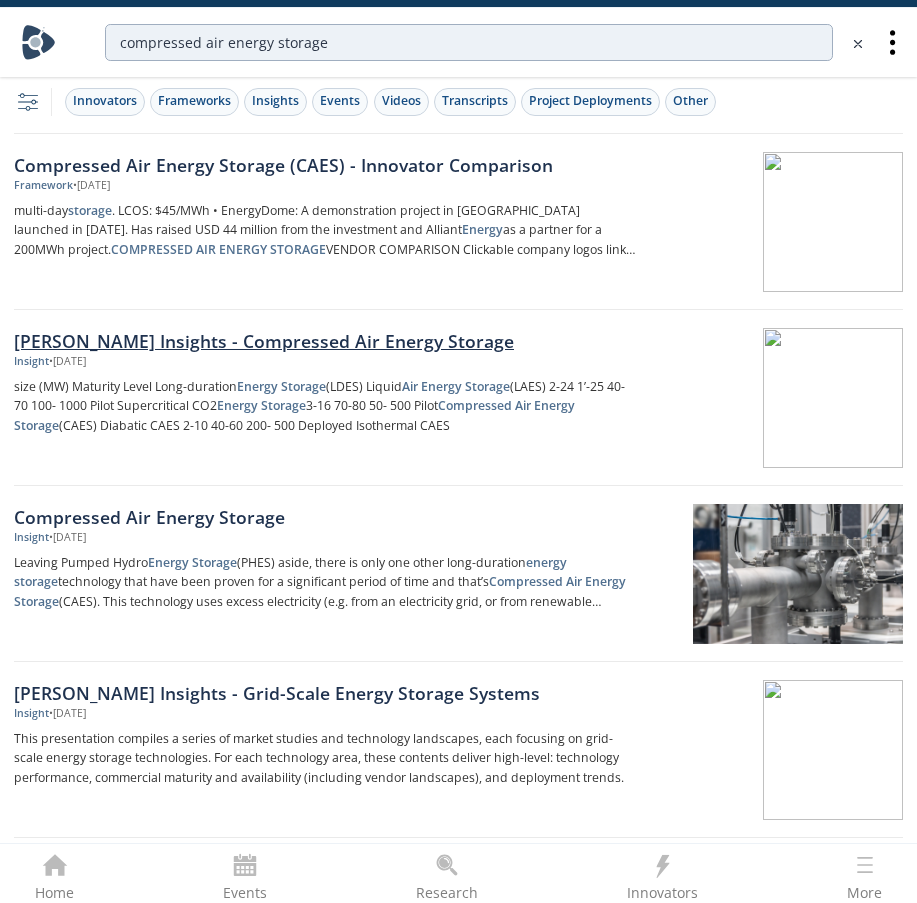 click on "[PERSON_NAME] Insights - Compressed Air Energy Storage" at bounding box center [325, 341] 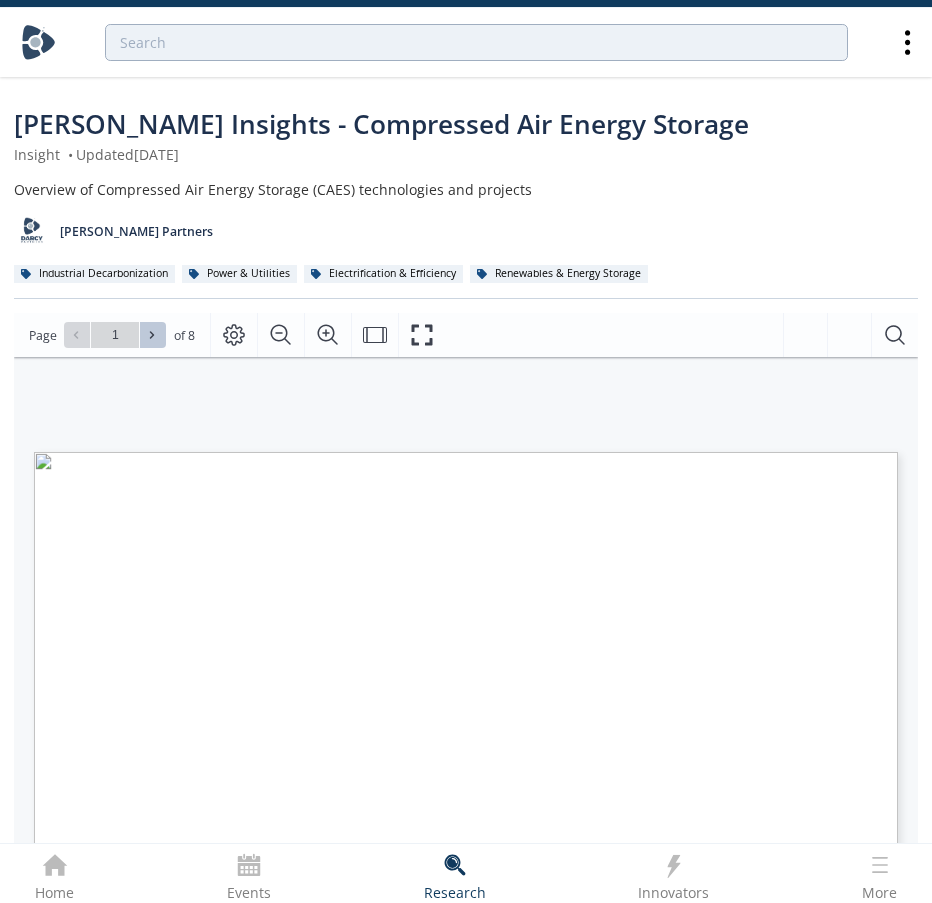 click 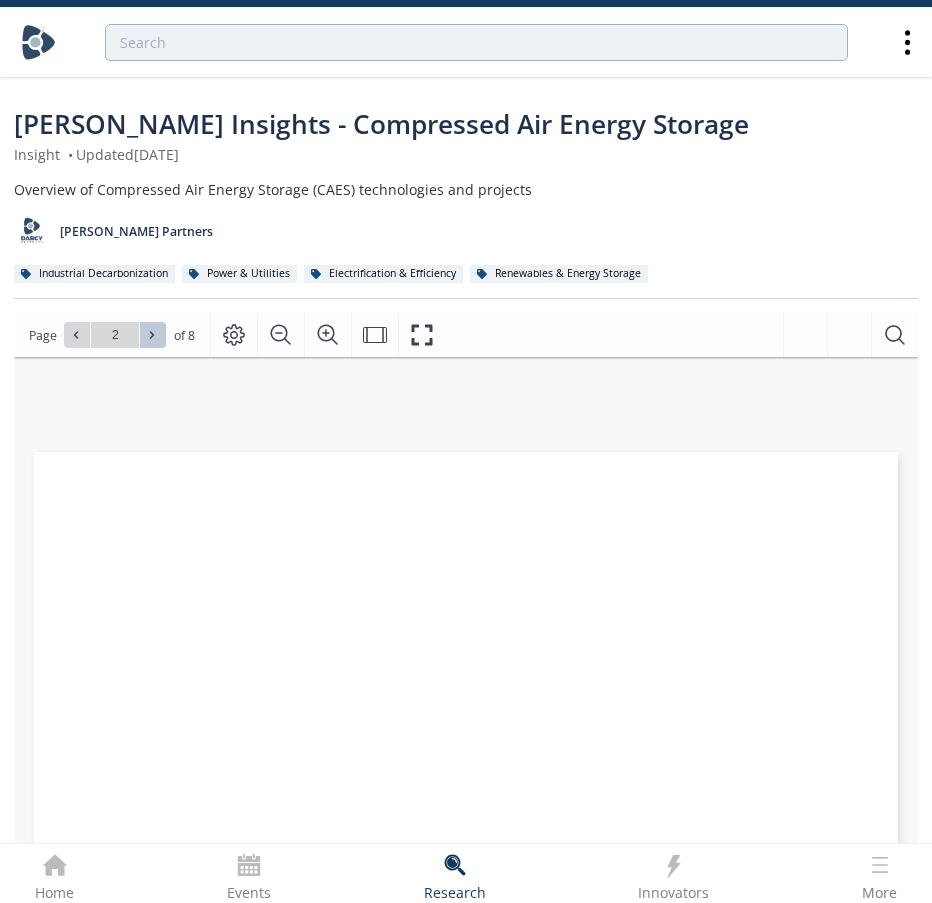 click 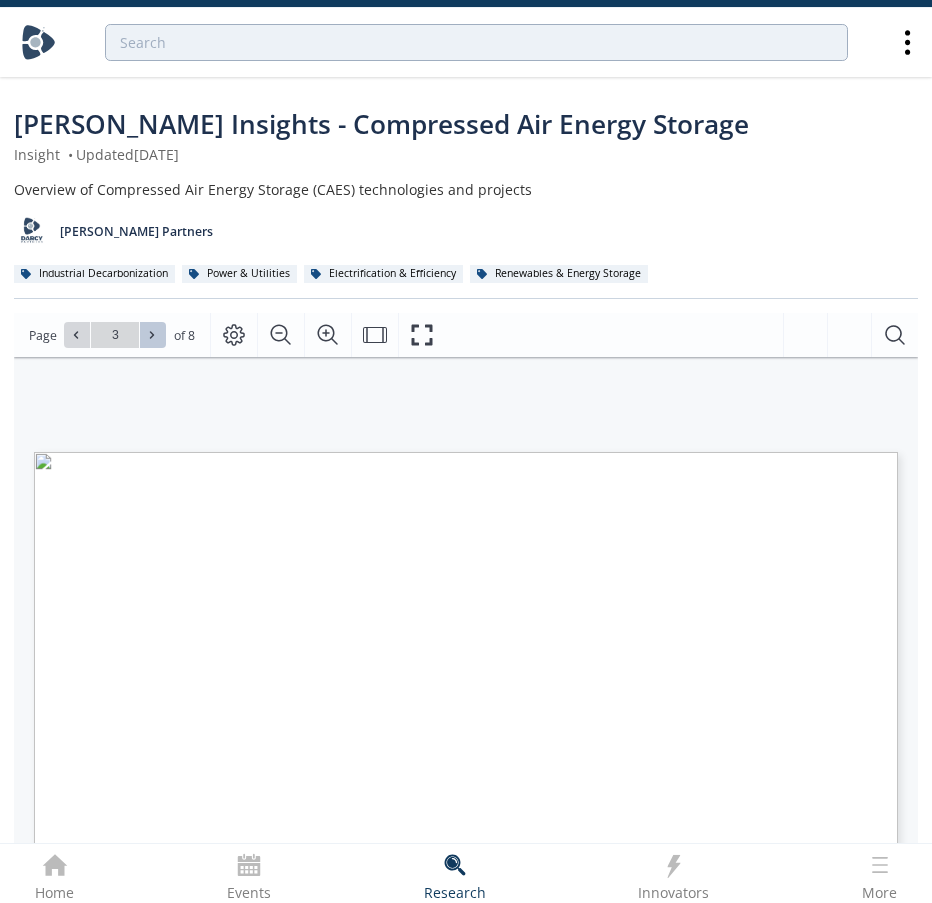 click 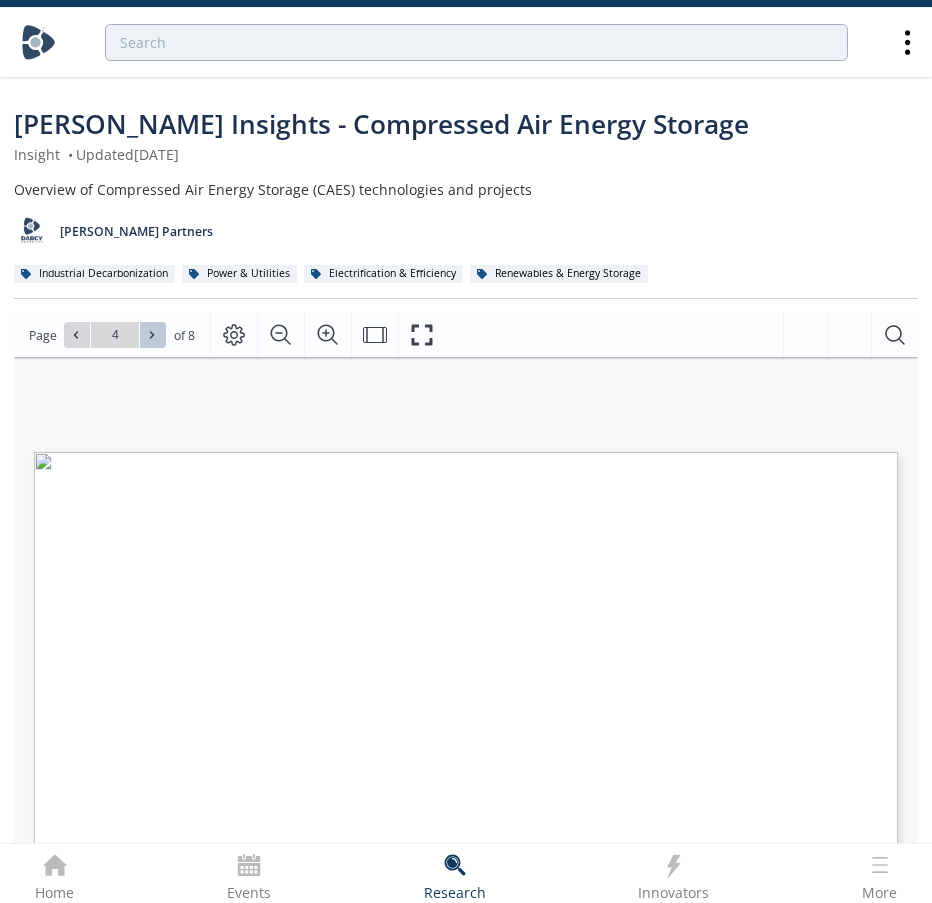click 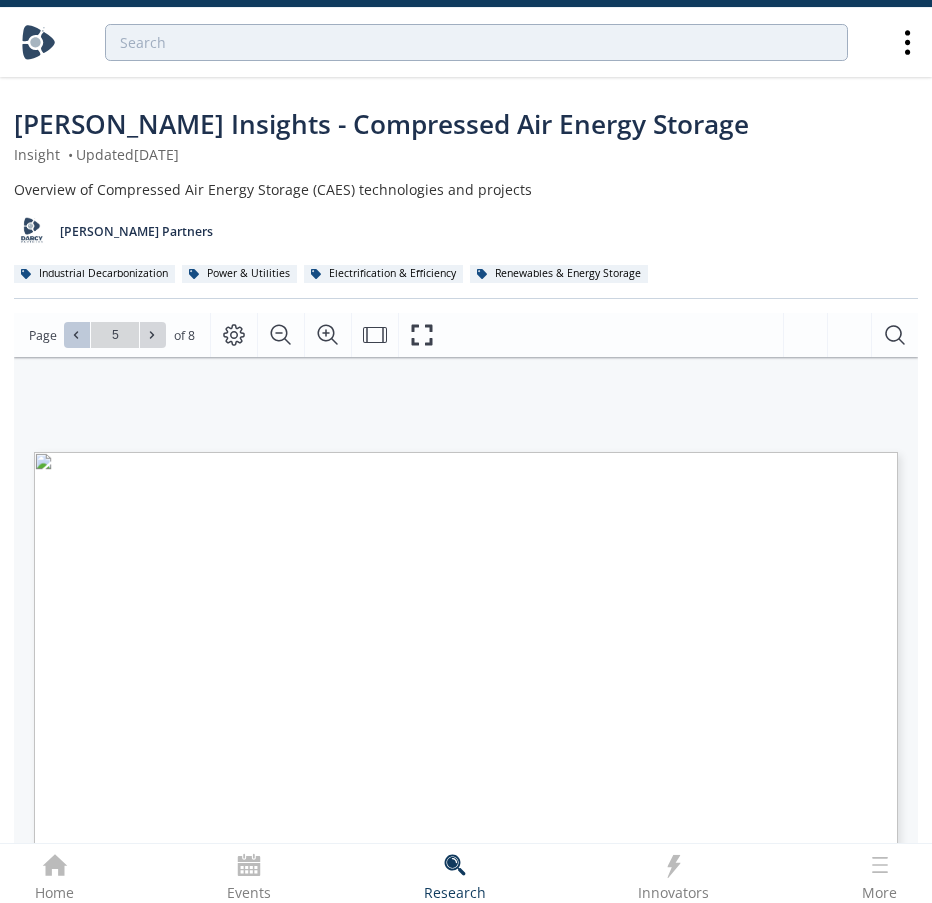 click 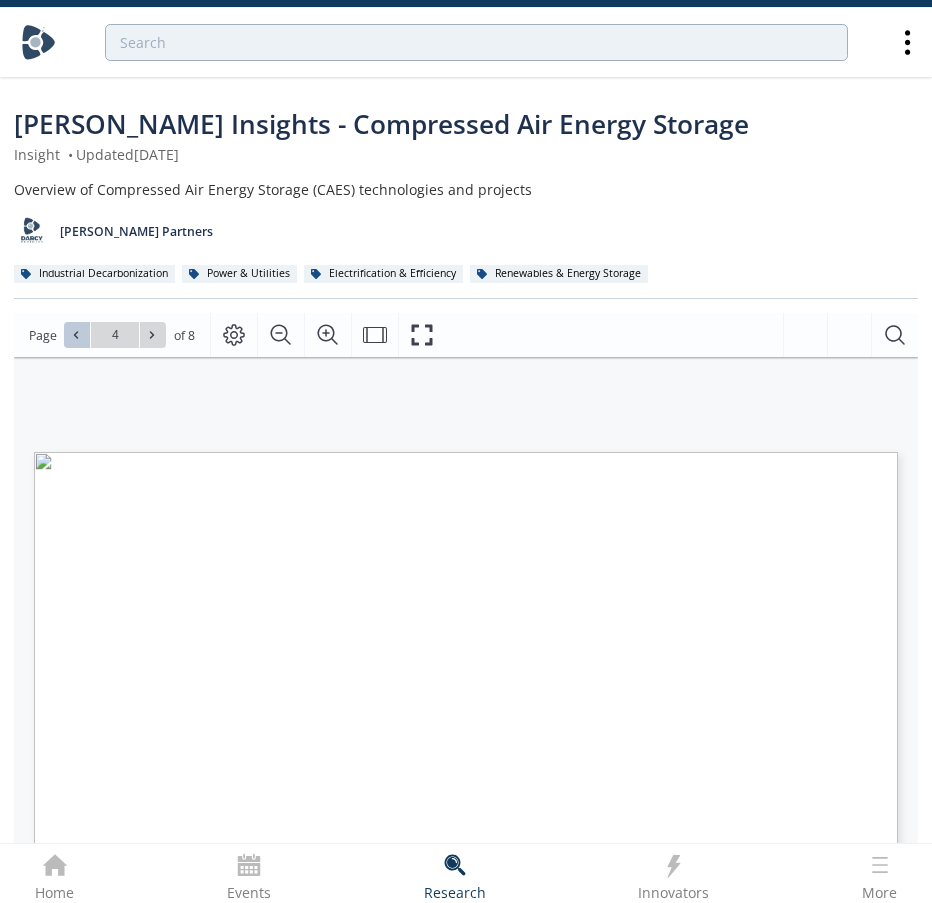 type on "4" 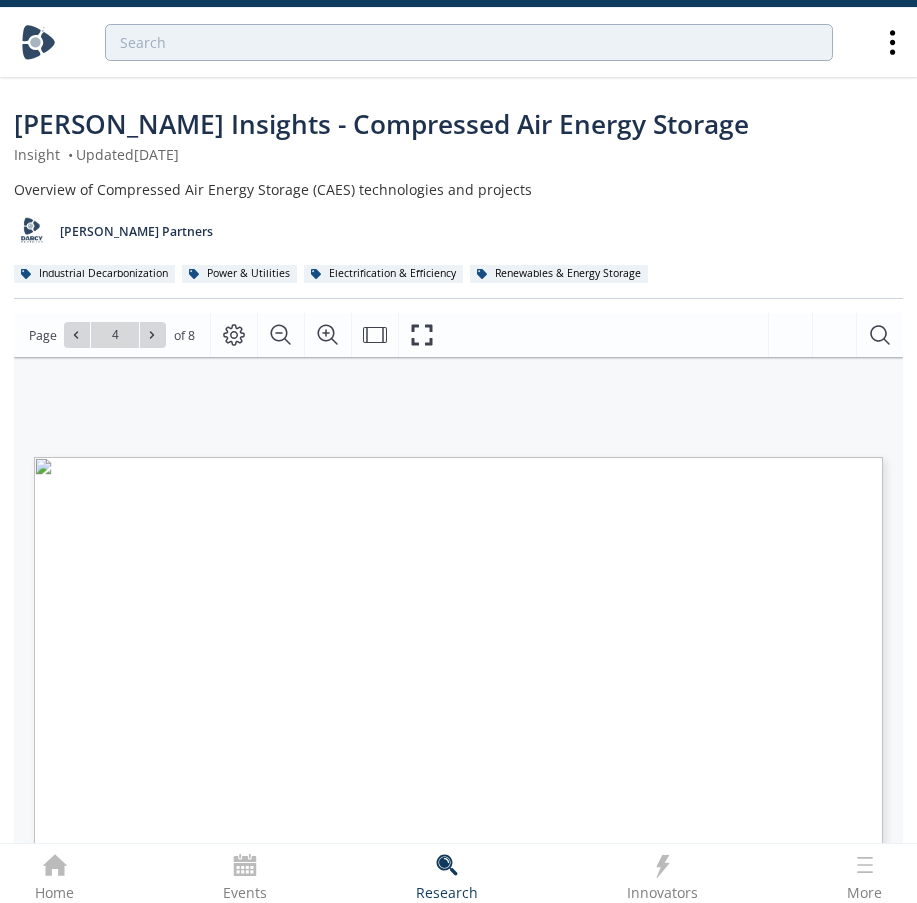 click at bounding box center (38, 42) 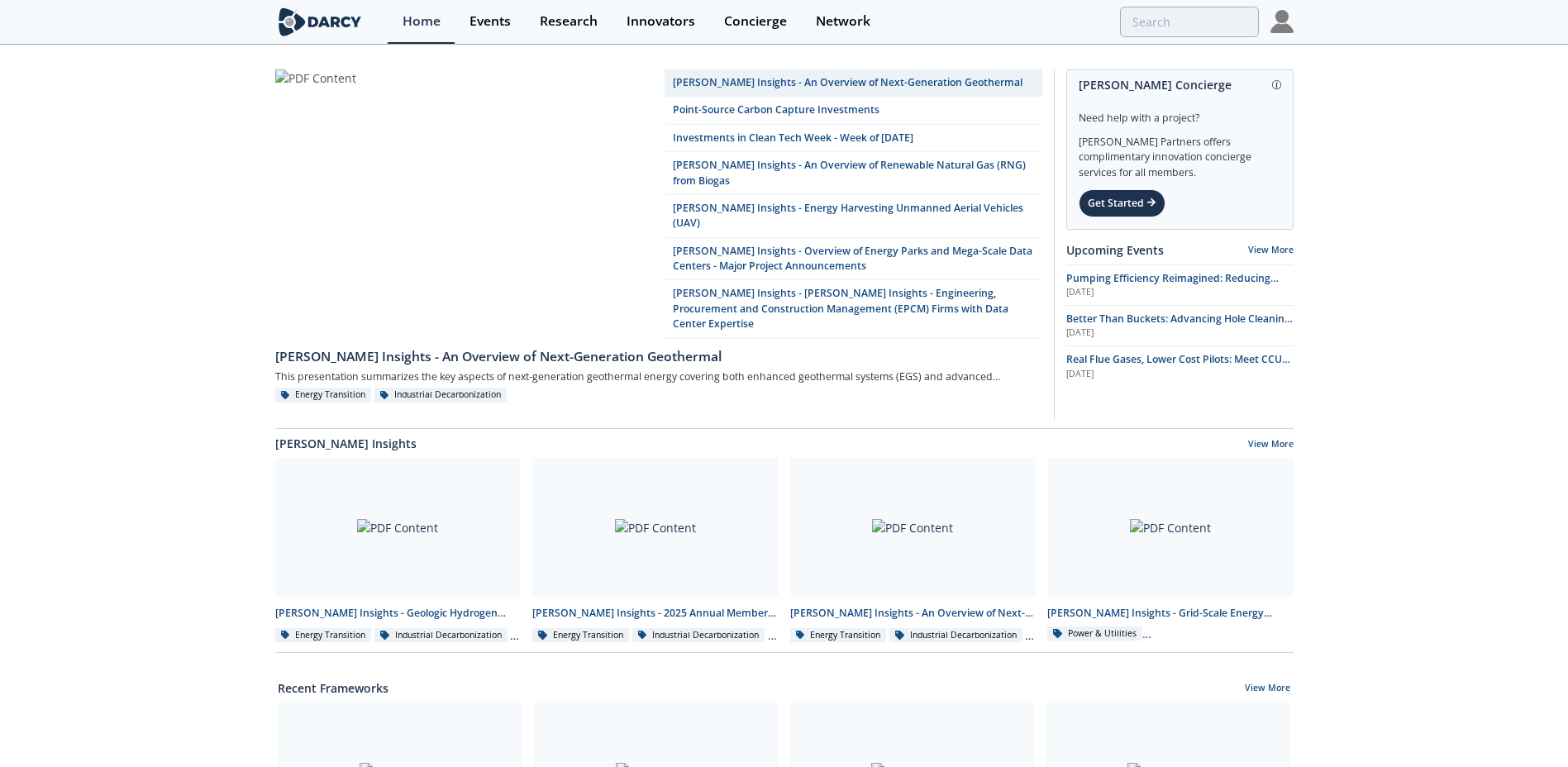 click at bounding box center (1282, 21) 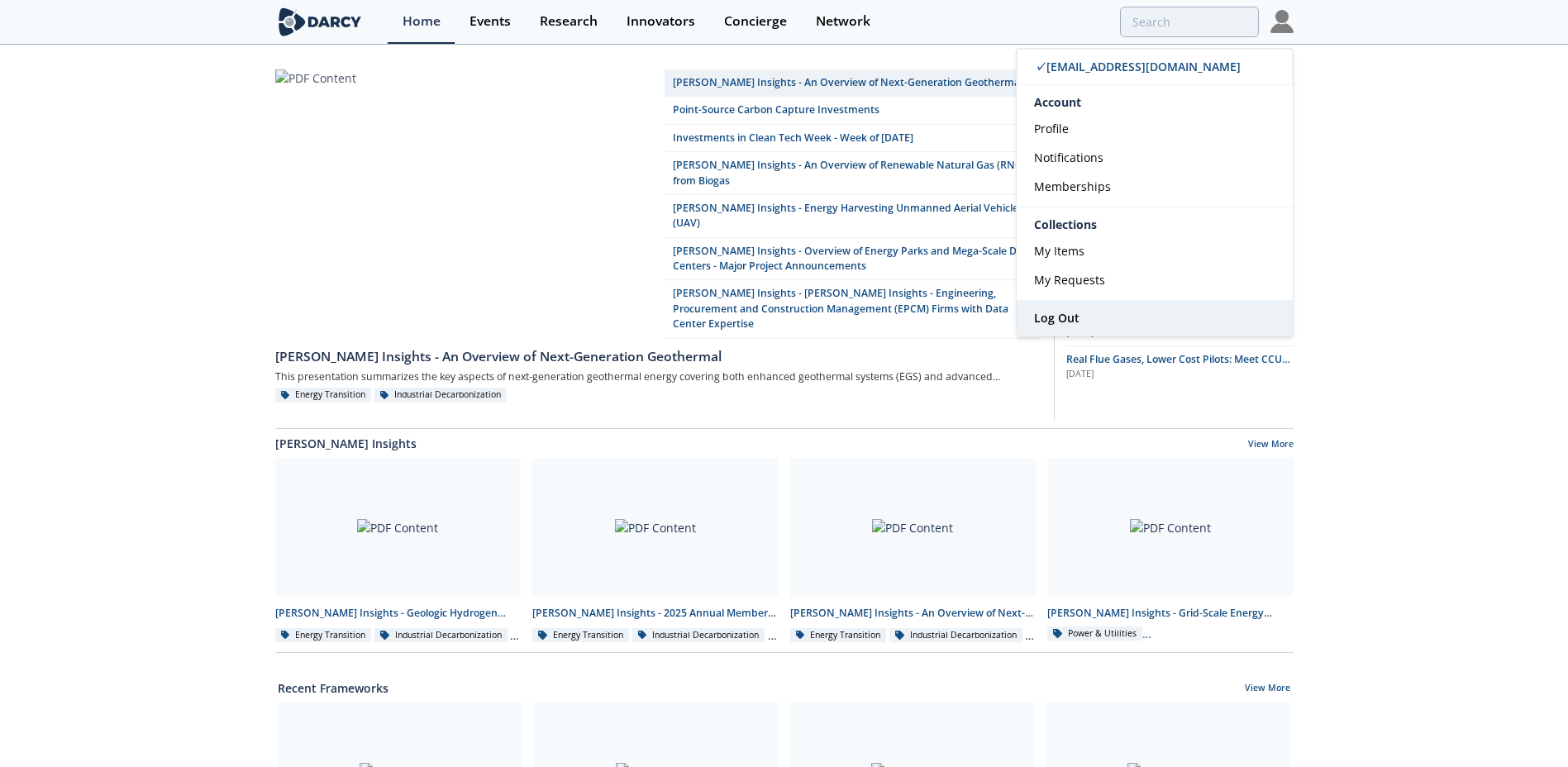 click on "Log Out" at bounding box center [1056, 317] 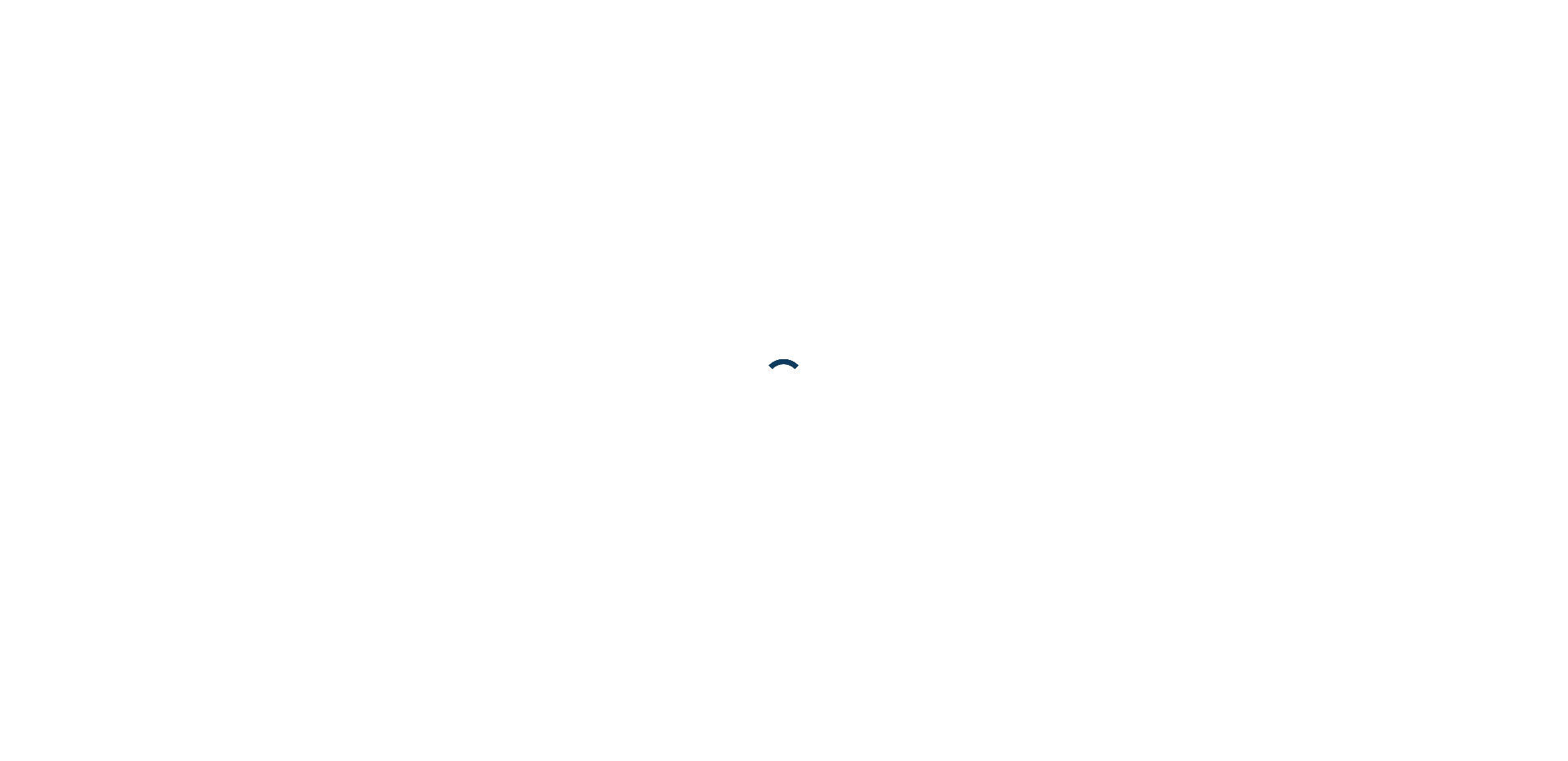 scroll, scrollTop: 0, scrollLeft: 0, axis: both 